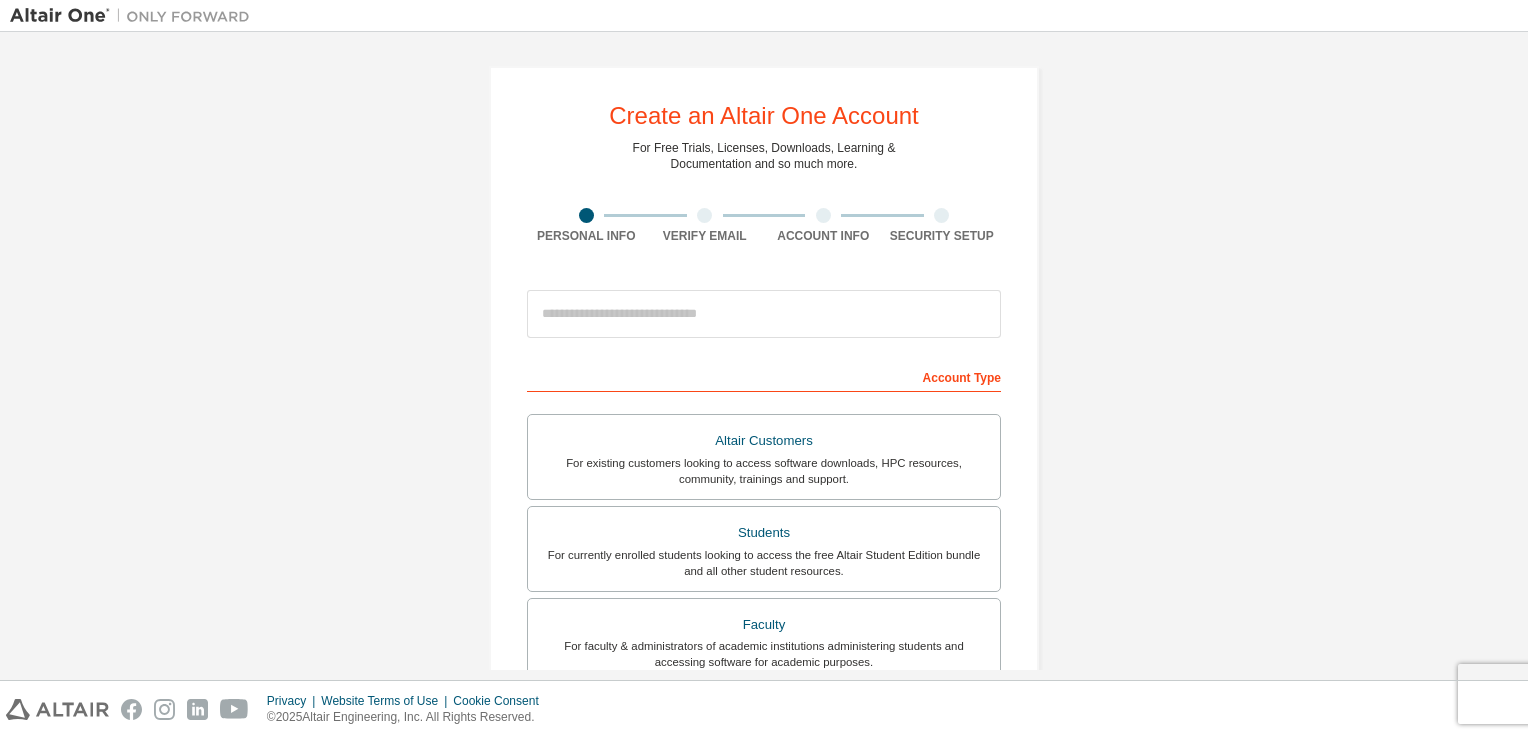 scroll, scrollTop: 0, scrollLeft: 0, axis: both 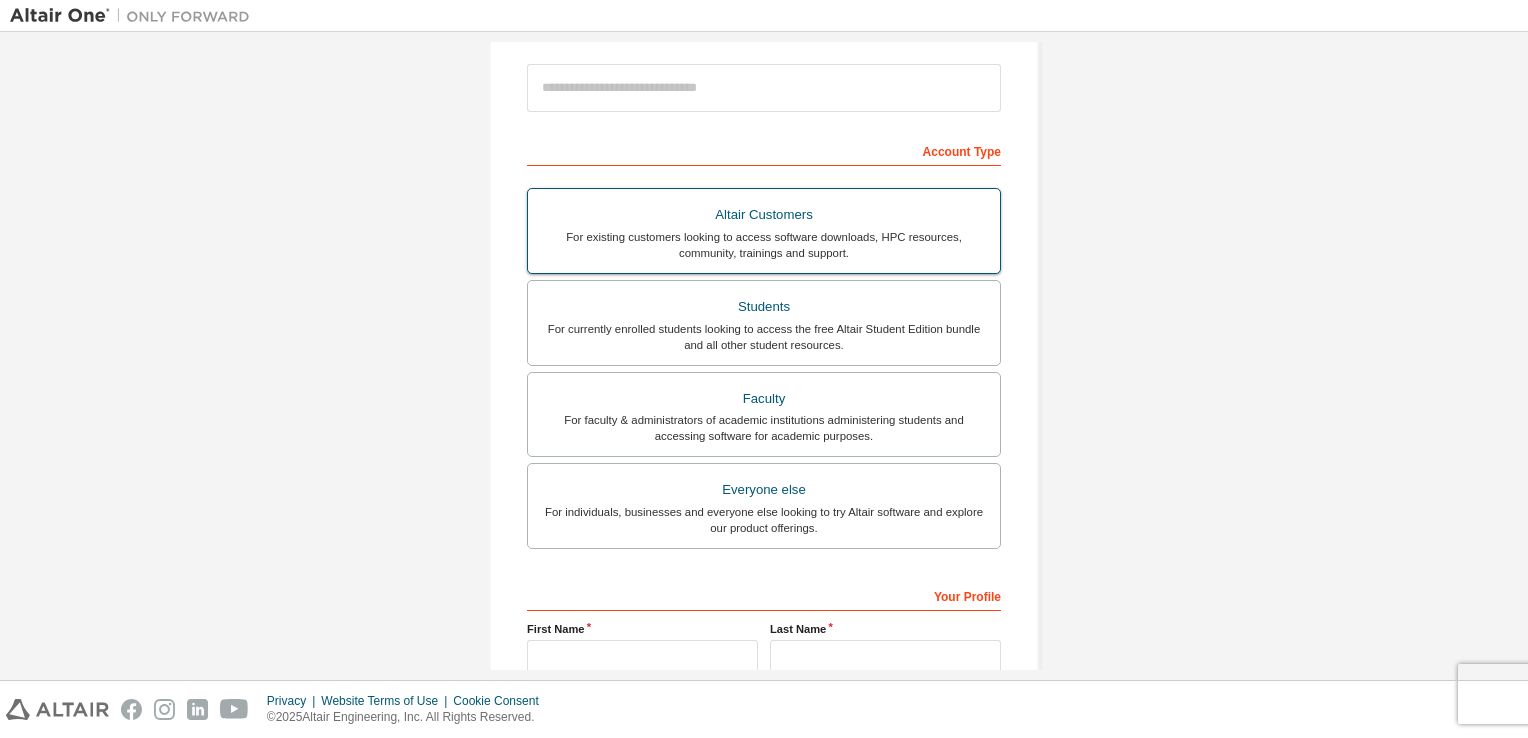 click on "Students" at bounding box center [764, 307] 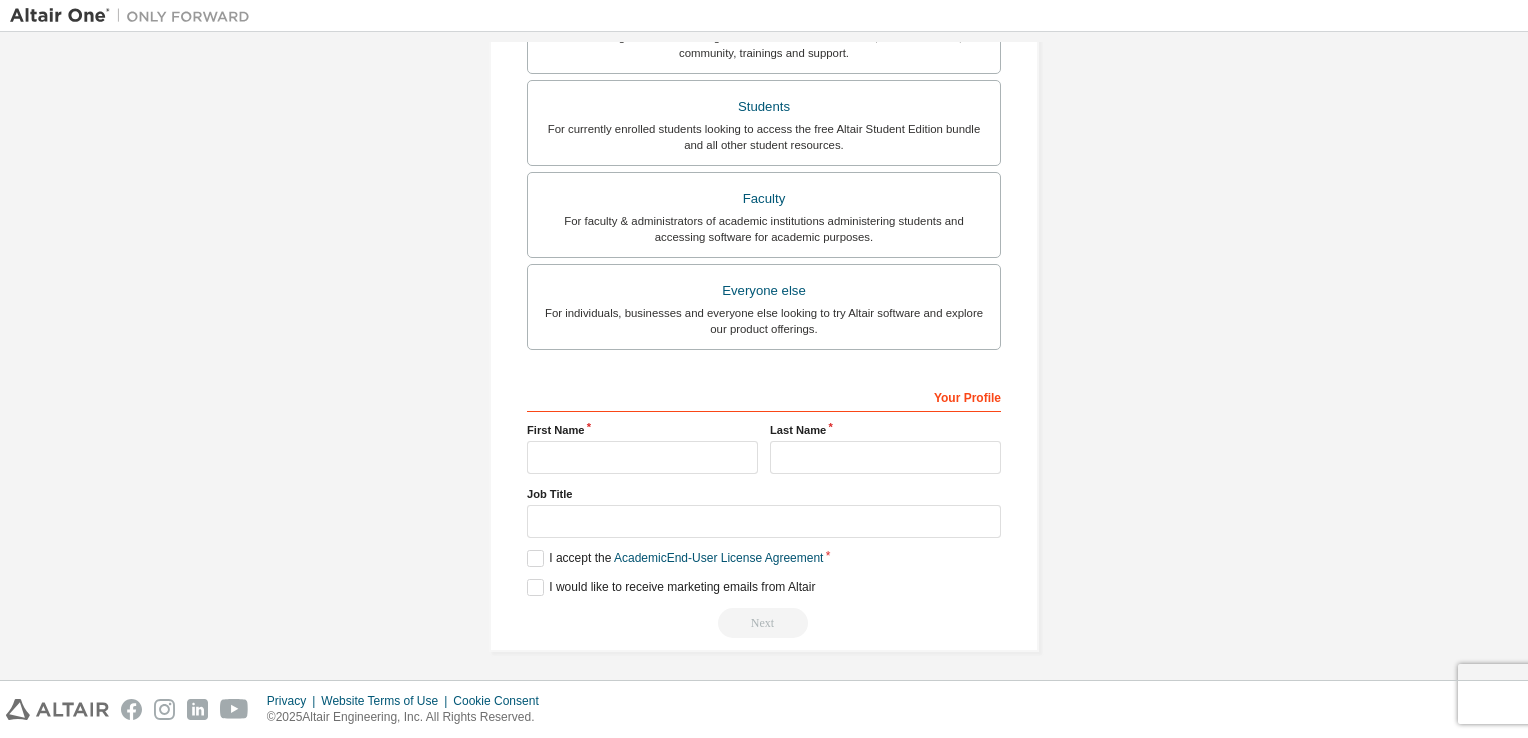 scroll, scrollTop: 478, scrollLeft: 0, axis: vertical 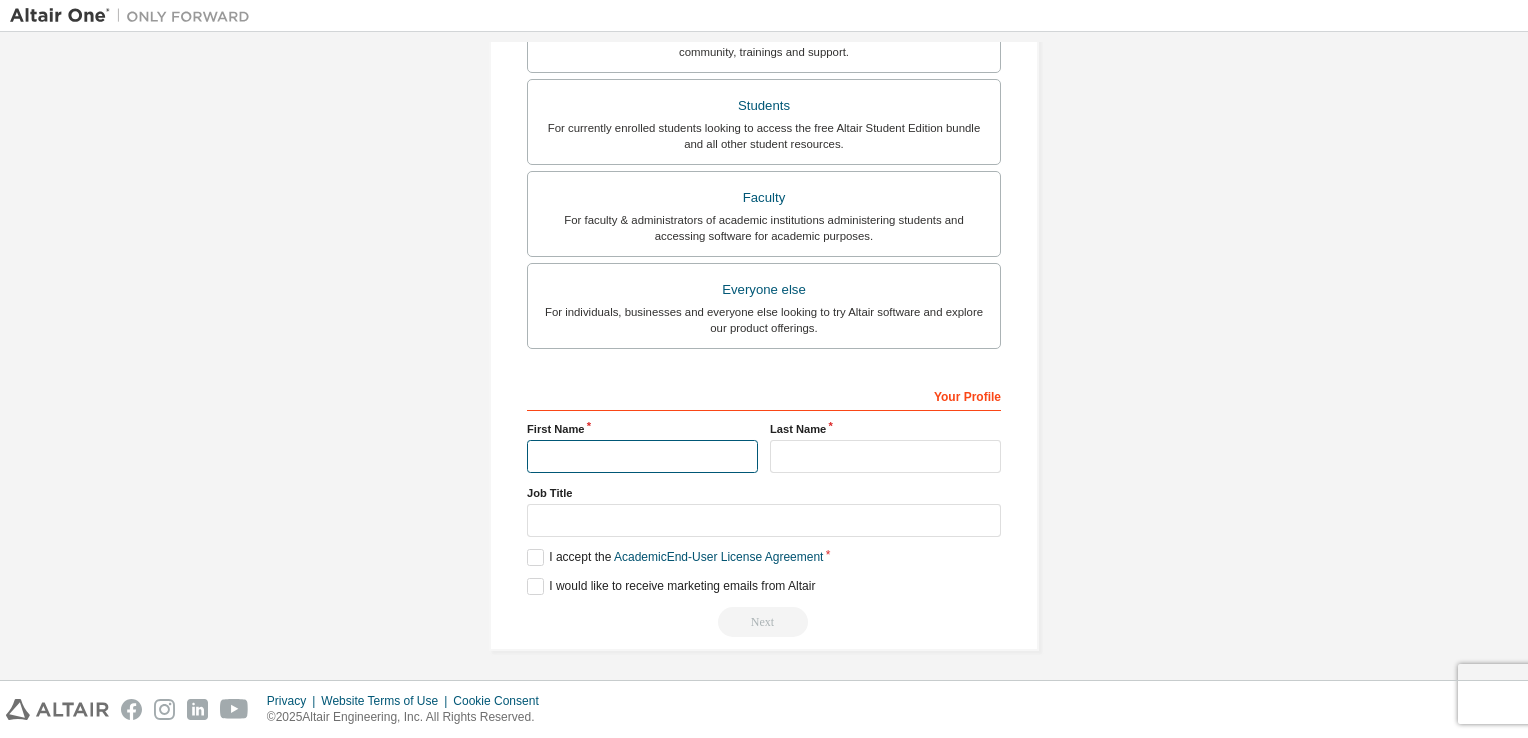 click at bounding box center (642, 456) 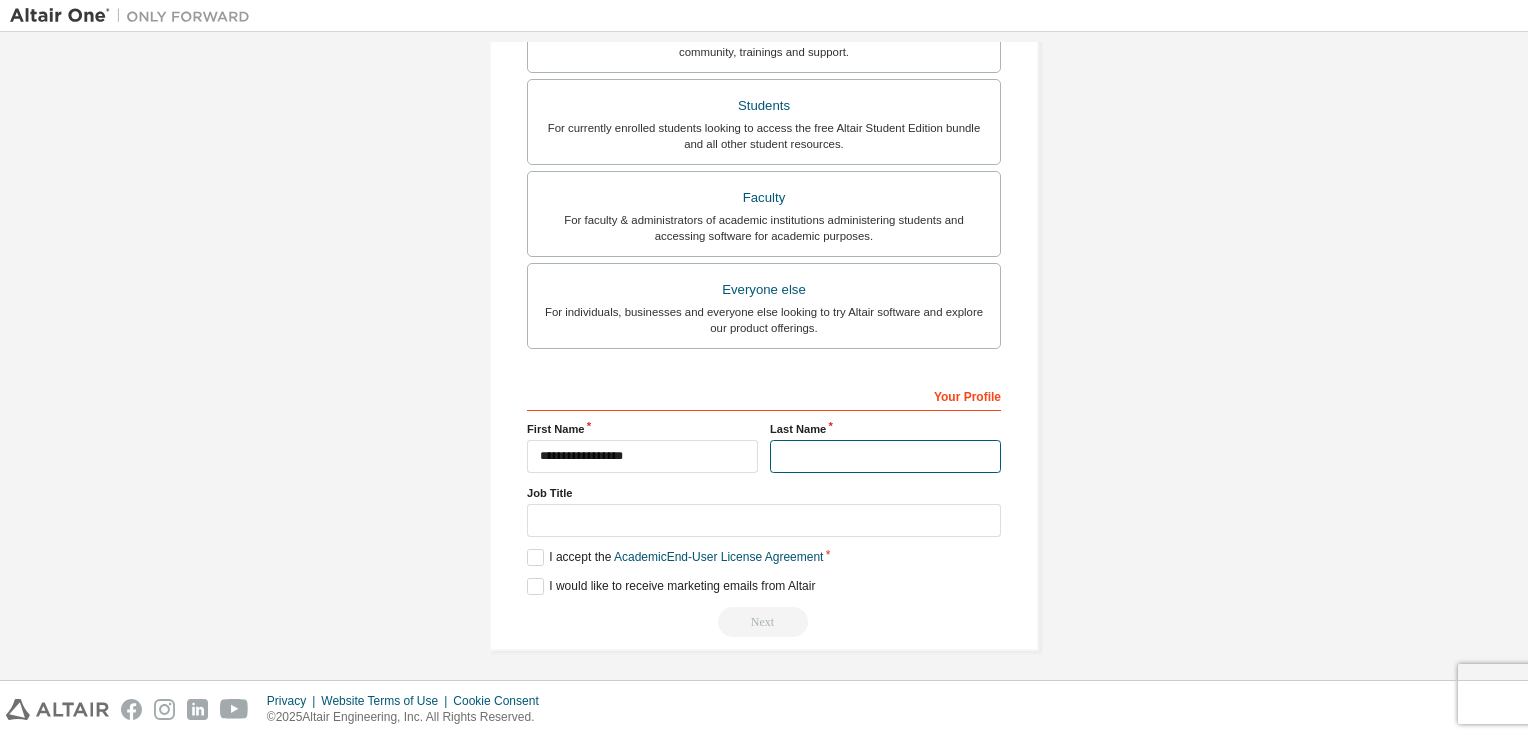 type on "**********" 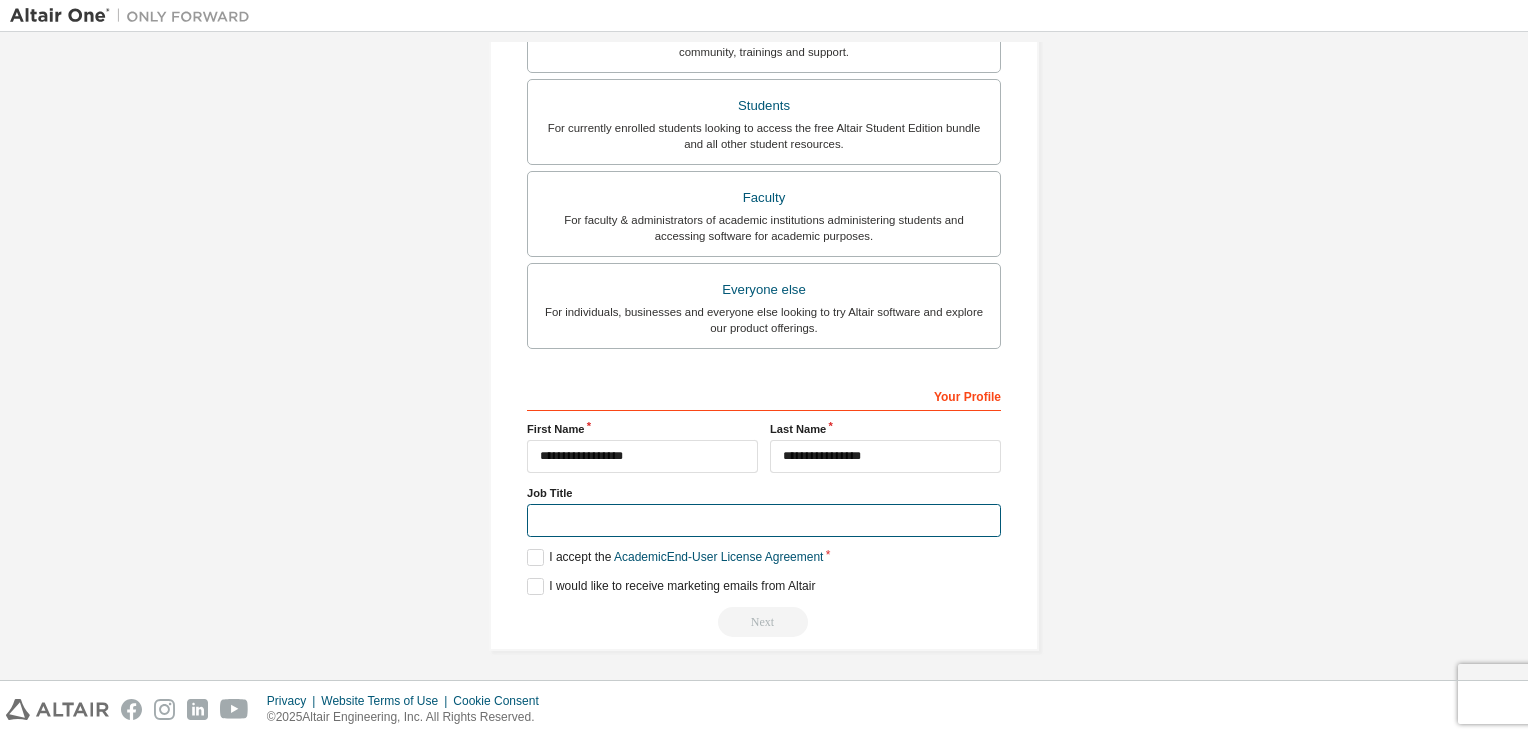 type on "*******" 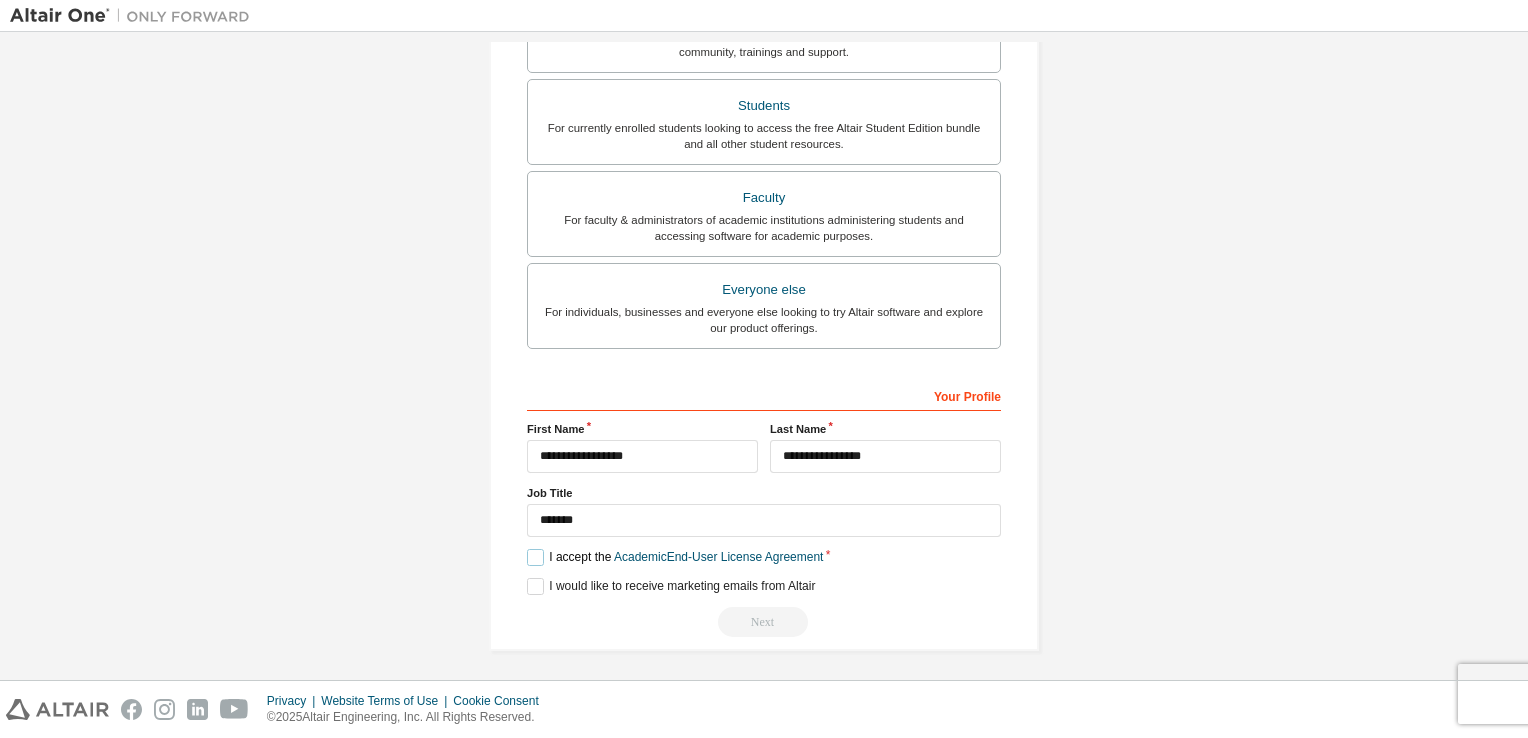 click on "I accept the   Academic   End-User License Agreement" at bounding box center [675, 557] 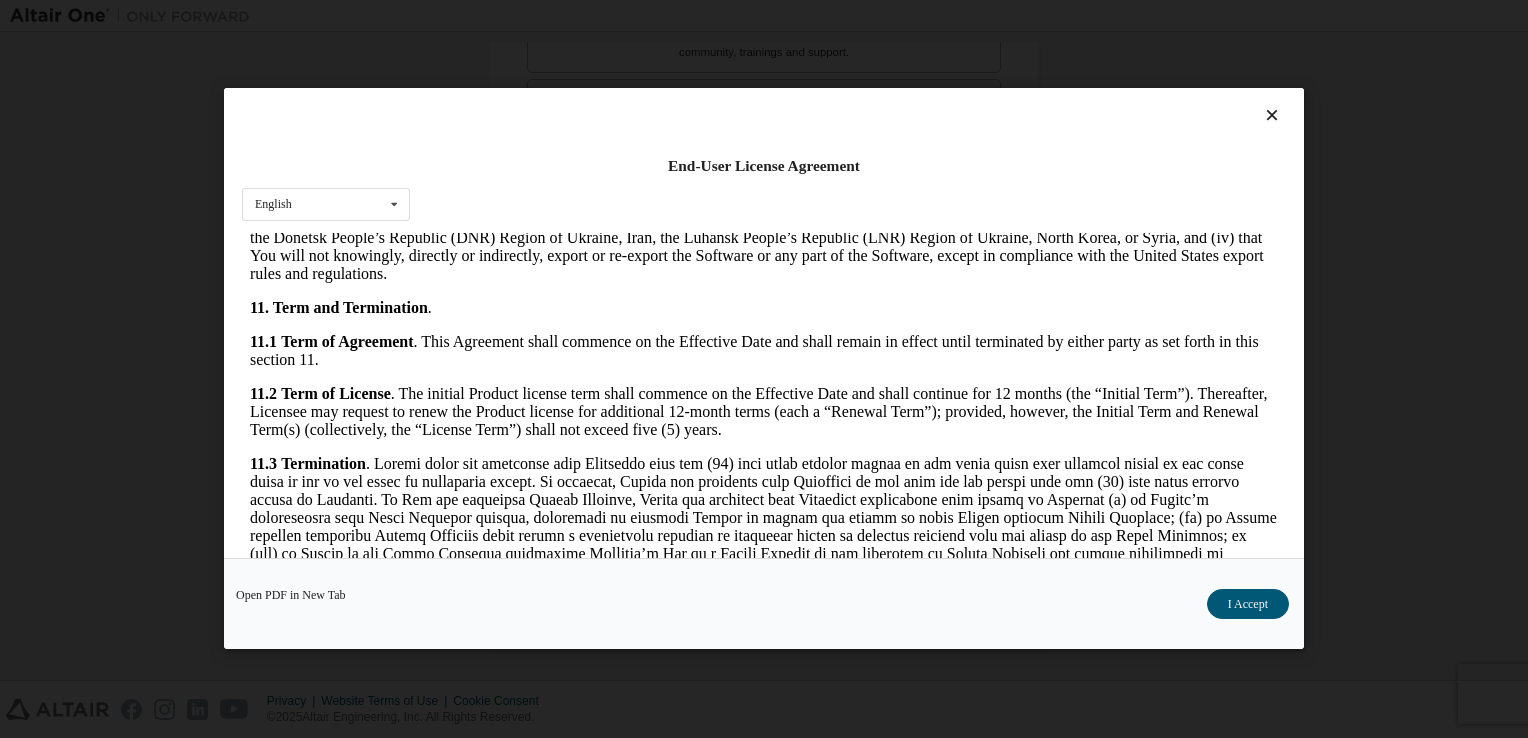 scroll, scrollTop: 3337, scrollLeft: 0, axis: vertical 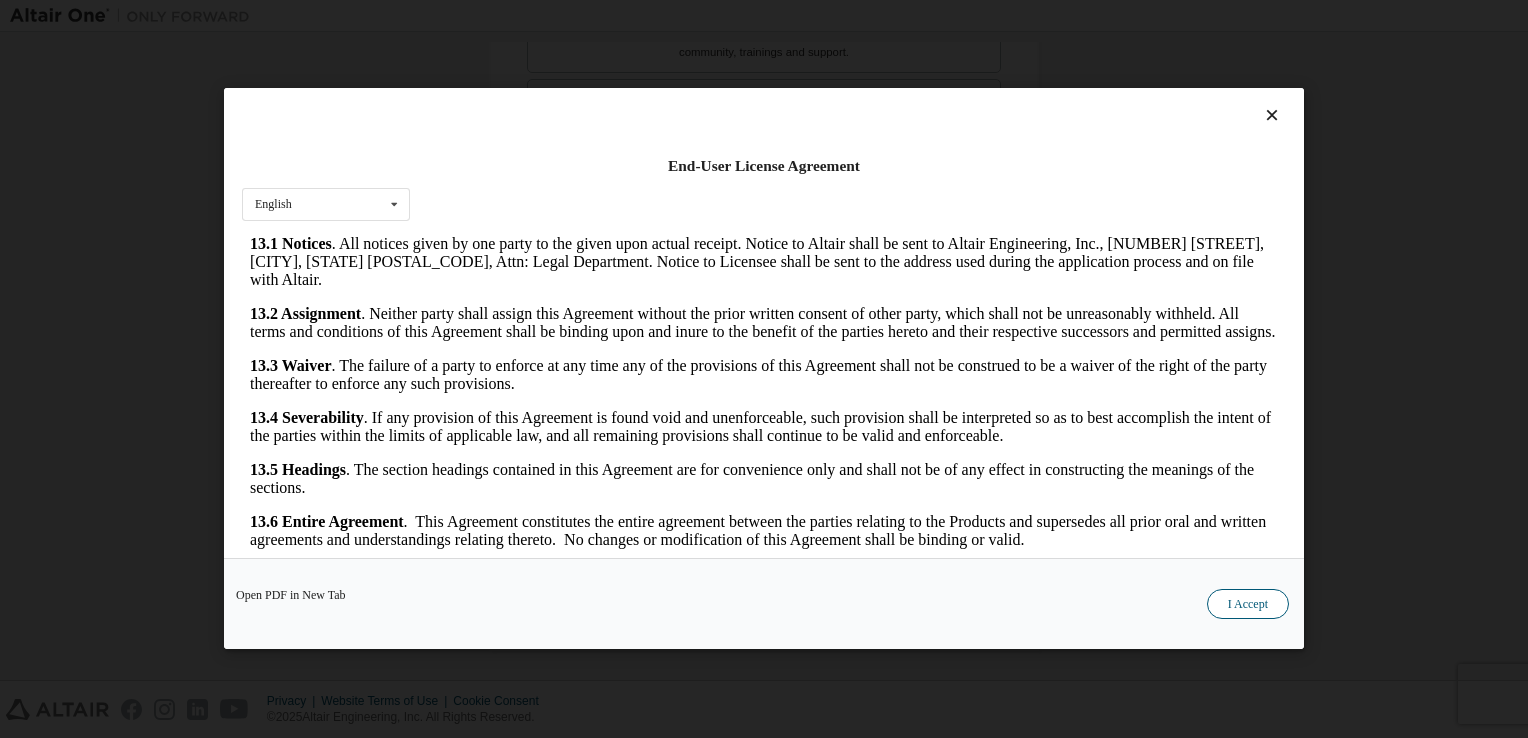 click on "I Accept" at bounding box center [1248, 605] 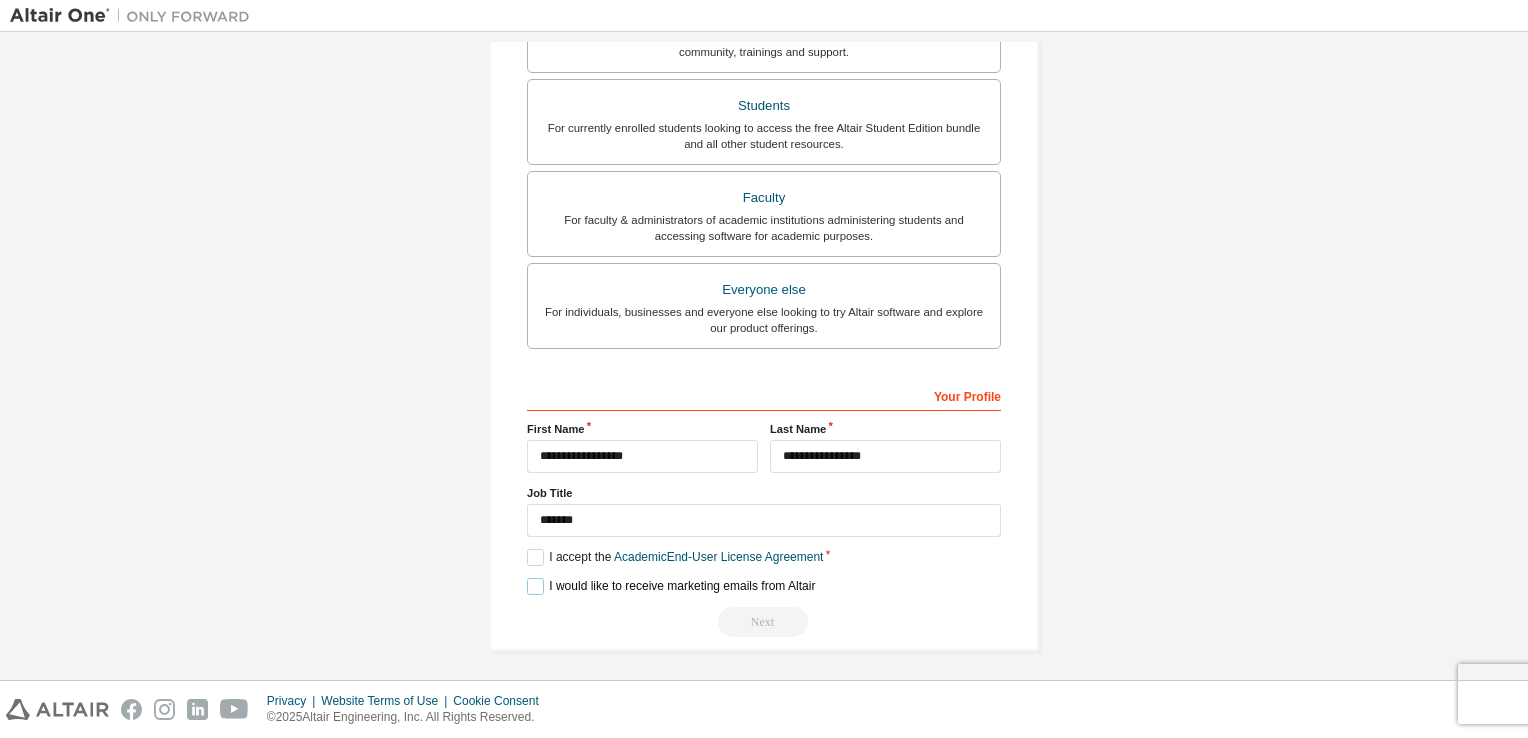 click on "I would like to receive marketing emails from Altair" at bounding box center (671, 586) 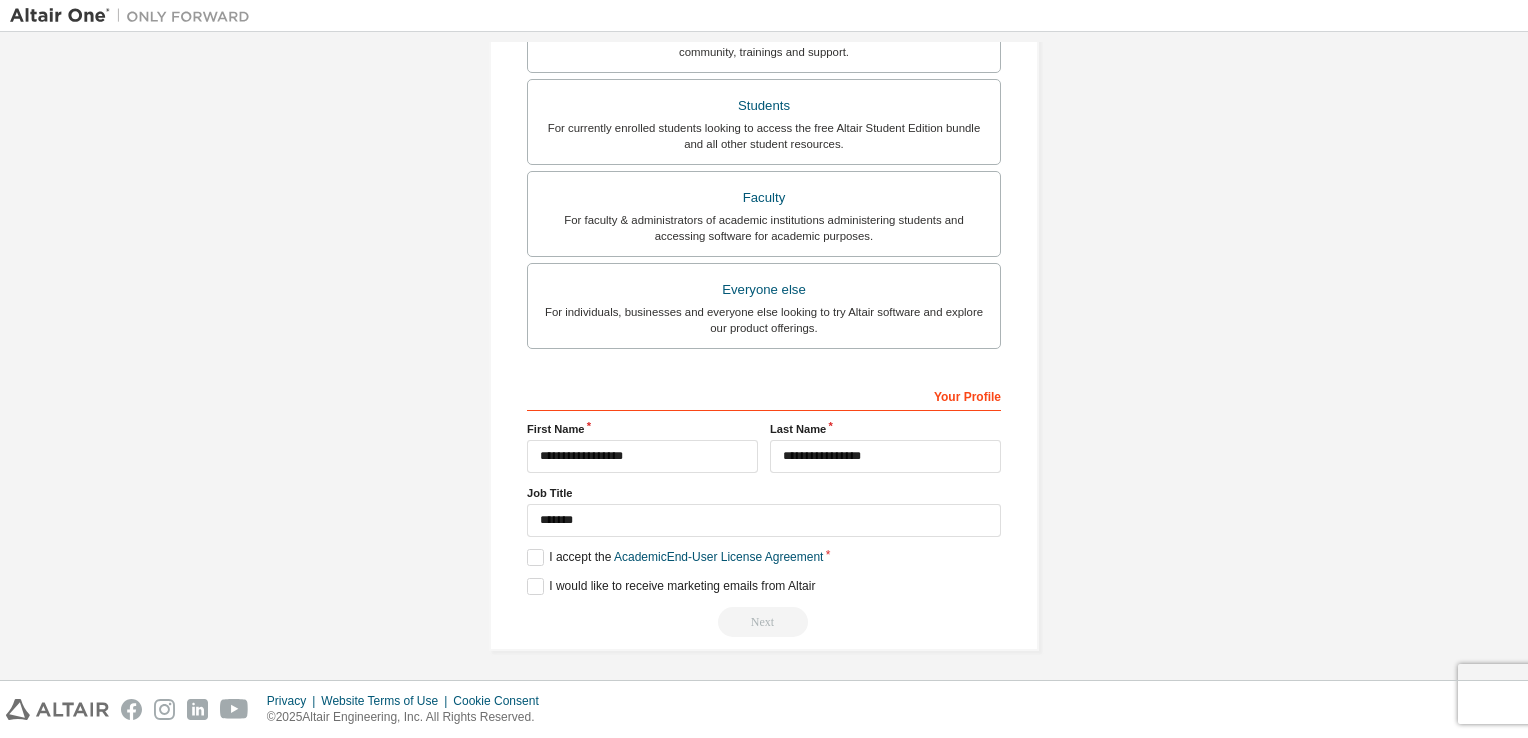 click on "Create an Altair One Account For Free Trials, Licenses, Downloads, Learning & Documentation and so much more. Personal Info Verify Email Account Info Security Setup This is a federated email. No need to register a new account. You should be able to login by using your company's SSO credentials. Email already exists. Please try to login instead. Account Type Academic emails outside our recognised list will require manual verification. You must enter a valid email address provided by your academic institution (e.g., name@example.com). What if I cannot get one? Altair Customers For existing customers looking to access software downloads, HPC resources, community, trainings and support. Students For currently enrolled students looking to access the free Altair Student Edition bundle and all other student resources. Faculty For faculty & administrators of academic institutions administering students and accessing software for academic purposes. Everyone else Your Profile [FIRST] [LAST]" at bounding box center [764, 119] 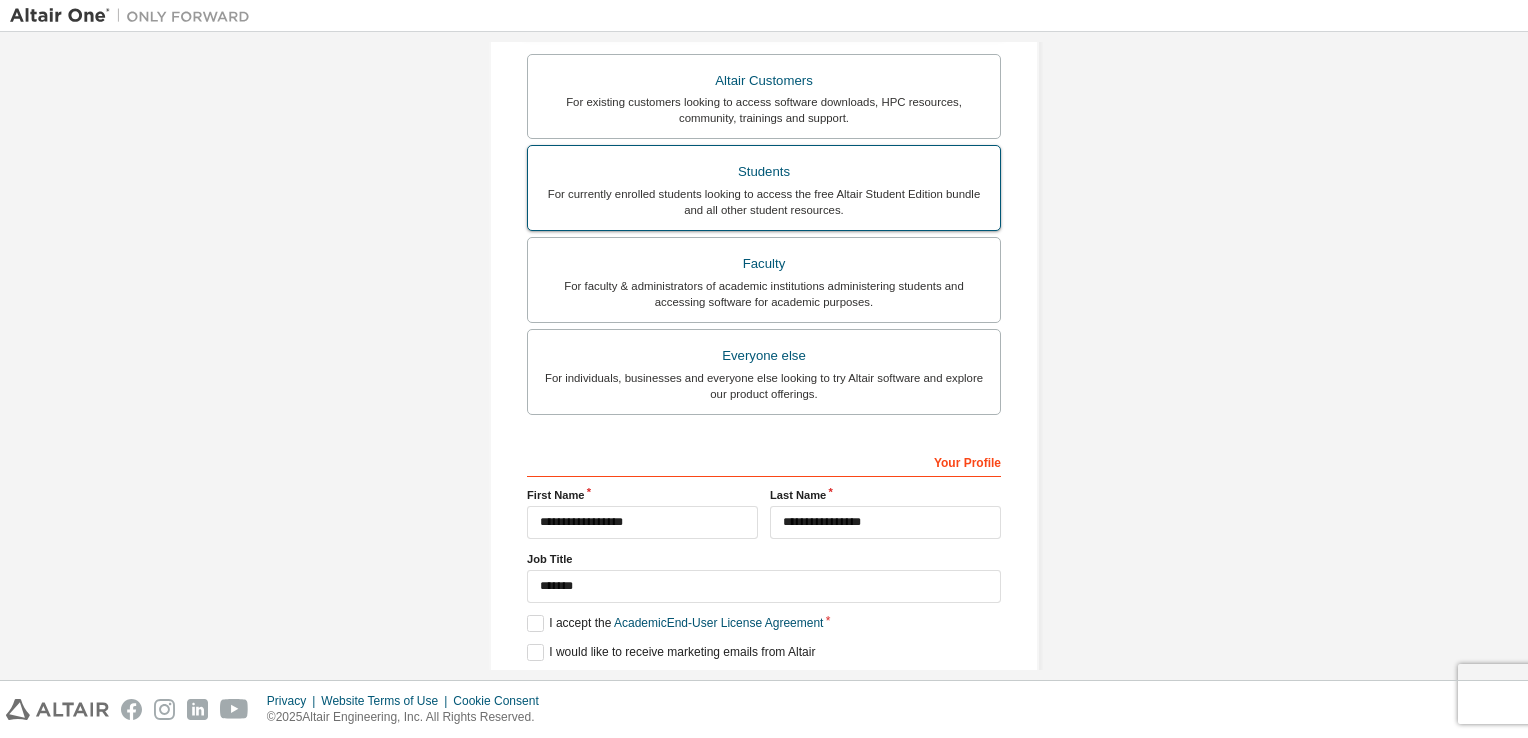 scroll, scrollTop: 478, scrollLeft: 0, axis: vertical 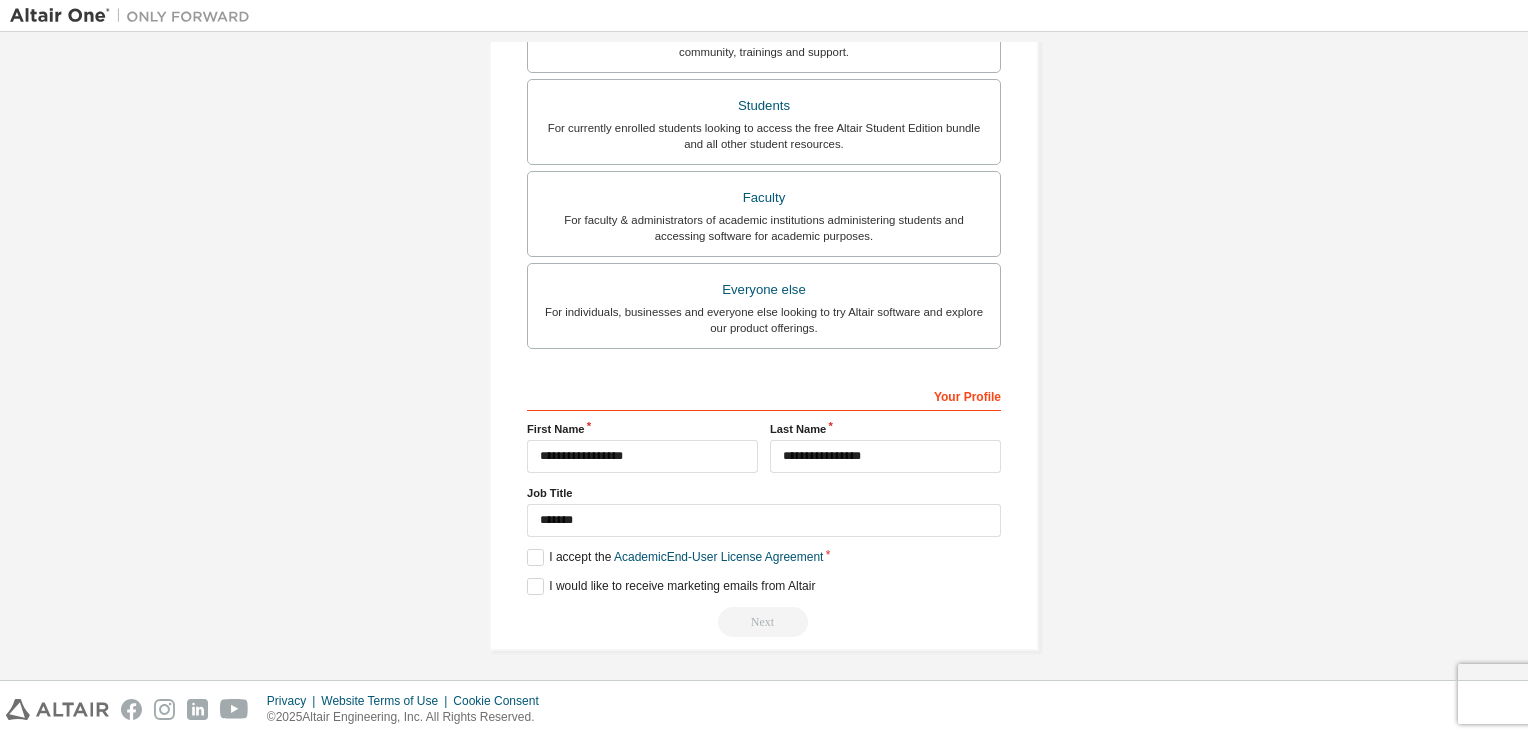 click on "Next" at bounding box center (764, 622) 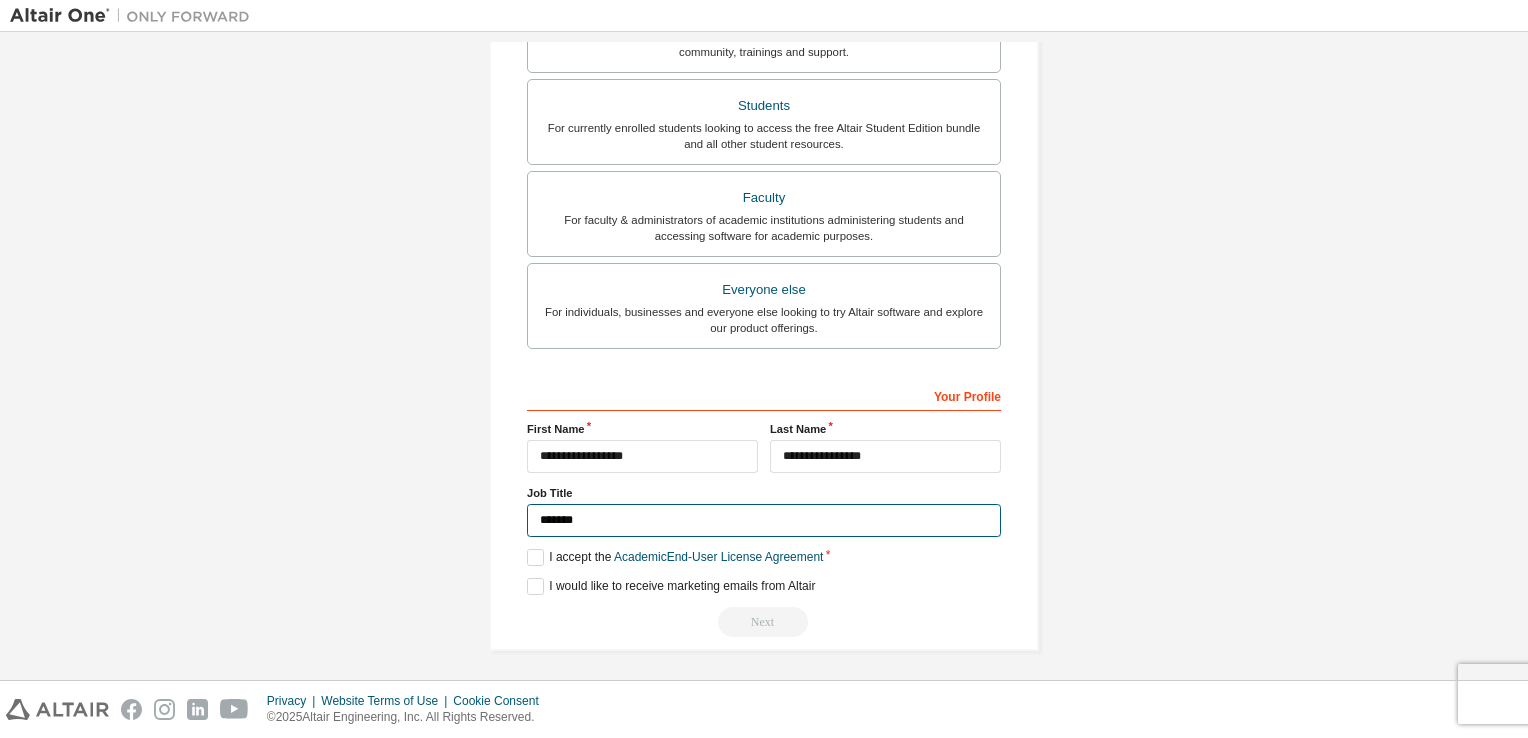 click on "*******" at bounding box center (764, 520) 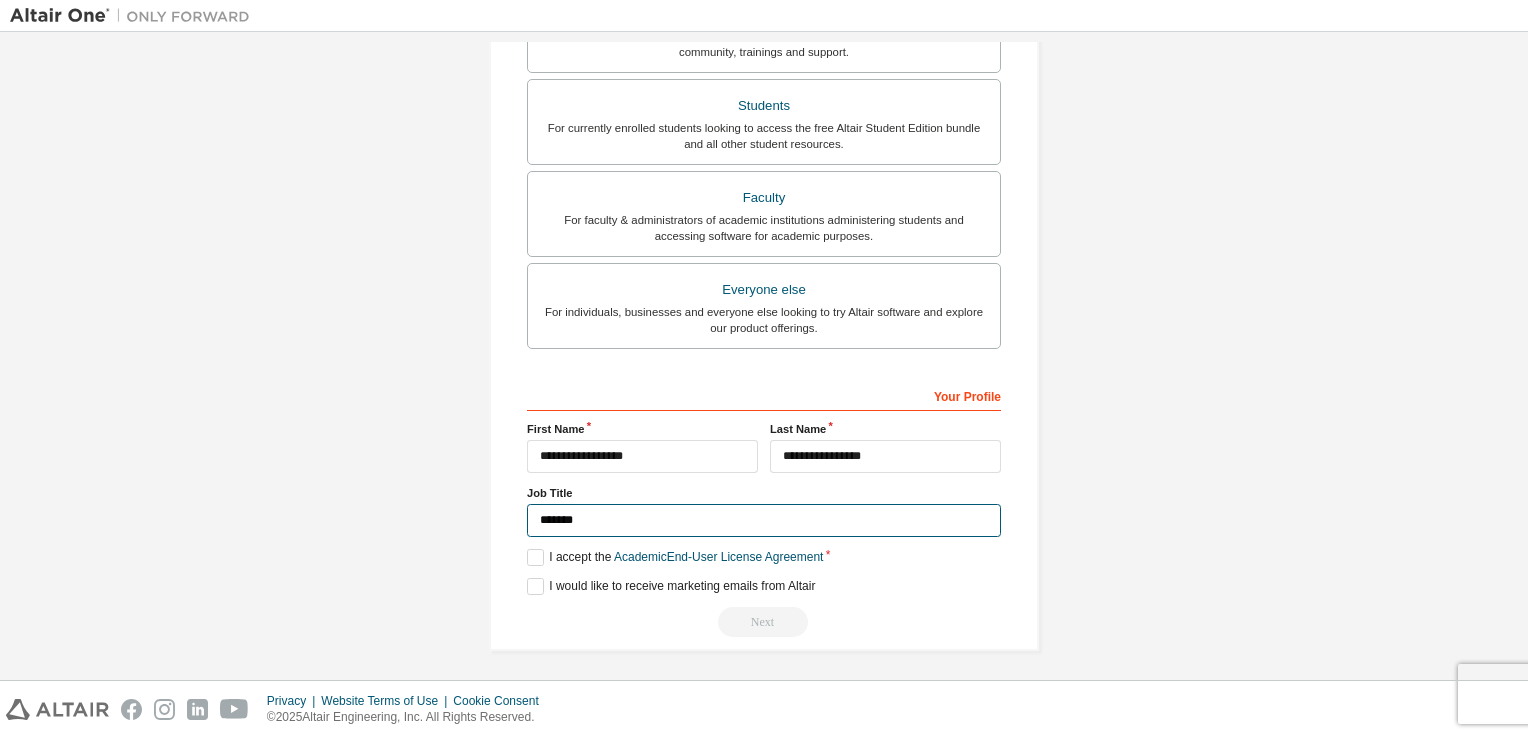 click on "*******" at bounding box center (764, 520) 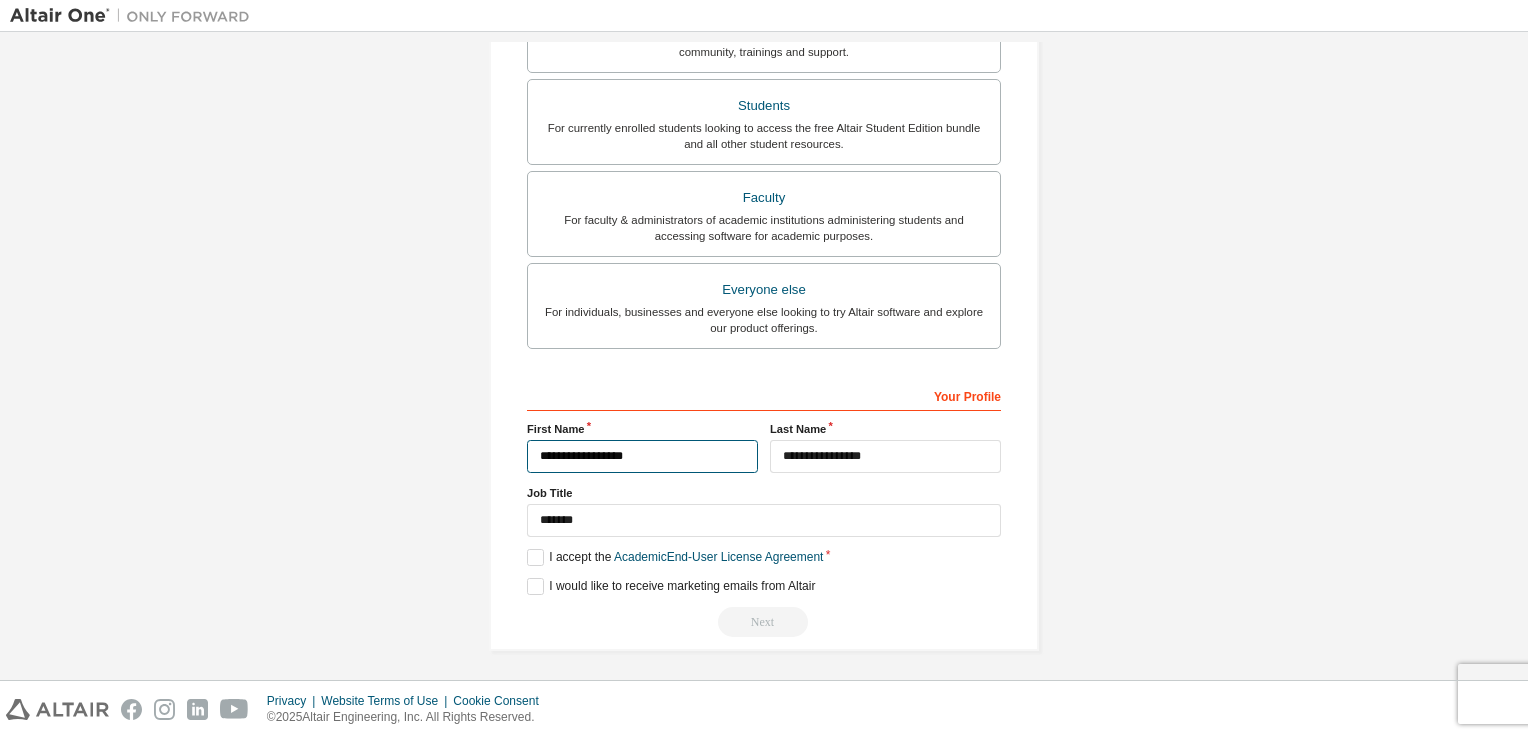 click on "**********" at bounding box center (642, 456) 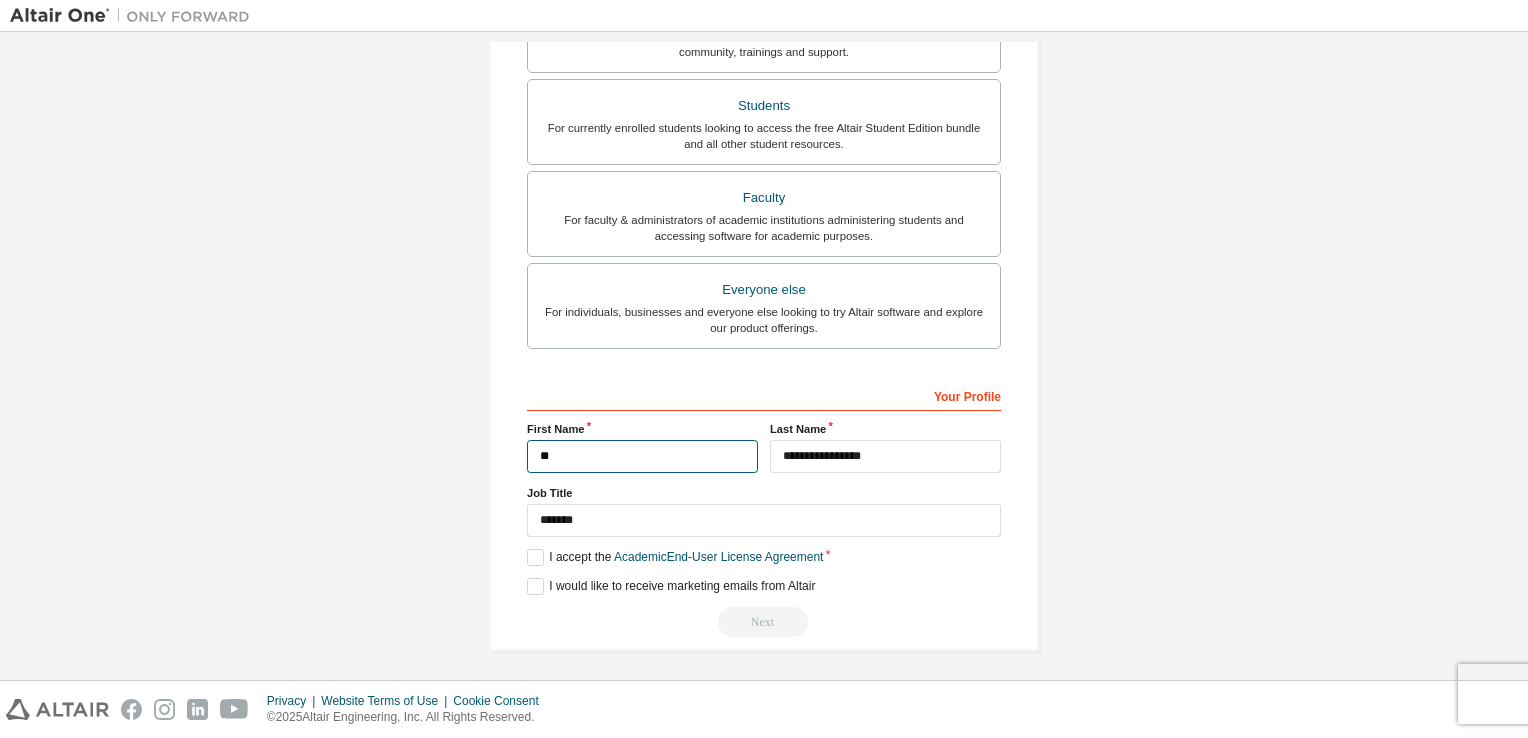 type on "*" 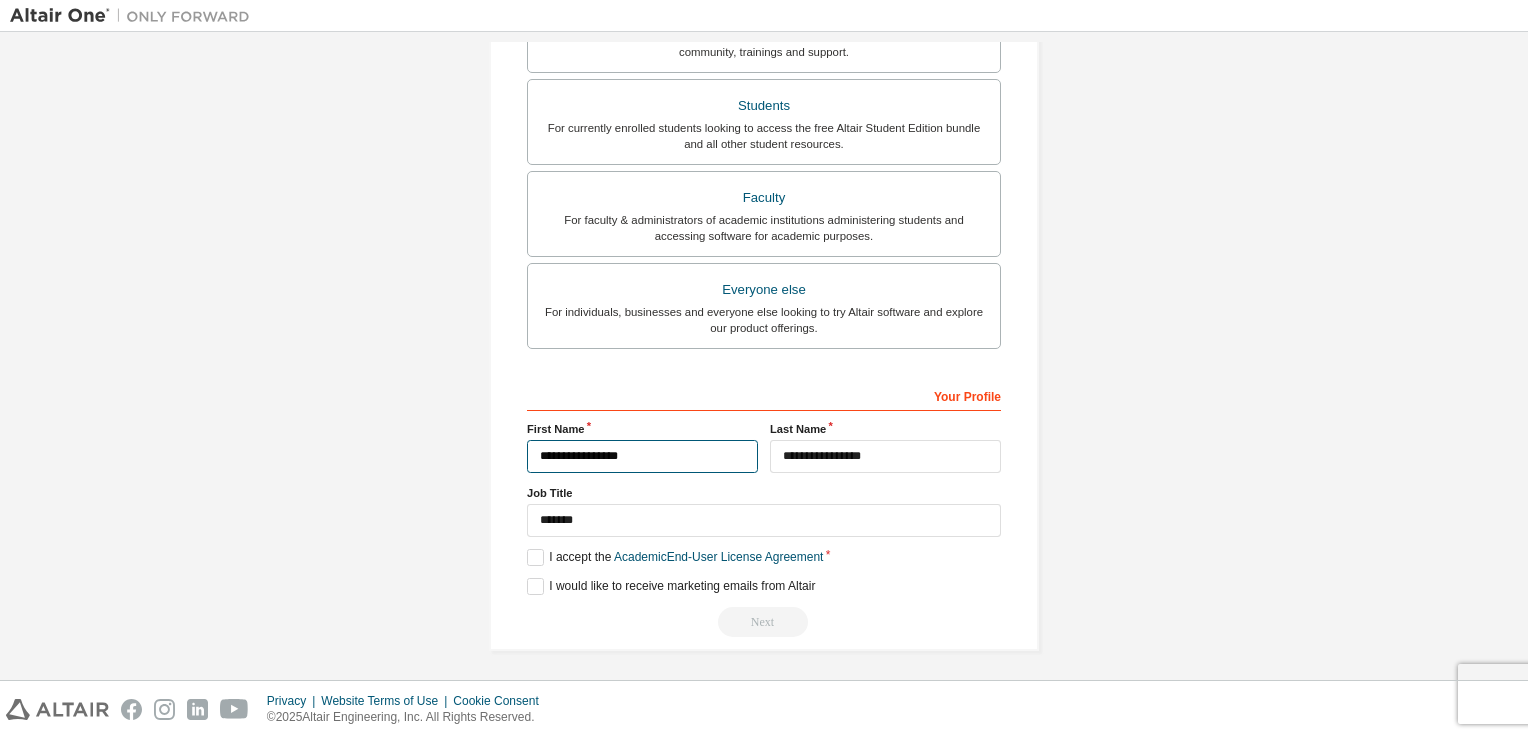 type on "**********" 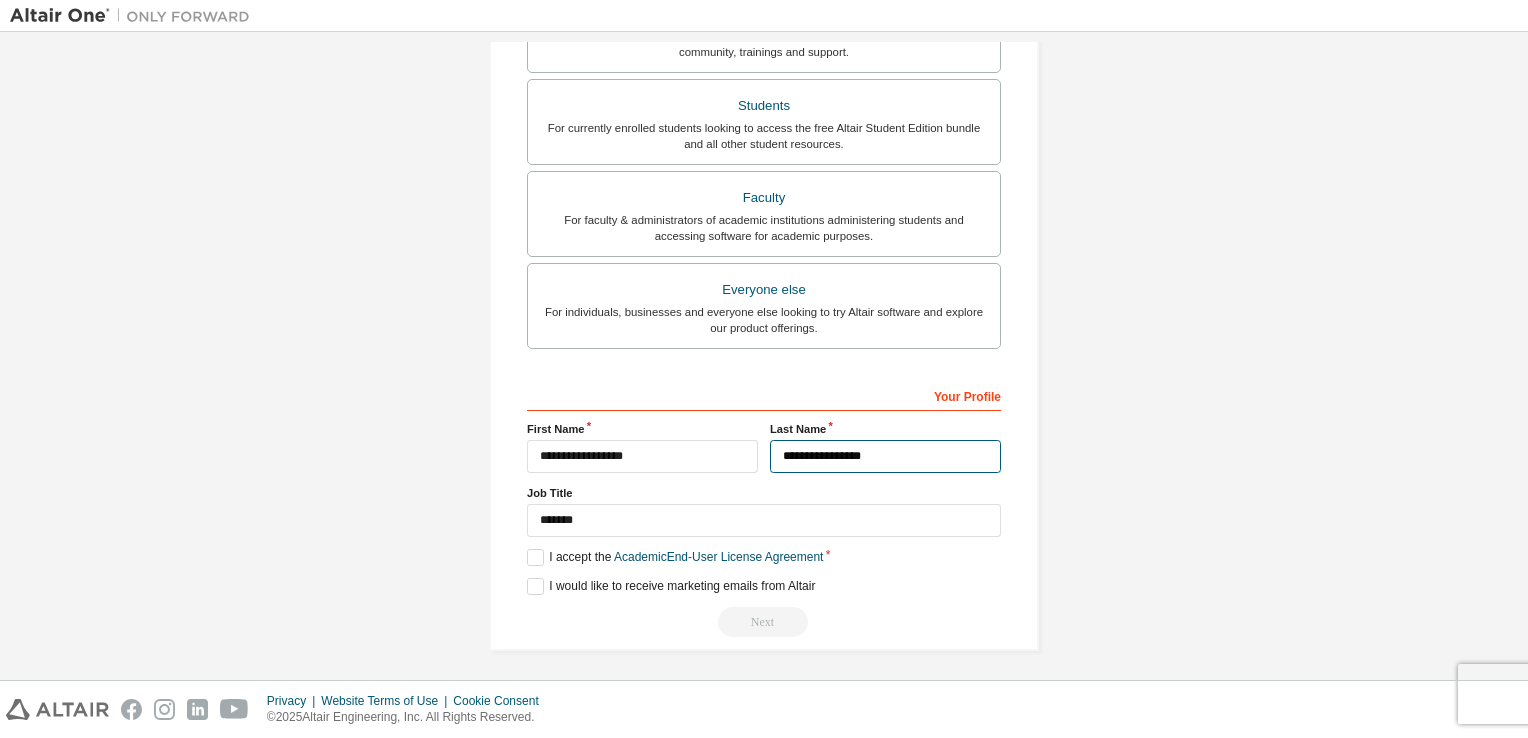 click on "**********" at bounding box center (885, 456) 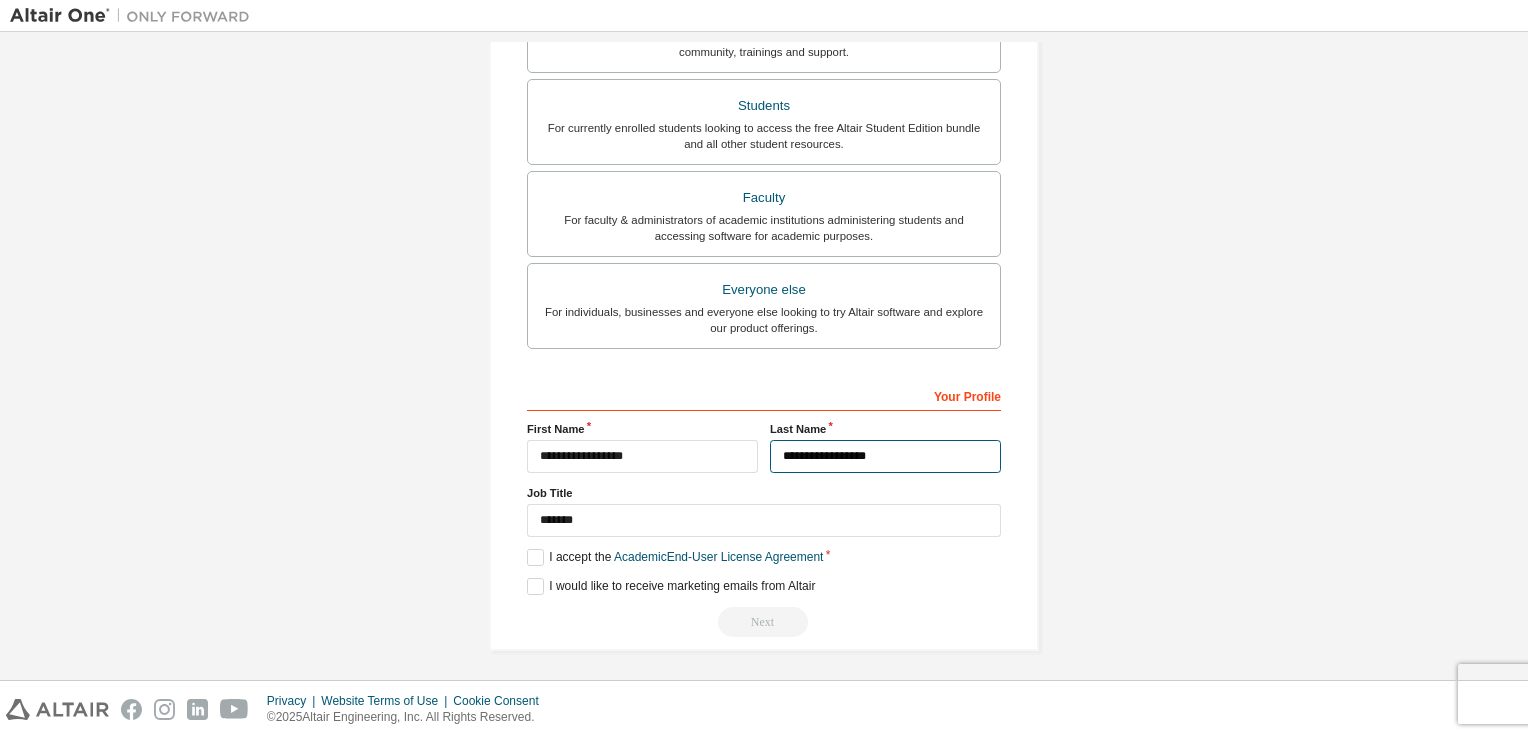 type on "**********" 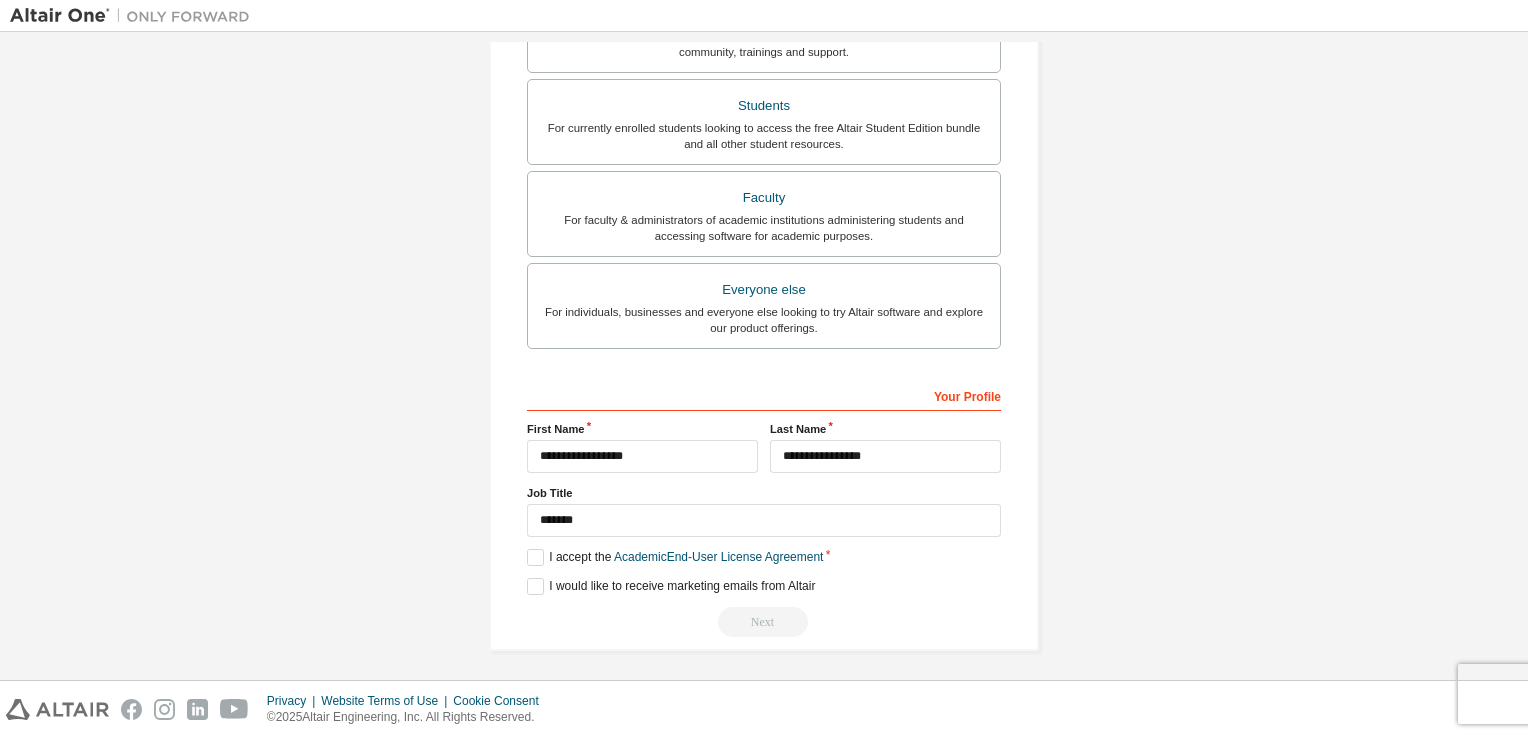 click on "Create an Altair One Account For Free Trials, Licenses, Downloads, Learning & Documentation and so much more. Personal Info Verify Email Account Info Security Setup This is a federated email. No need to register a new account. You should be able to login by using your company's SSO credentials. Email already exists. Please try to login instead. Account Type Academic emails outside our recognised list will require manual verification. You must enter a valid email address provided by your academic institution (e.g., name@example.com). What if I cannot get one? Altair Customers For existing customers looking to access software downloads, HPC resources, community, trainings and support. Students For currently enrolled students looking to access the free Altair Student Edition bundle and all other student resources. Faculty For faculty & administrators of academic institutions administering students and accessing software for academic purposes. Everyone else Your Profile [FIRST] [LAST]" at bounding box center [764, 119] 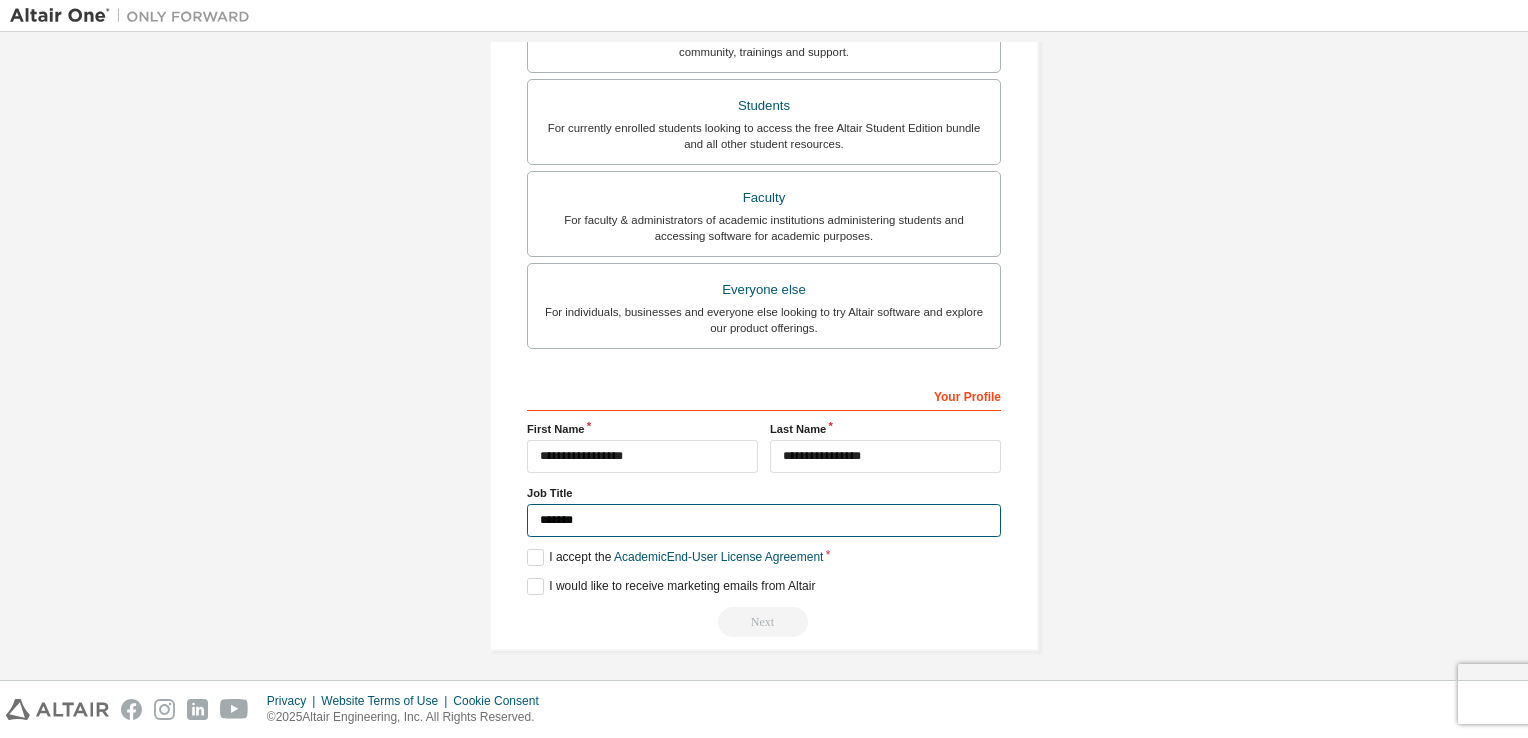 click on "*******" at bounding box center (764, 520) 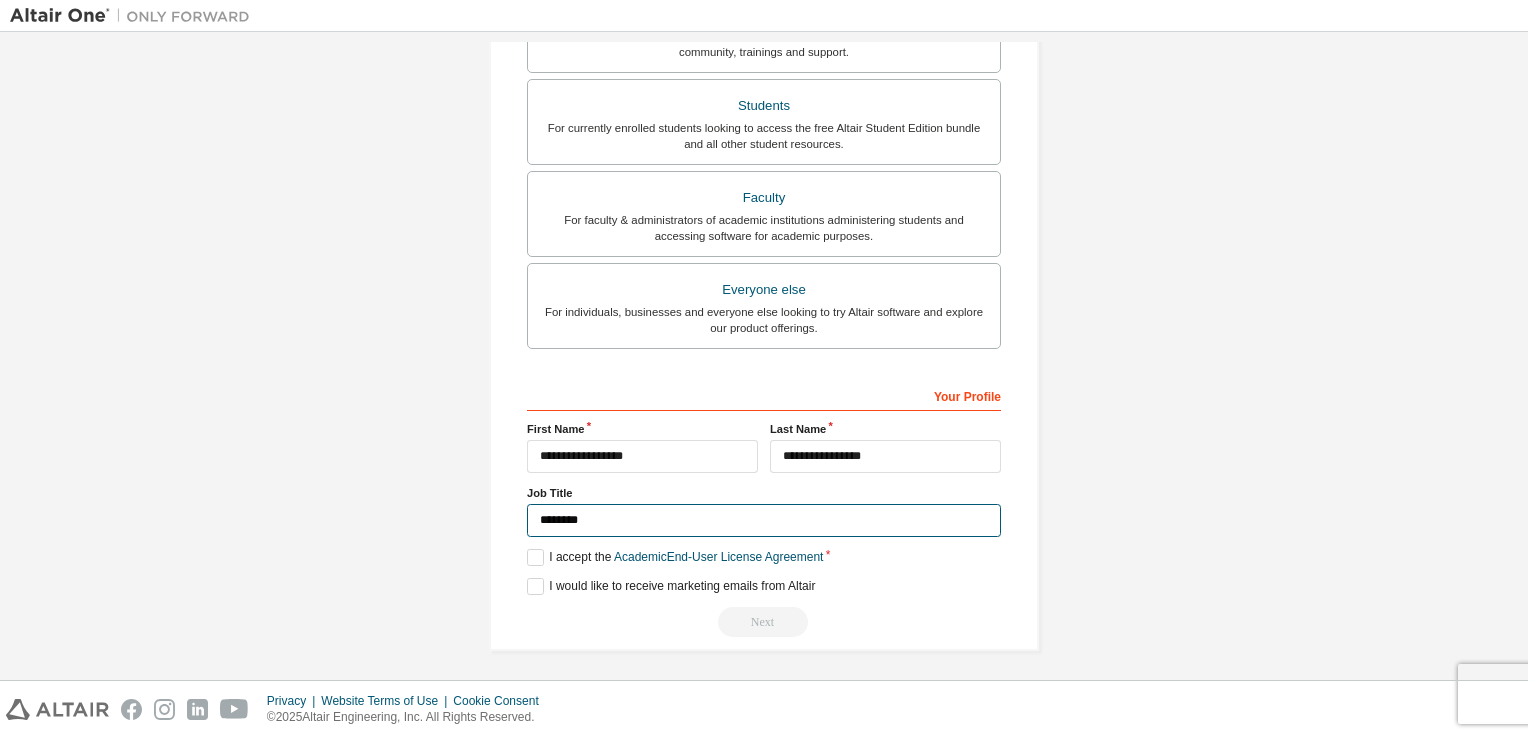 type on "*******" 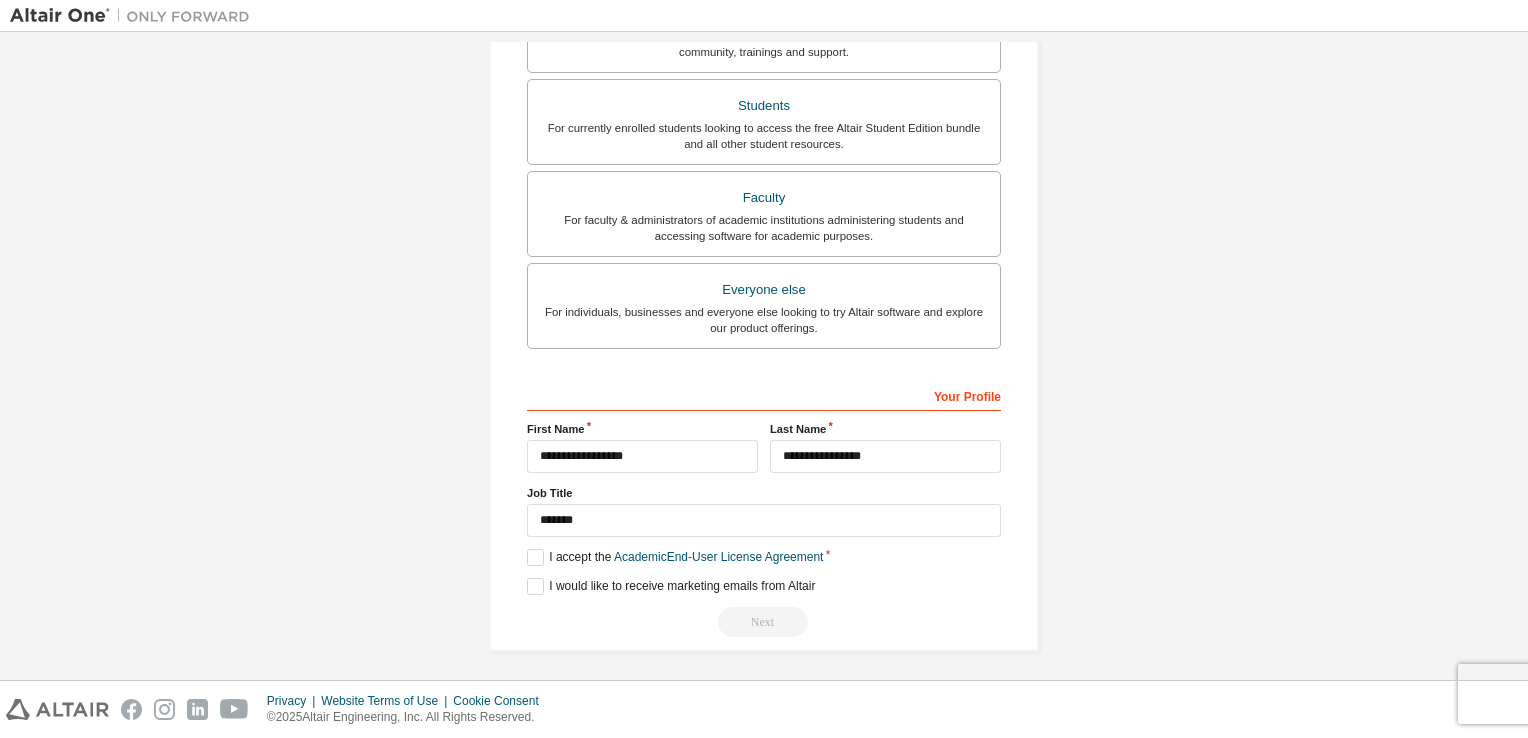 click on "Create an Altair One Account For Free Trials, Licenses, Downloads, Learning & Documentation and so much more. Personal Info Verify Email Account Info Security Setup This is a federated email. No need to register a new account. You should be able to login by using your company's SSO credentials. Email already exists. Please try to login instead. Account Type Academic emails outside our recognised list will require manual verification. You must enter a valid email address provided by your academic institution (e.g., name@example.com). What if I cannot get one? Altair Customers For existing customers looking to access software downloads, HPC resources, community, trainings and support. Students For currently enrolled students looking to access the free Altair Student Edition bundle and all other student resources. Faculty For faculty & administrators of academic institutions administering students and accessing software for academic purposes. Everyone else Your Profile [FIRST] [LAST]" at bounding box center [764, 119] 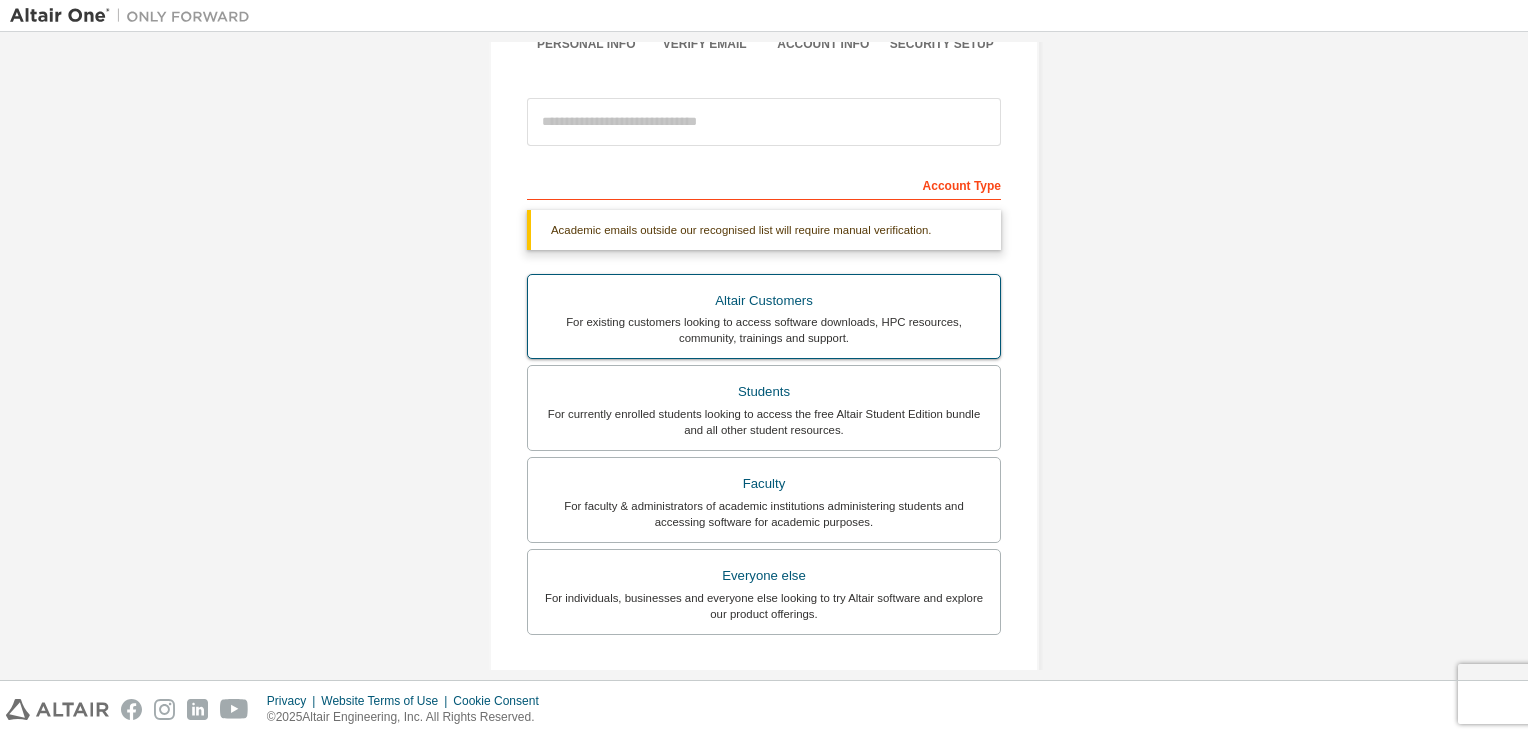 scroll, scrollTop: 178, scrollLeft: 0, axis: vertical 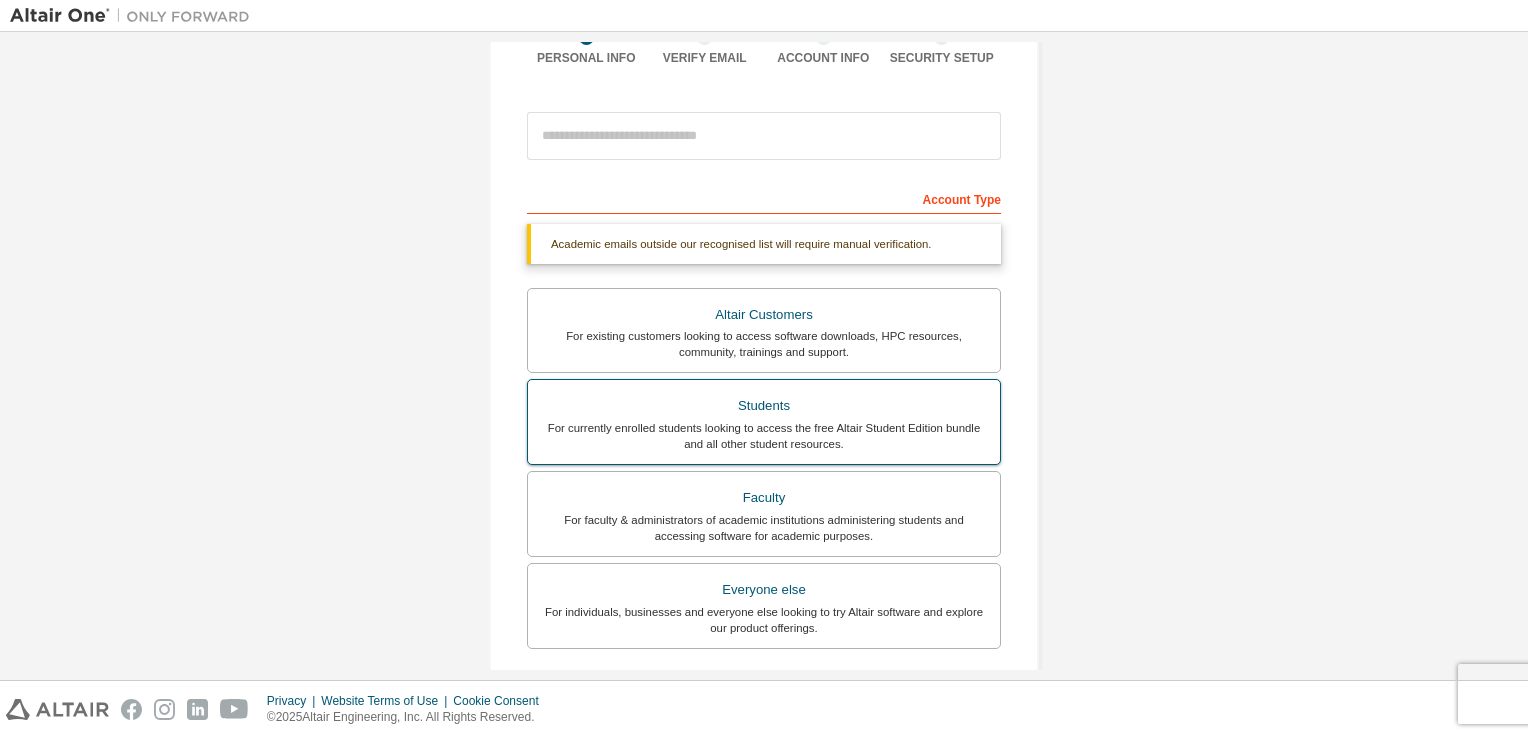 click on "Students" at bounding box center (764, 406) 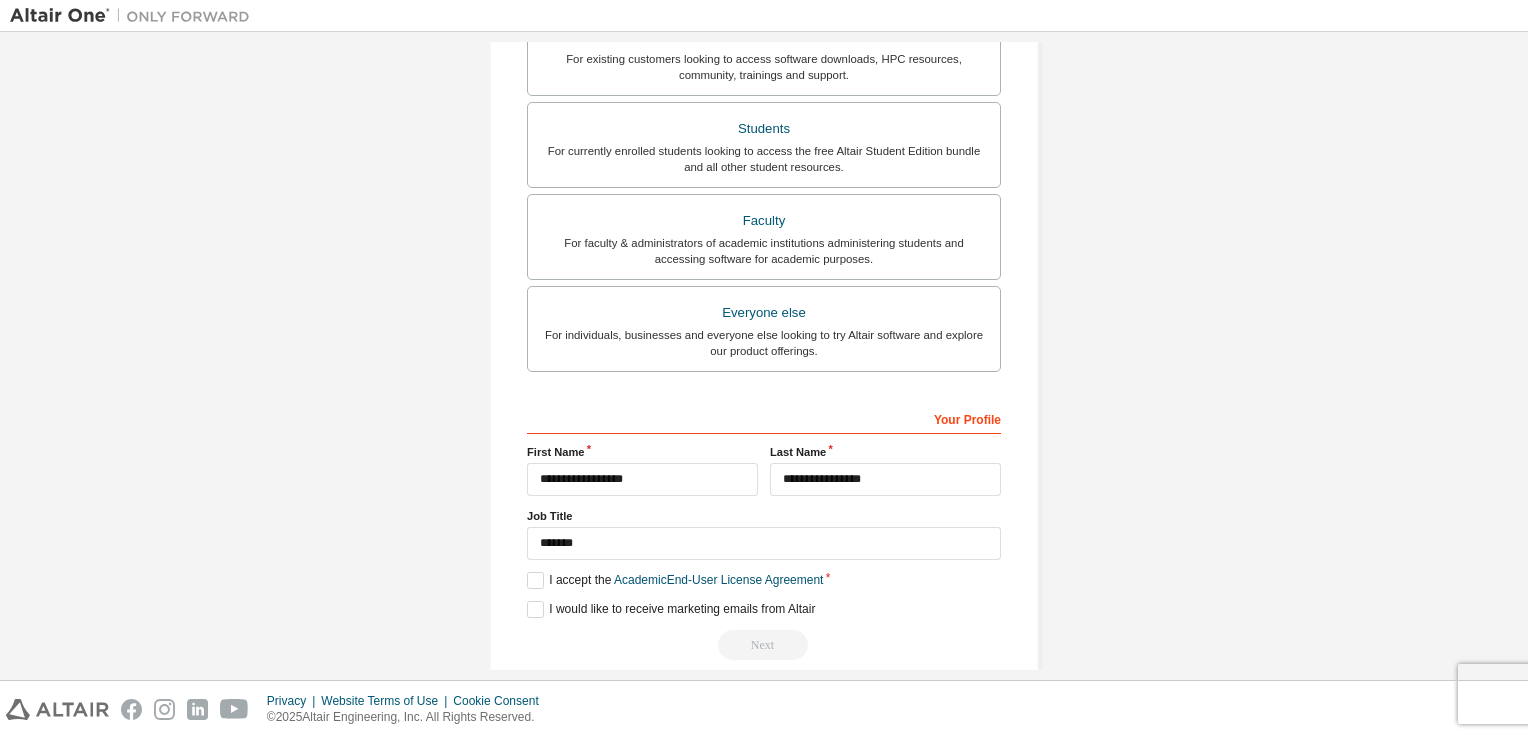 scroll, scrollTop: 478, scrollLeft: 0, axis: vertical 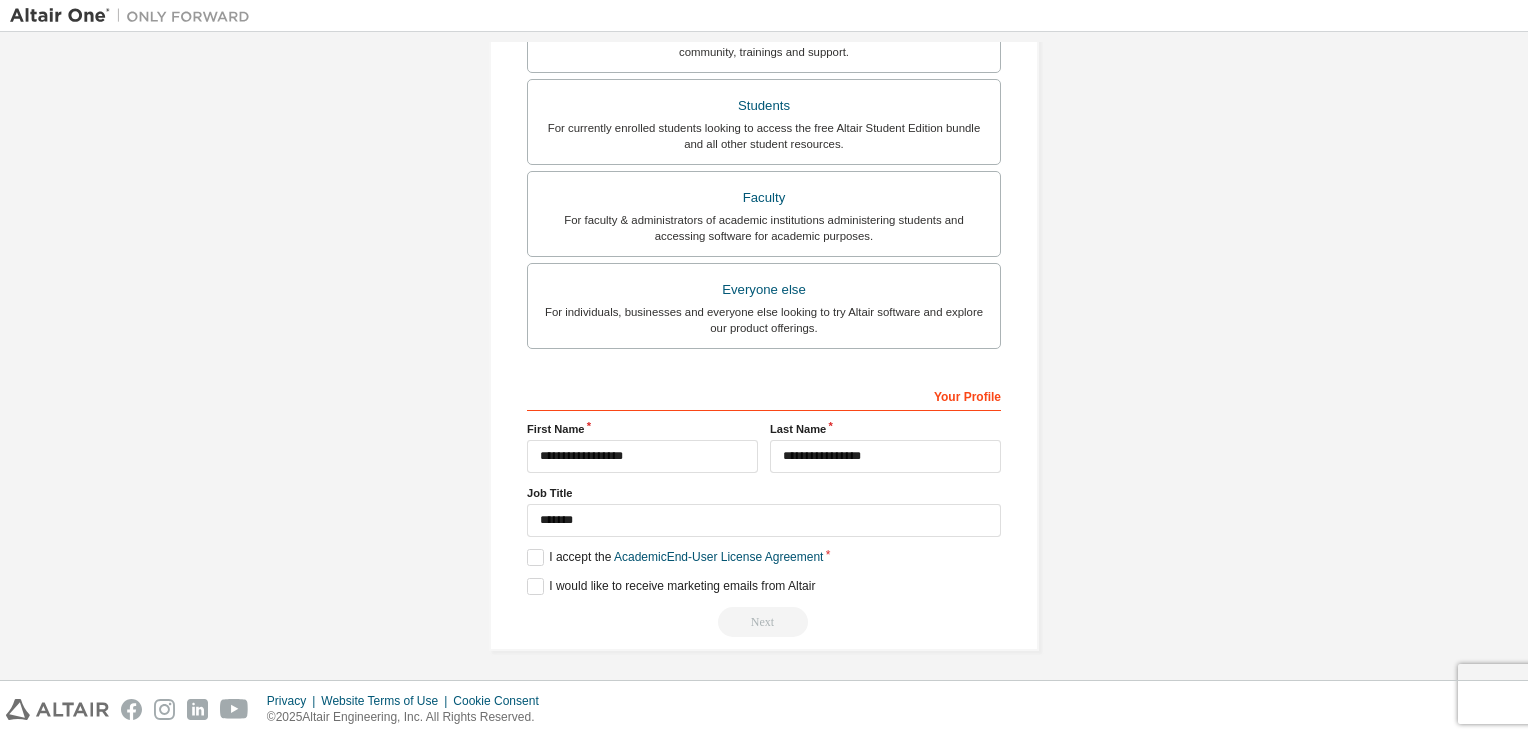 click on "Your Profile" at bounding box center (764, 395) 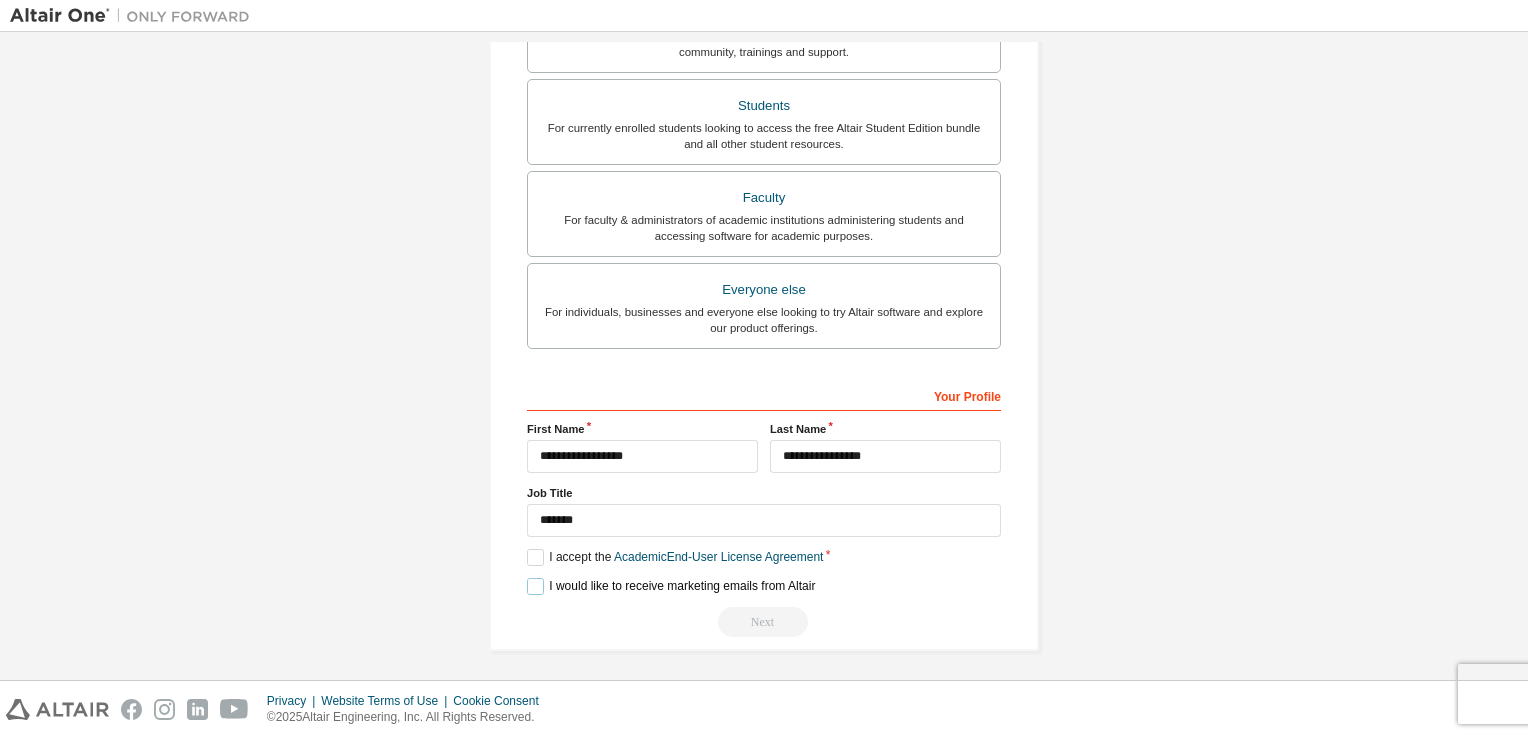 click on "I would like to receive marketing emails from Altair" at bounding box center (671, 586) 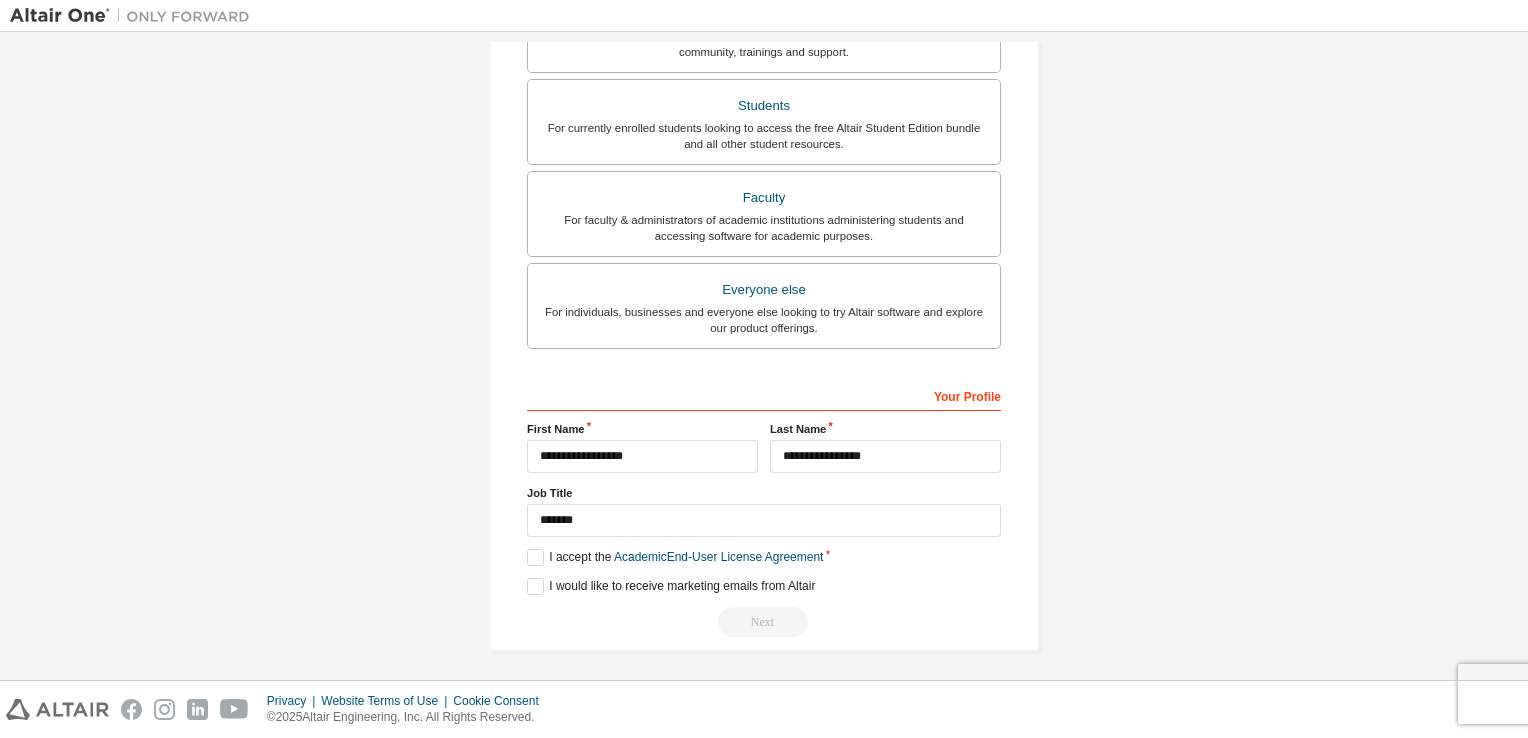 click on "Next" at bounding box center [764, 622] 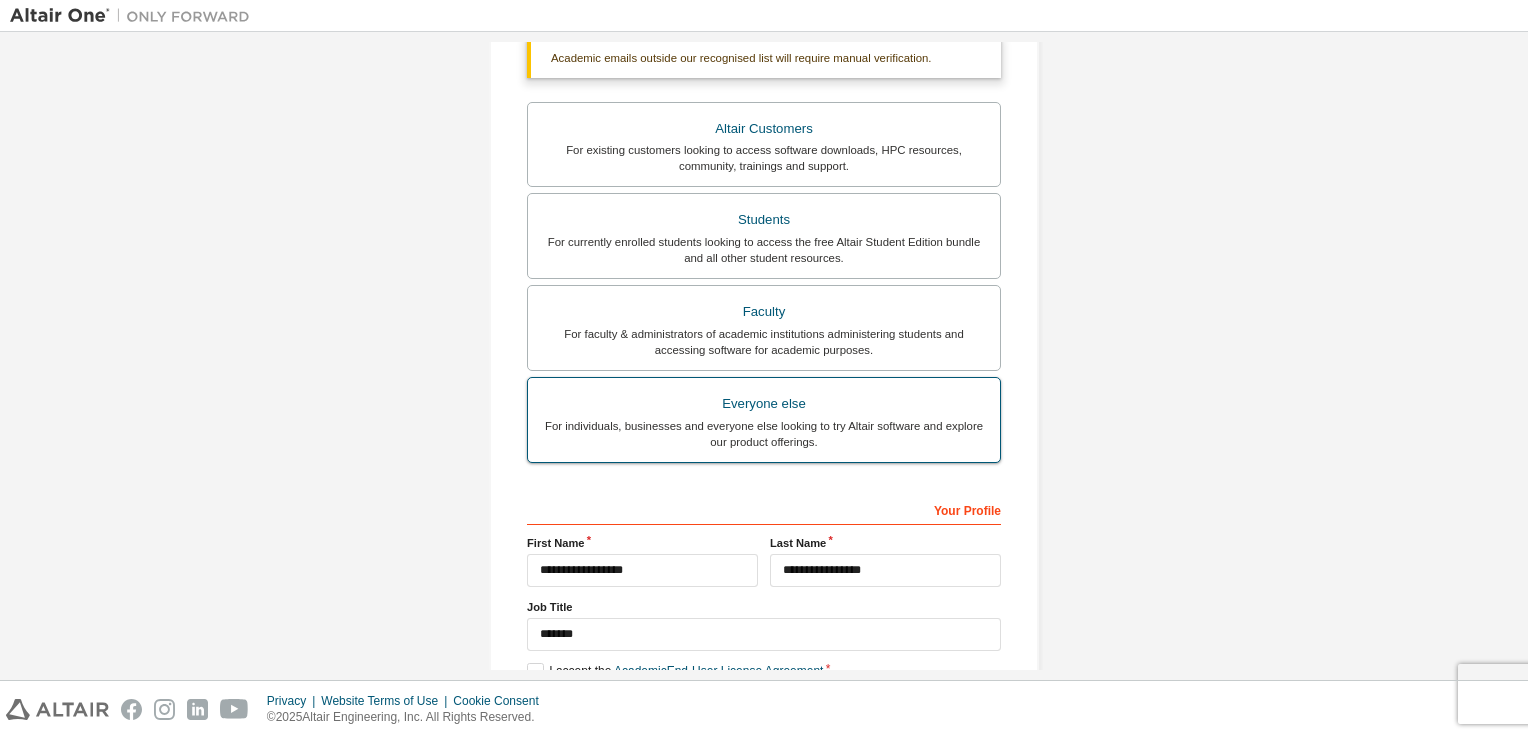 scroll, scrollTop: 278, scrollLeft: 0, axis: vertical 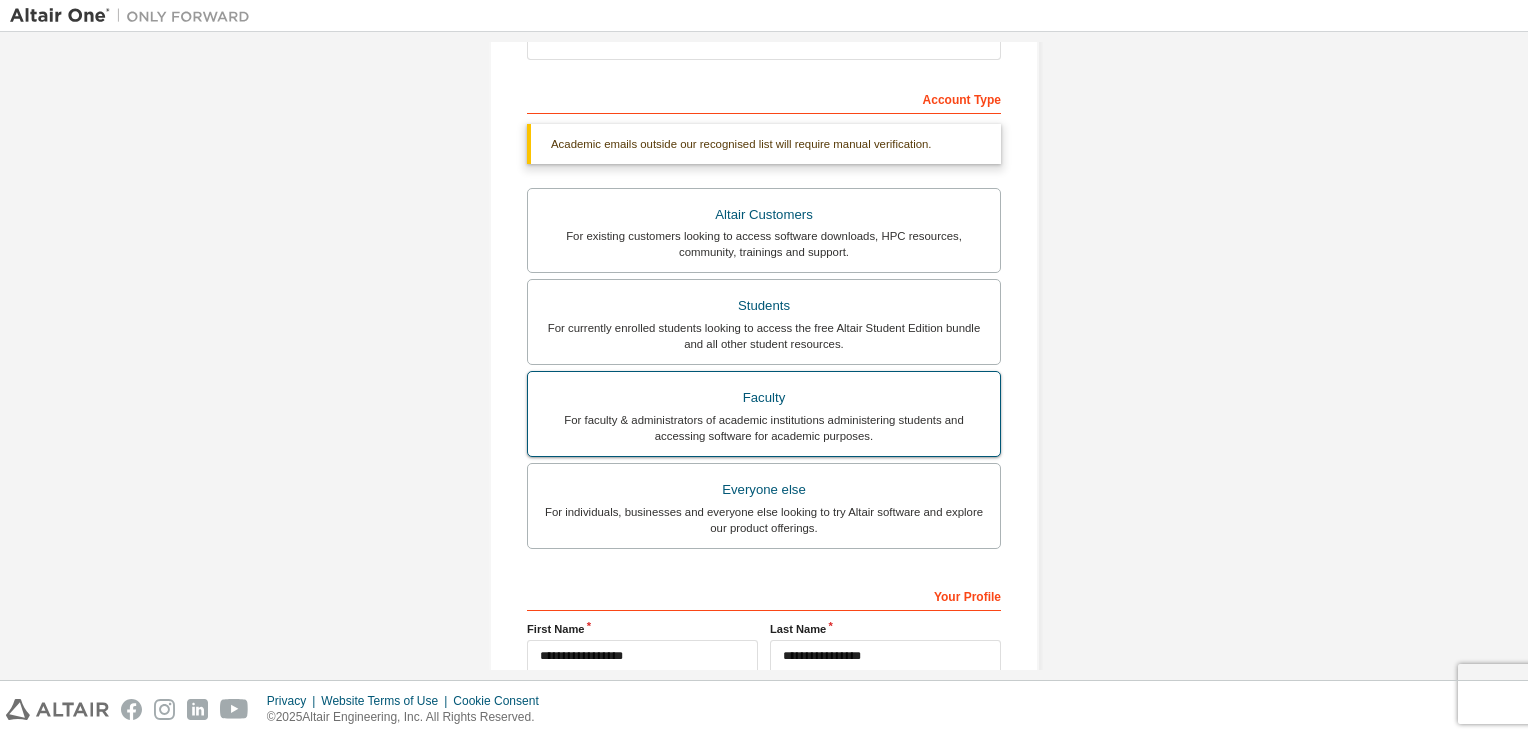 click on "For faculty & administrators of academic institutions administering students and accessing software for academic purposes." at bounding box center [764, 428] 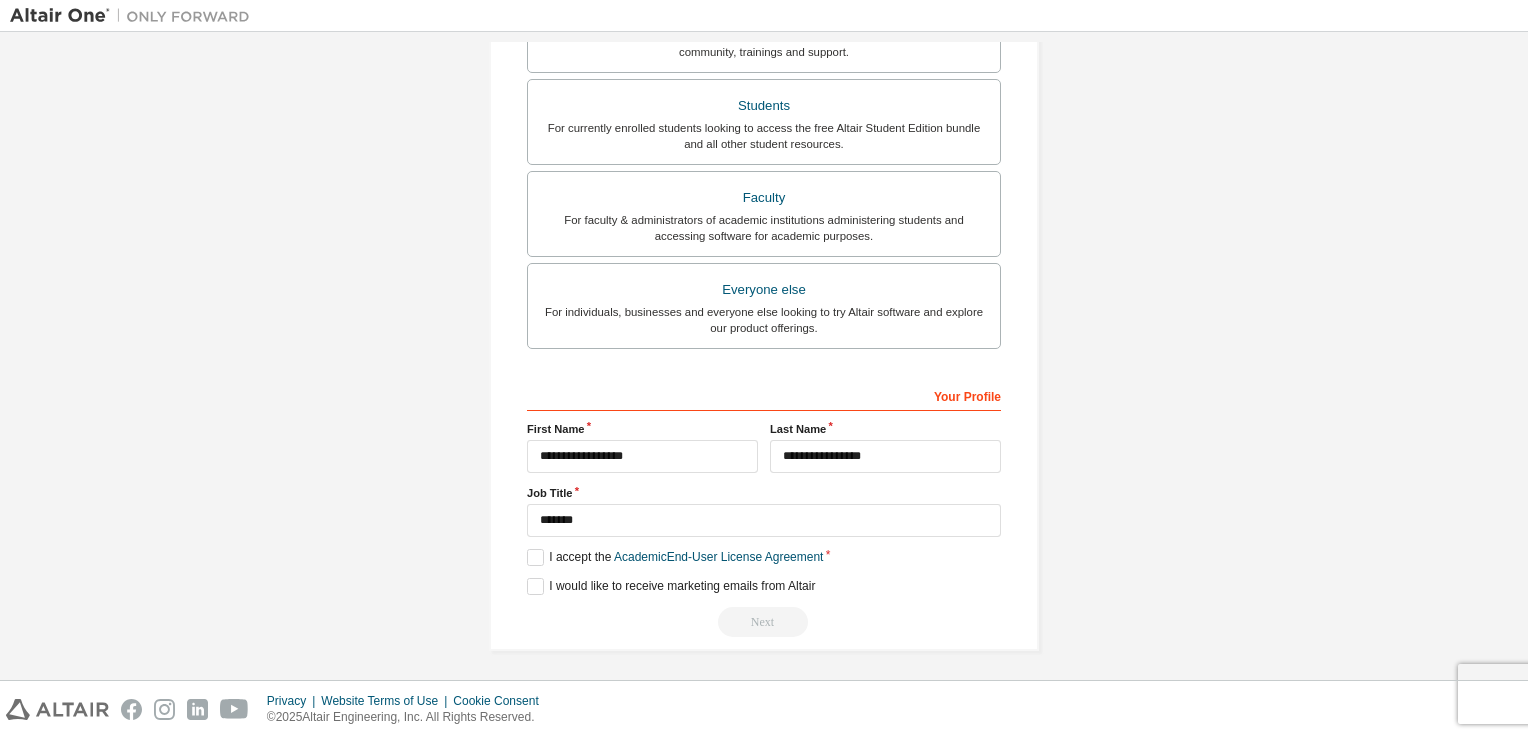 scroll, scrollTop: 0, scrollLeft: 0, axis: both 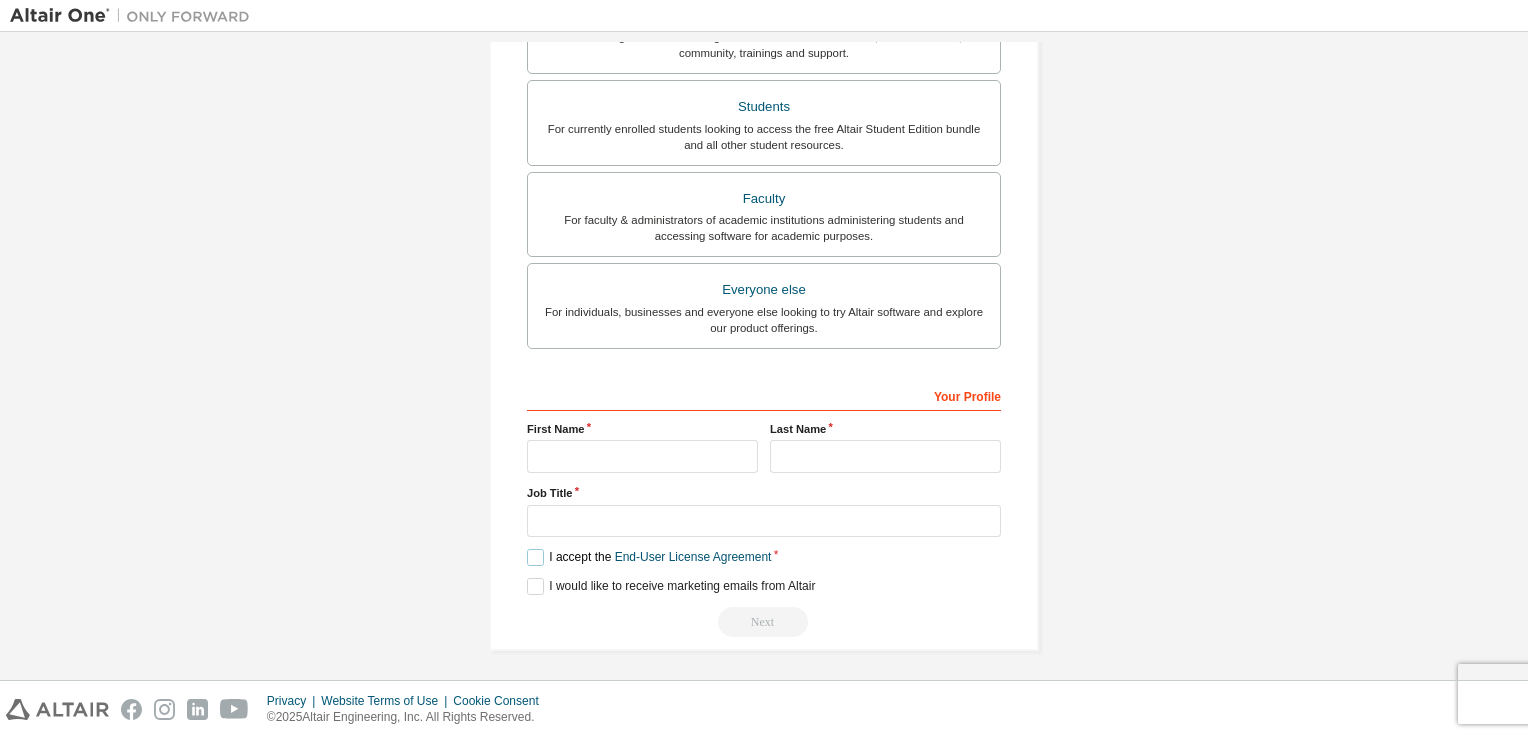 click on "I accept the    End-User License Agreement" at bounding box center [649, 557] 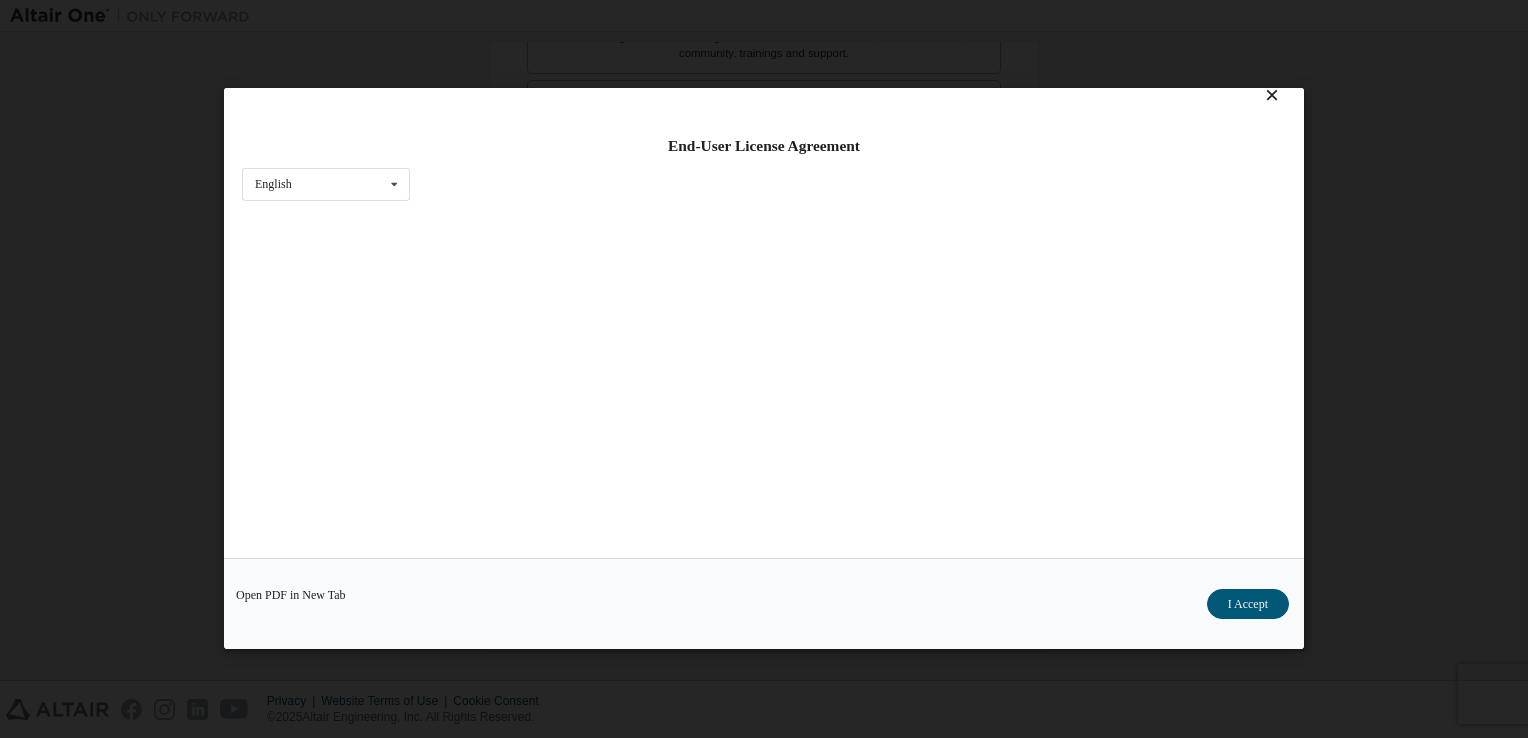 scroll, scrollTop: 28, scrollLeft: 0, axis: vertical 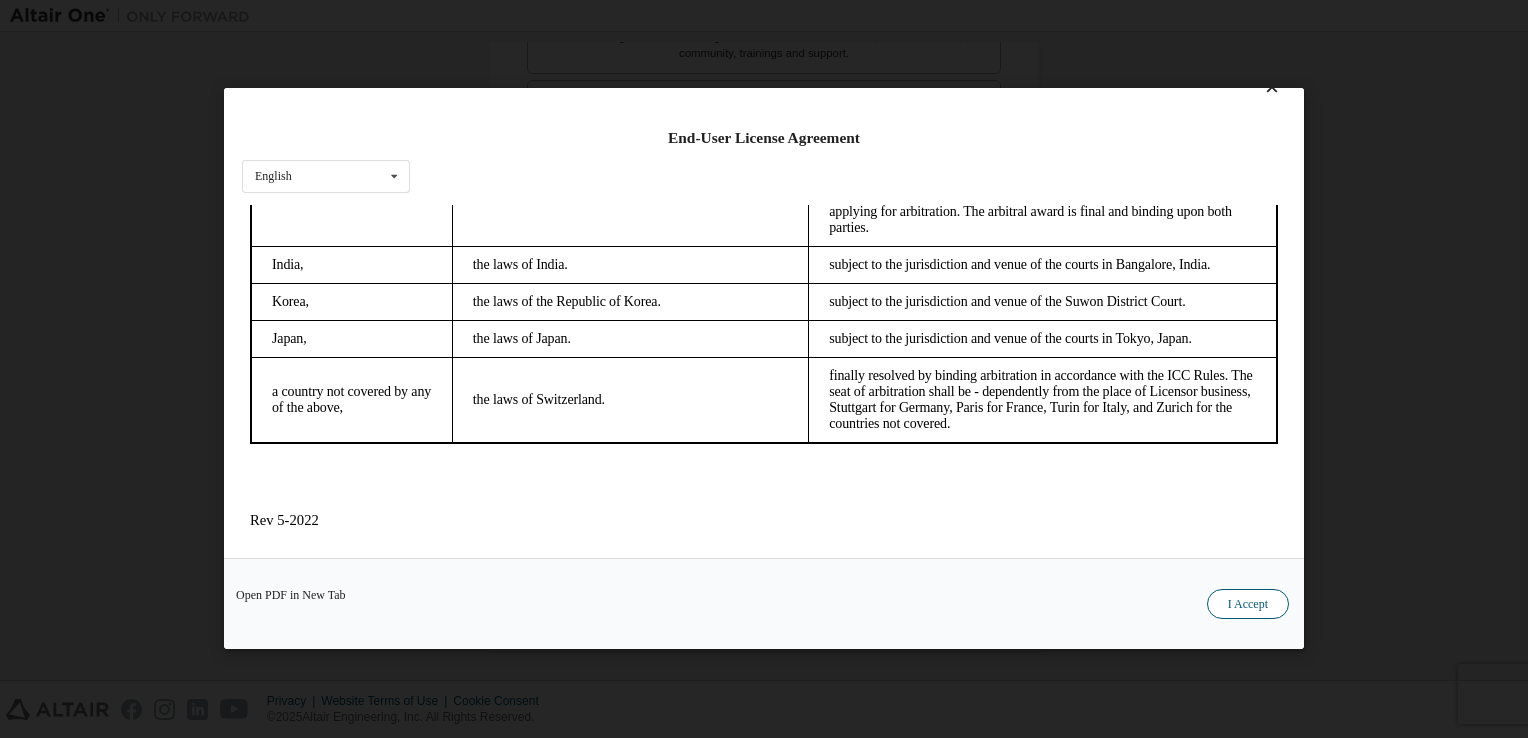 click on "I Accept" at bounding box center (1248, 605) 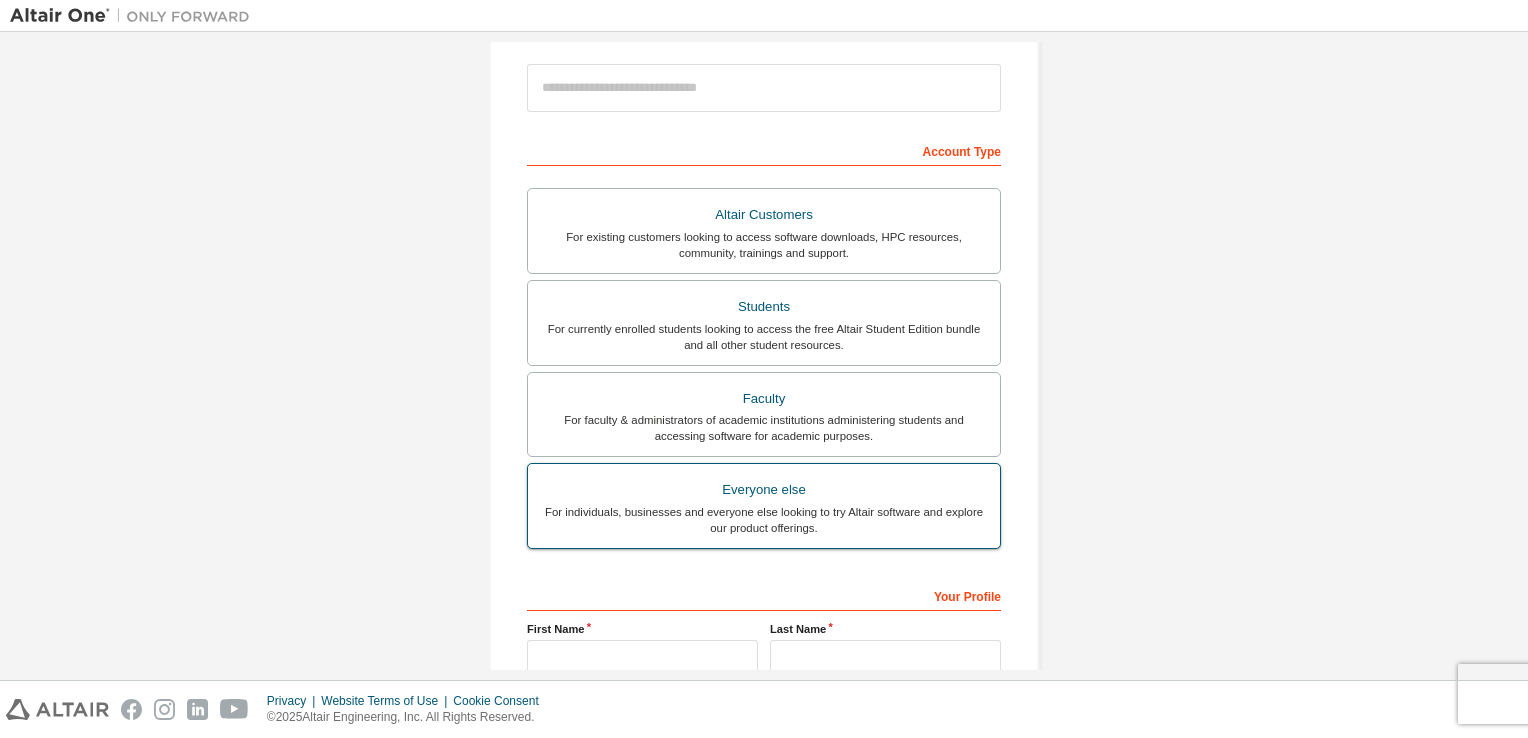 scroll, scrollTop: 26, scrollLeft: 0, axis: vertical 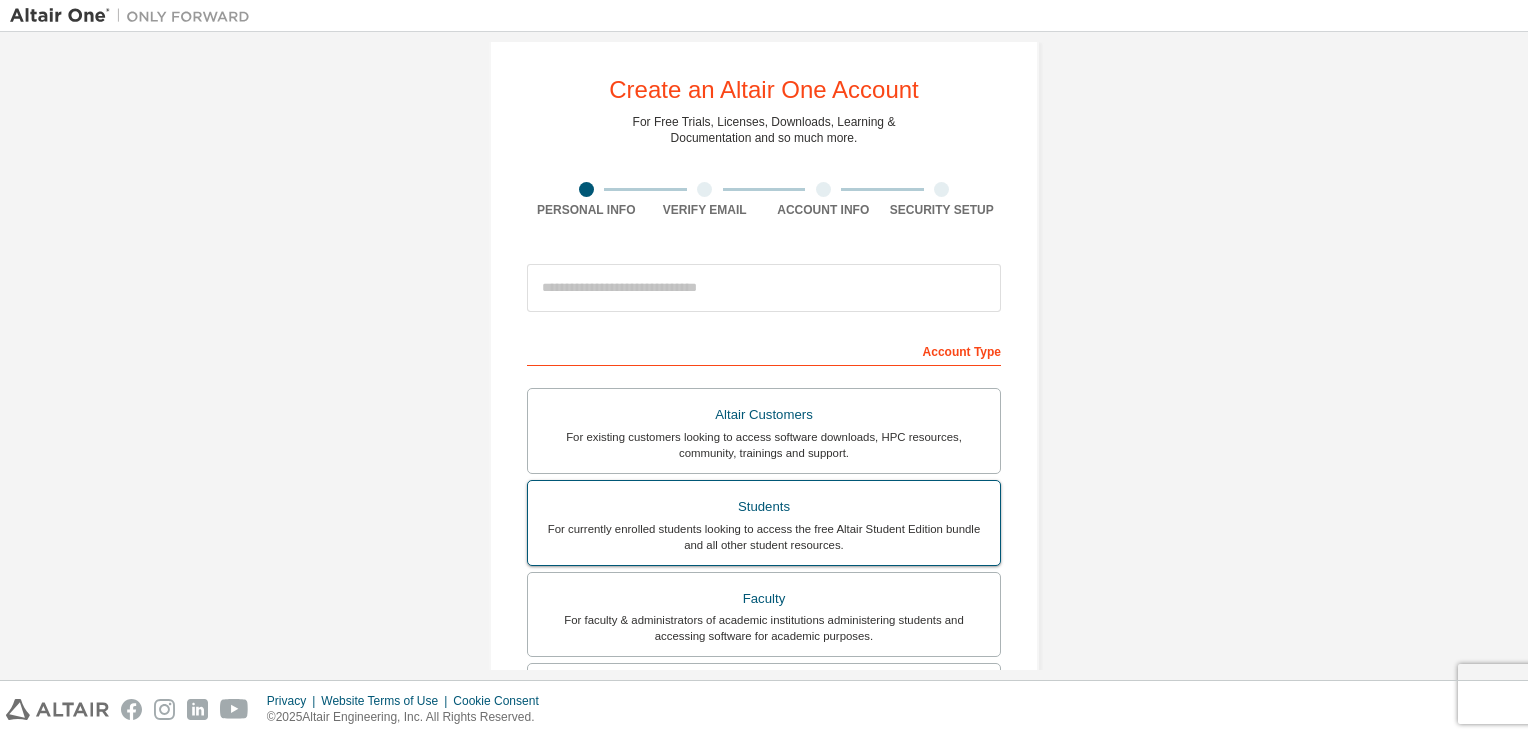 click on "For currently enrolled students looking to access the free Altair Student Edition bundle and all other student resources." at bounding box center (764, 537) 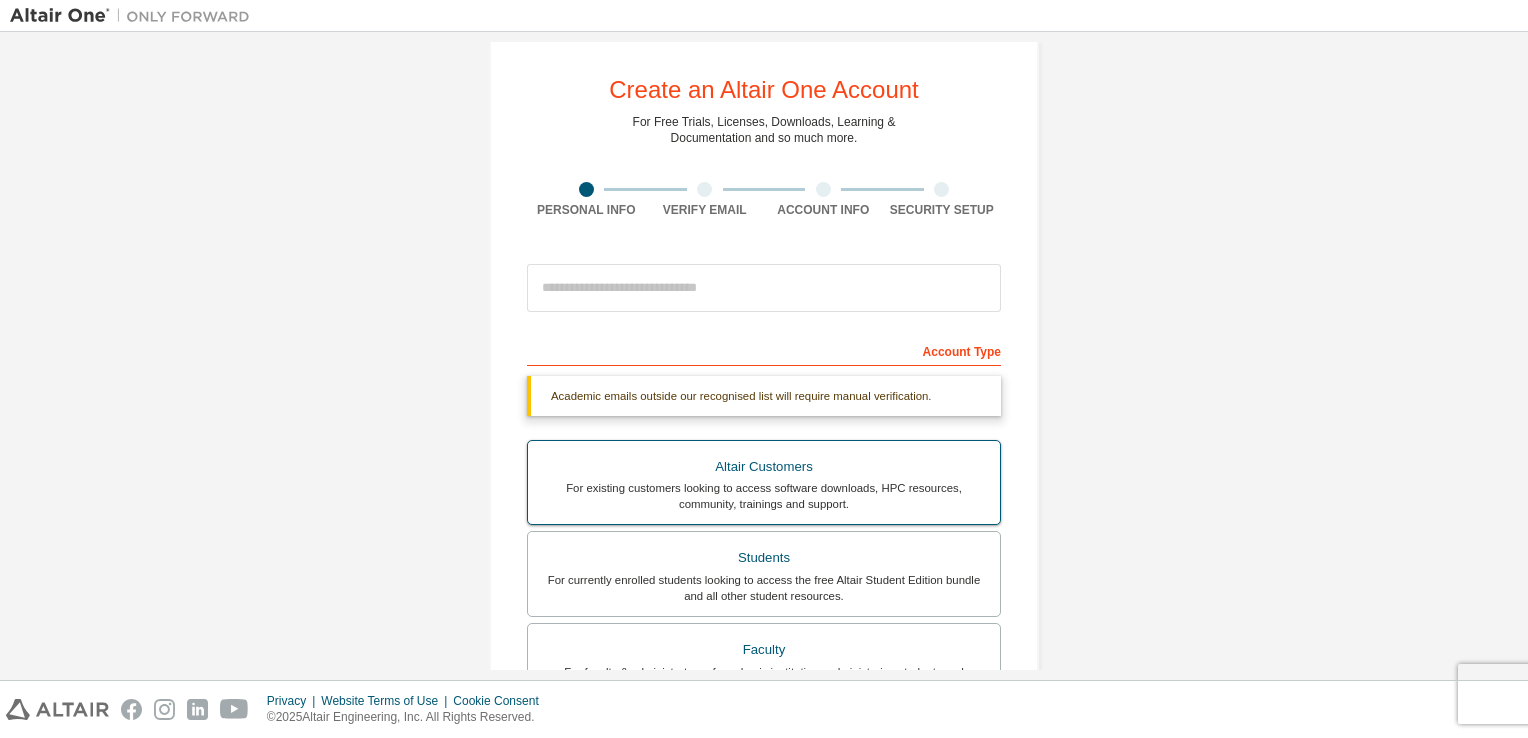 click on "Altair Customers" at bounding box center (764, 467) 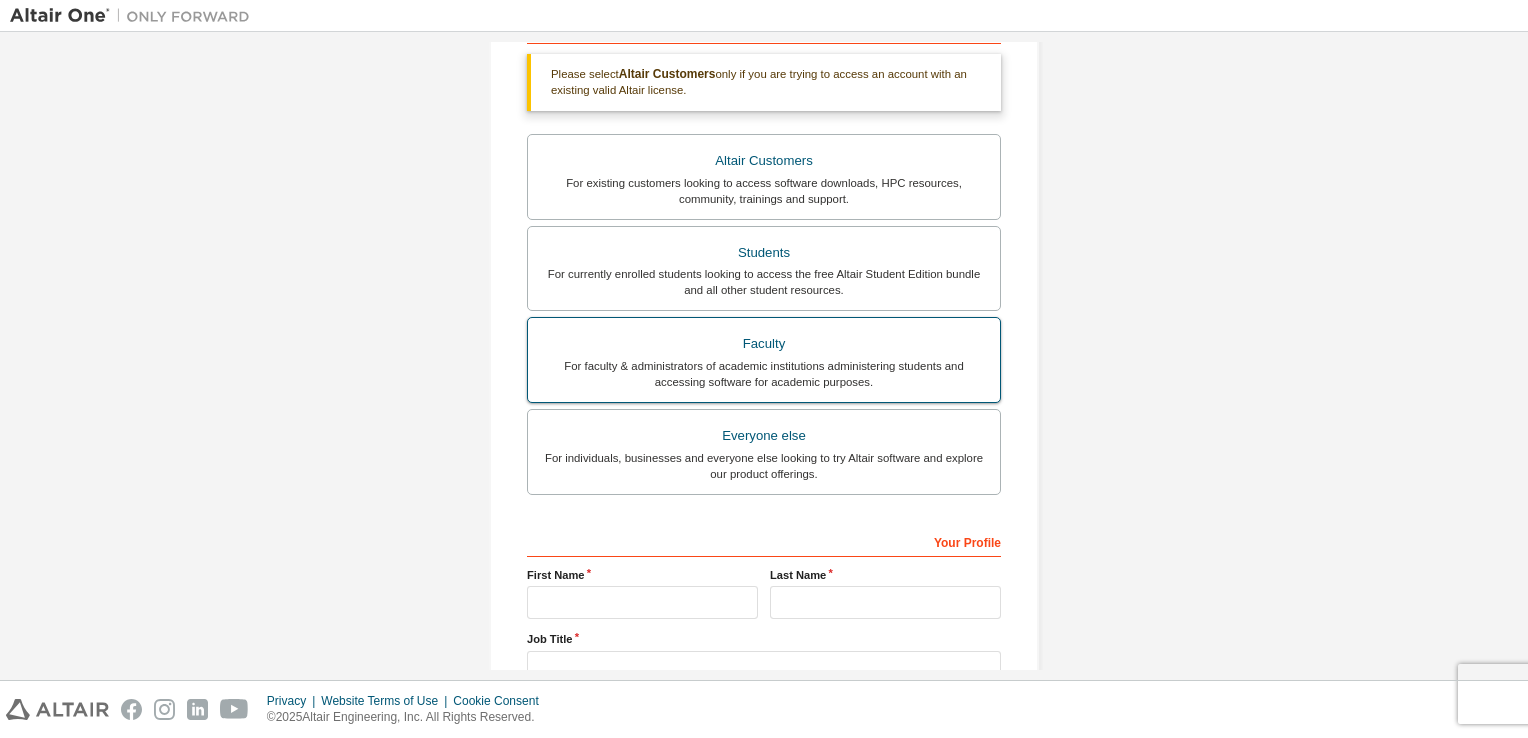 scroll, scrollTop: 195, scrollLeft: 0, axis: vertical 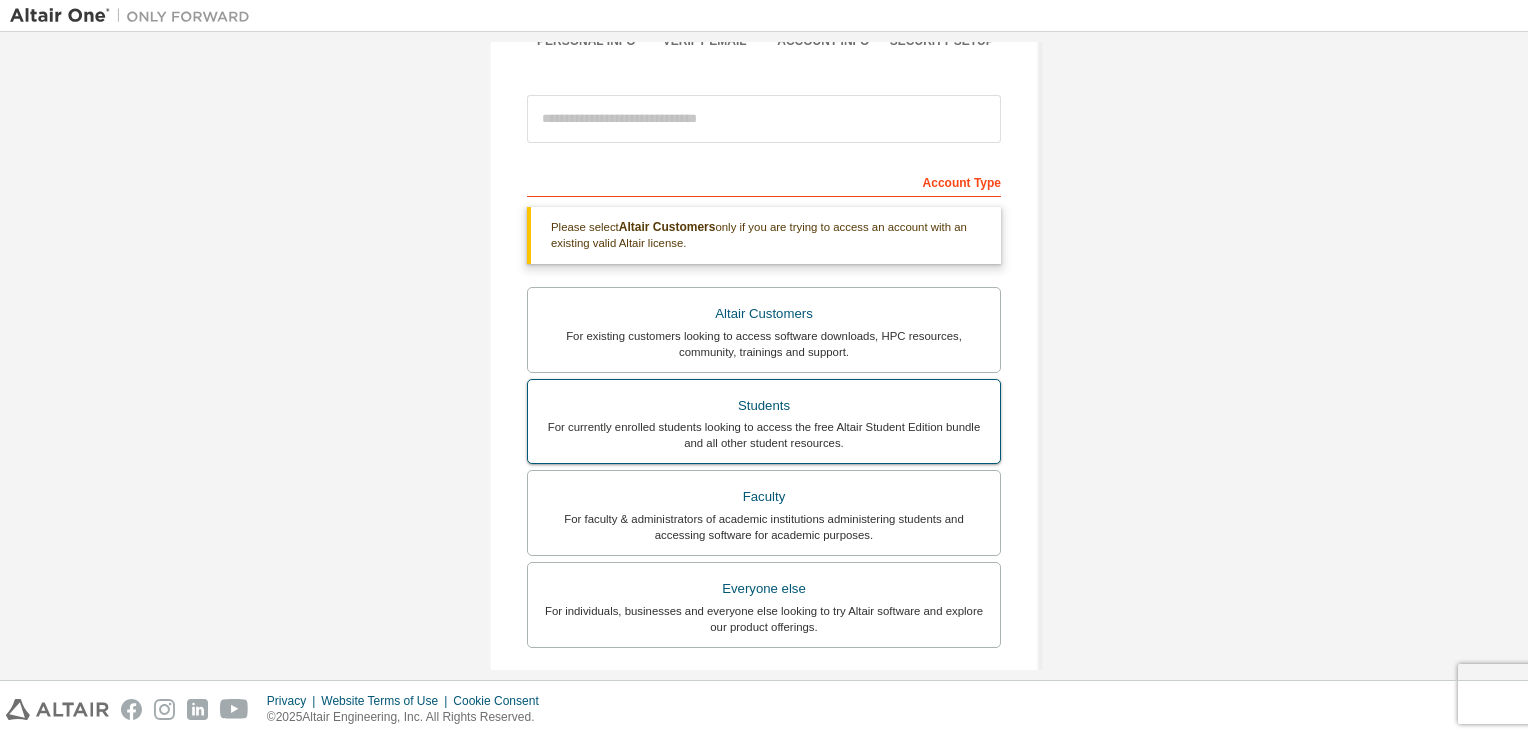 click on "For currently enrolled students looking to access the free Altair Student Edition bundle and all other student resources." at bounding box center [764, 435] 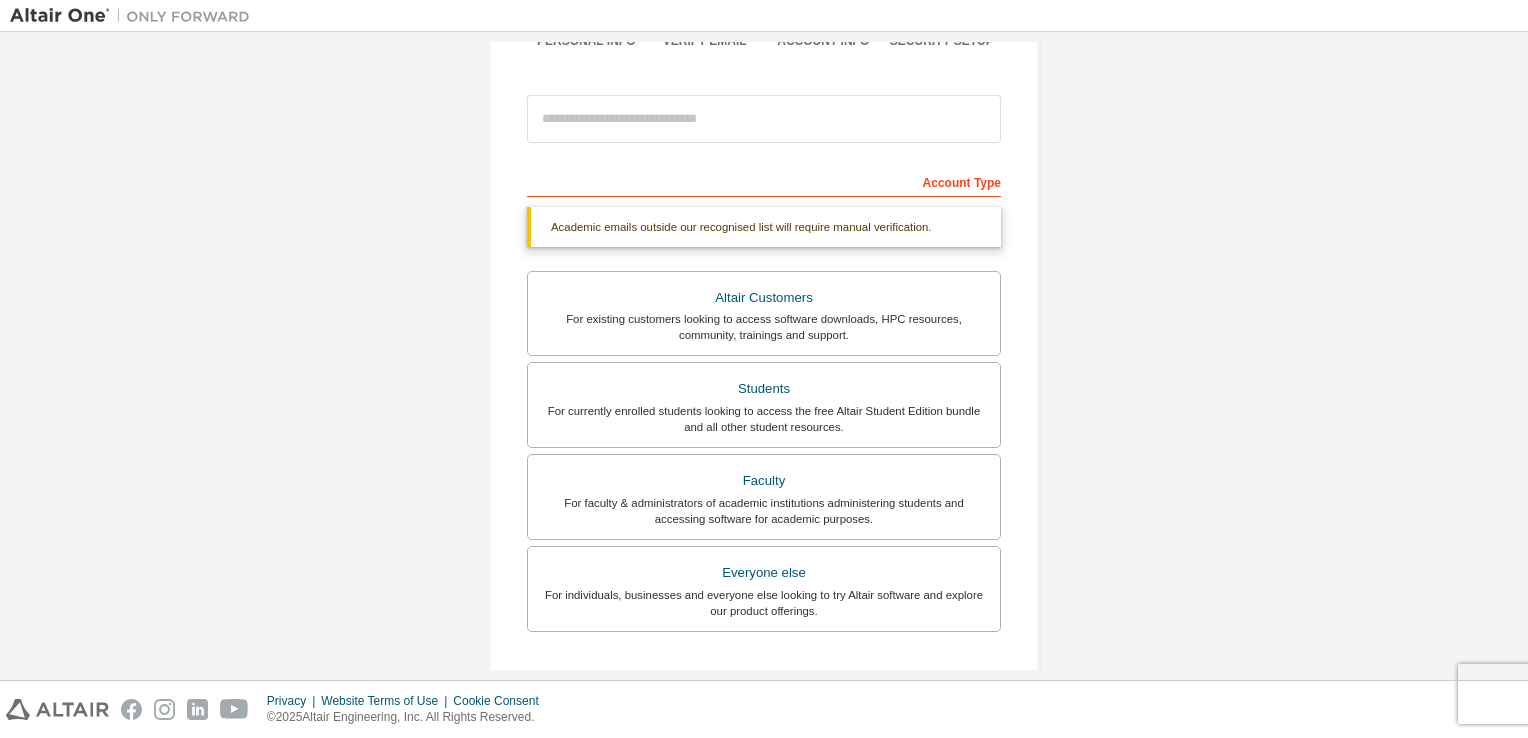 scroll, scrollTop: 395, scrollLeft: 0, axis: vertical 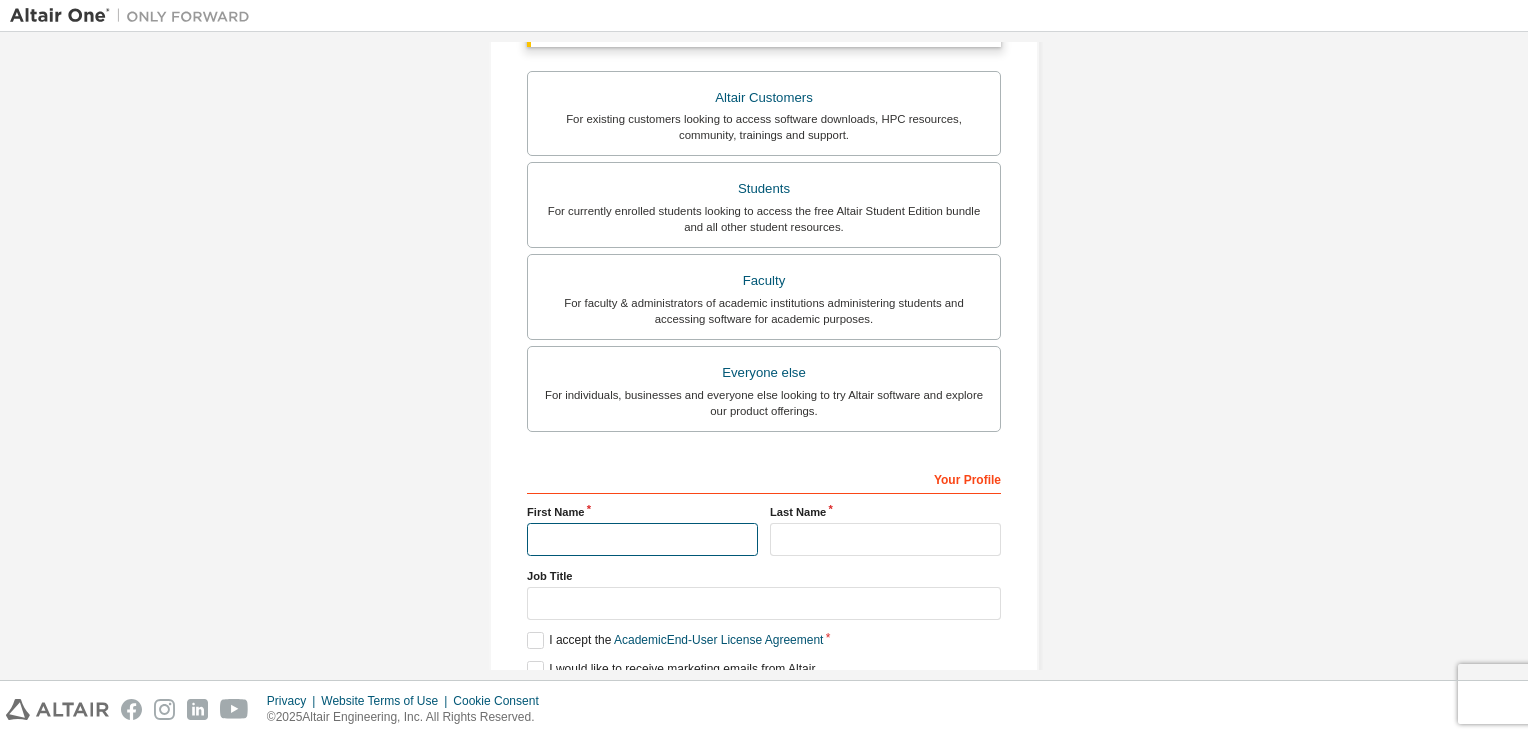 click at bounding box center (642, 539) 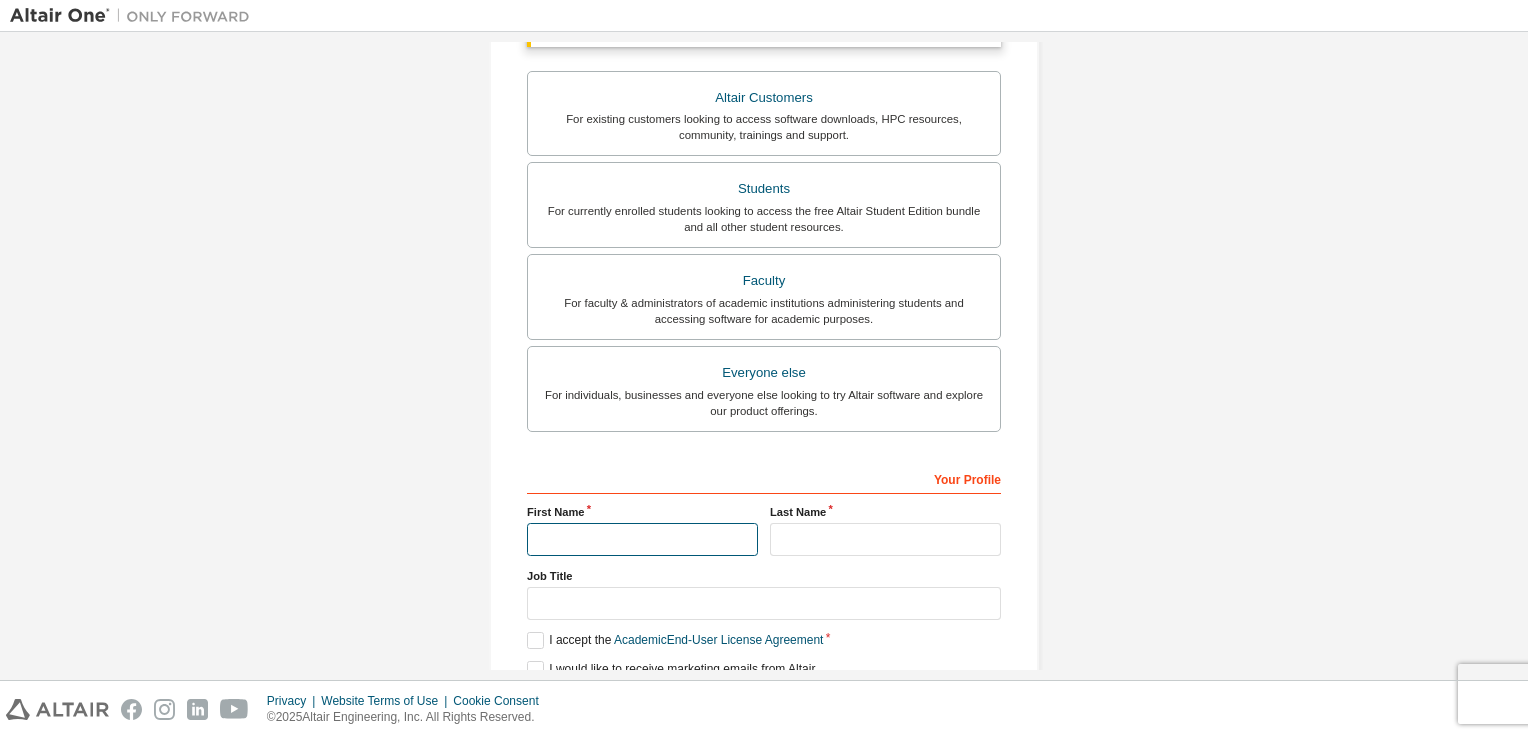 type on "**********" 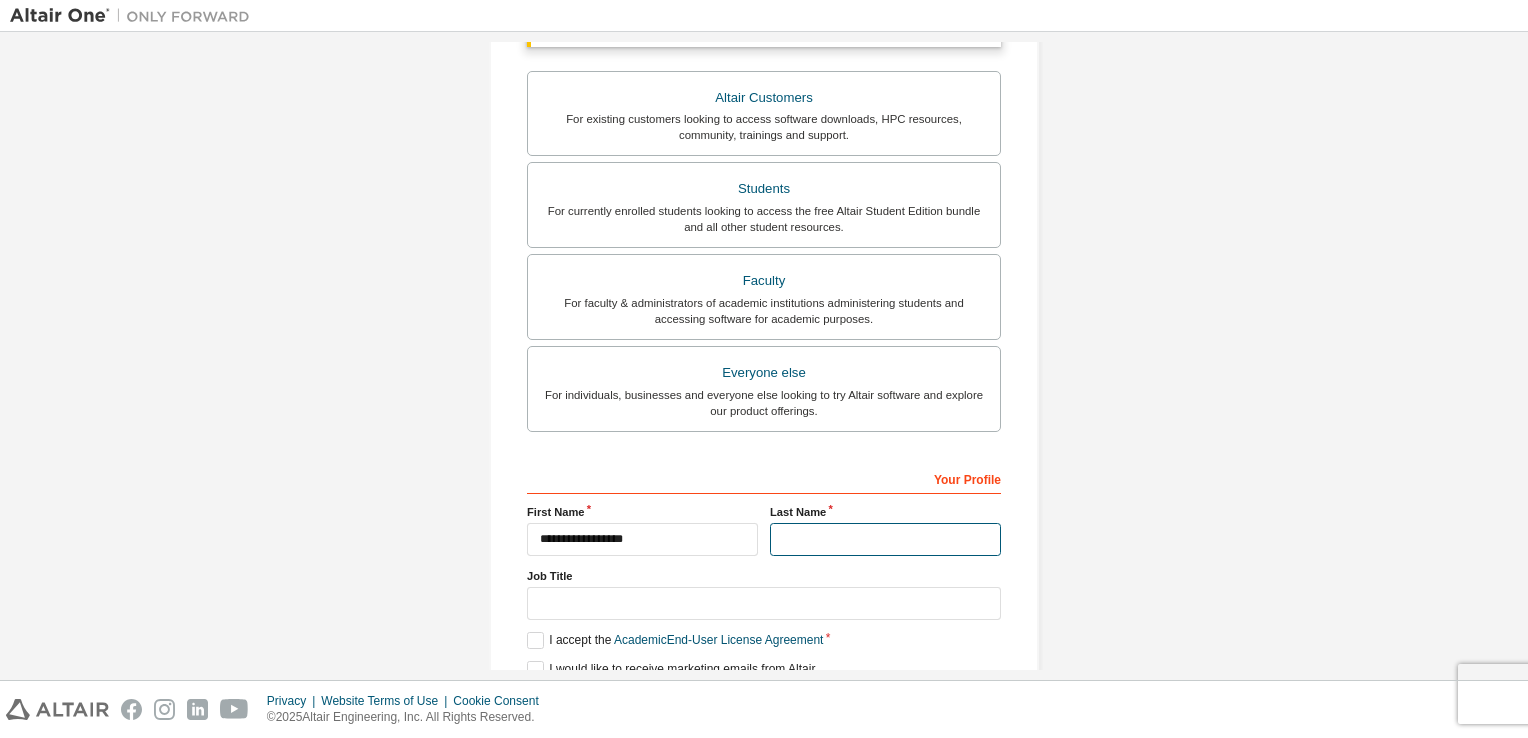 type on "**********" 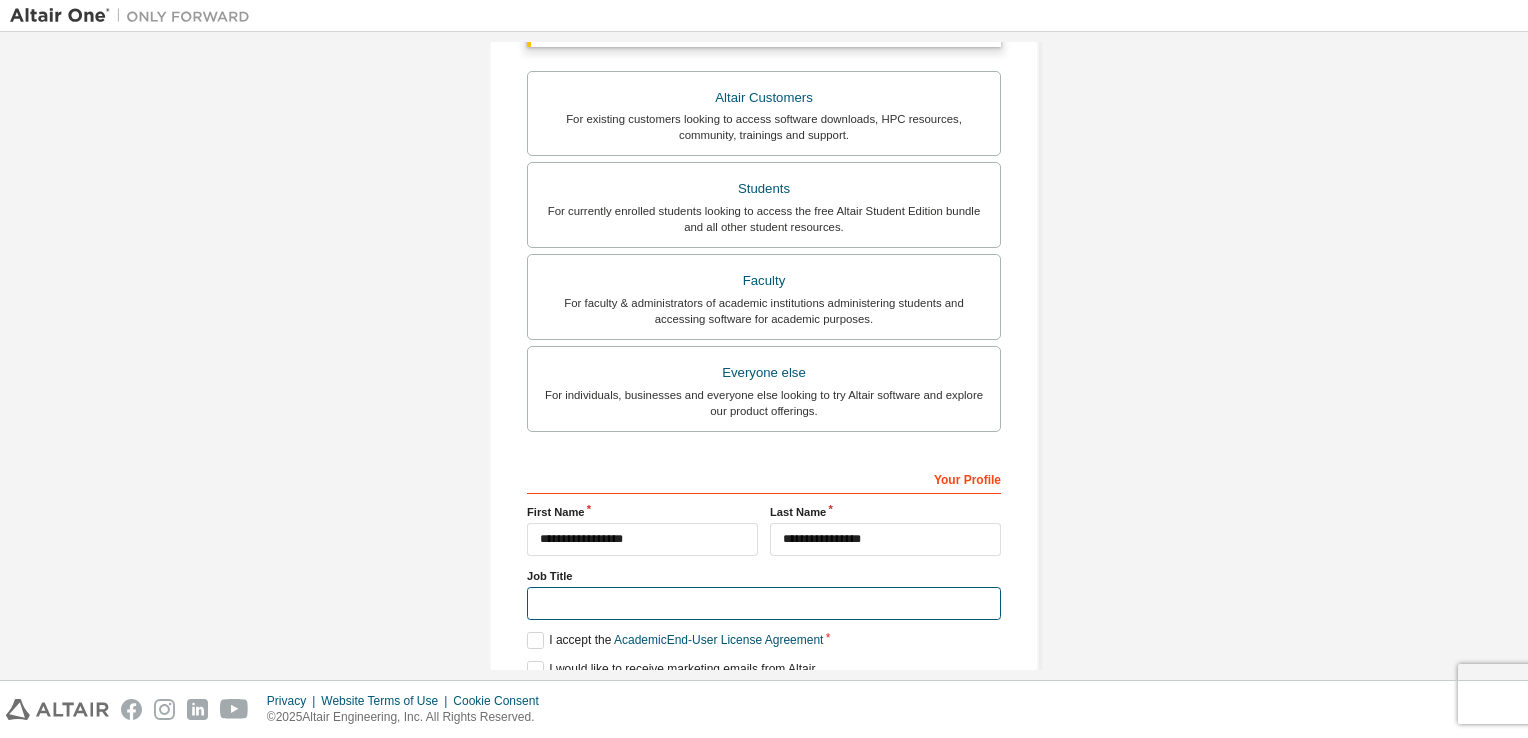 type on "*******" 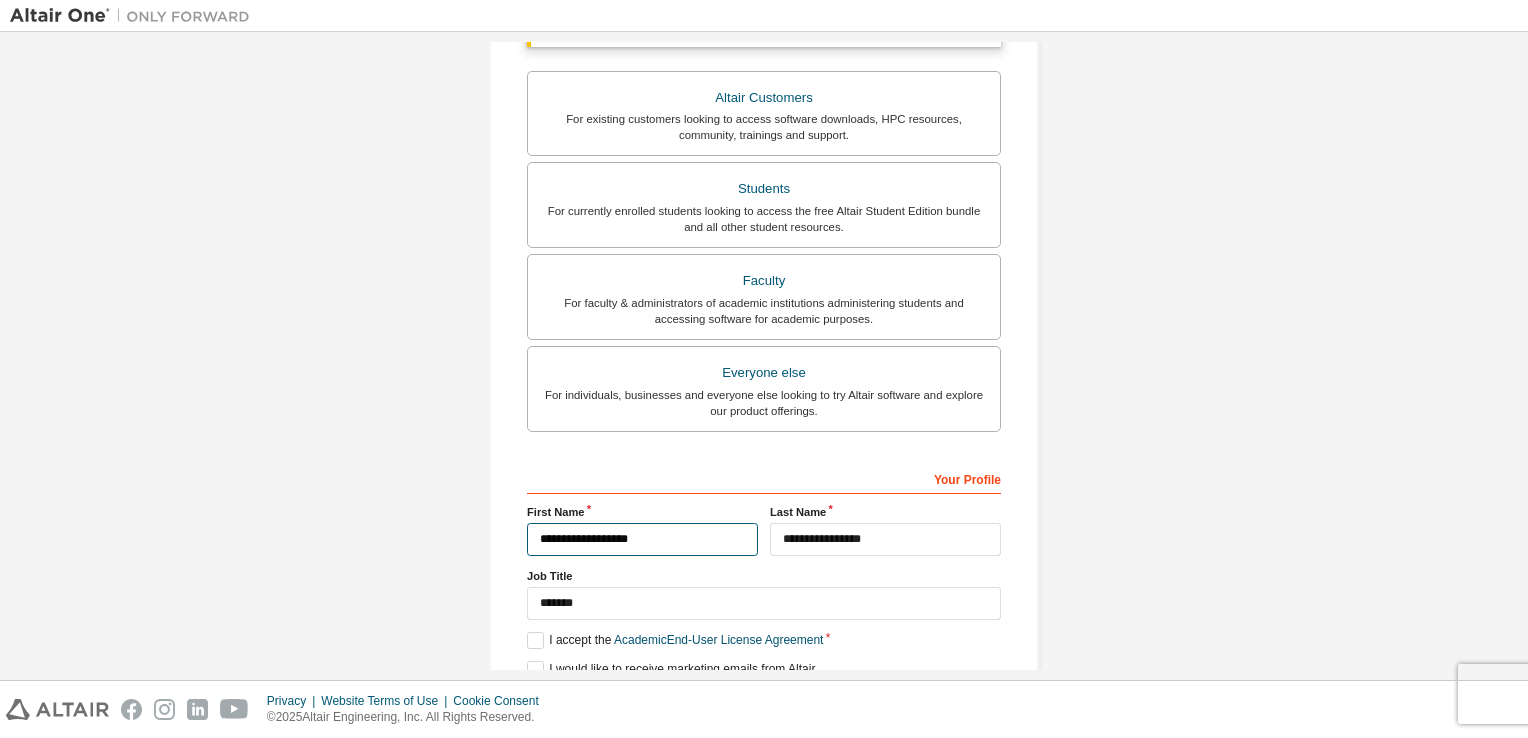 type on "**********" 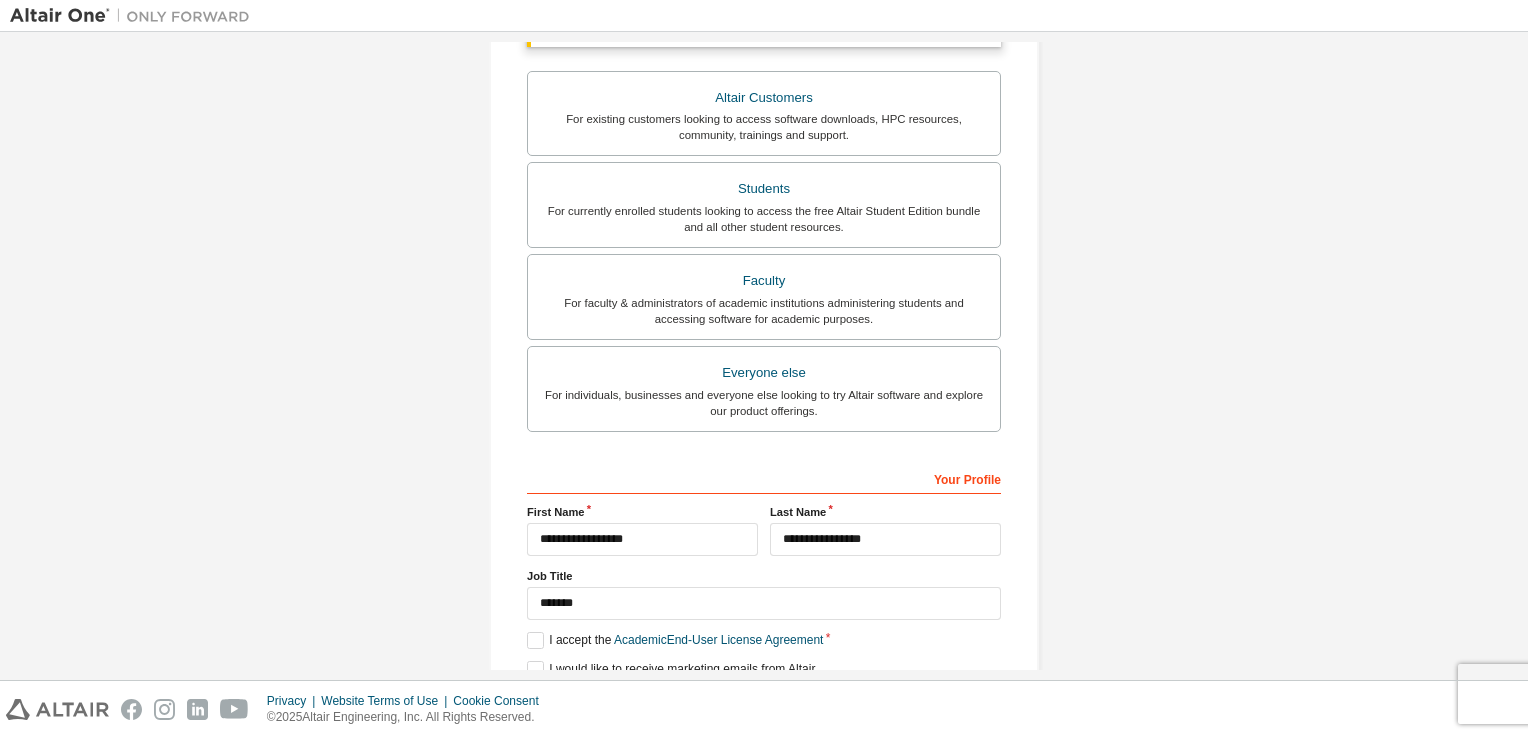 click on "Create an Altair One Account For Free Trials, Licenses, Downloads, Learning & Documentation and so much more. Personal Info Verify Email Account Info Security Setup This is a federated email. No need to register a new account. You should be able to login by using your company's SSO credentials. Email already exists. Please try to login instead. Account Type Academic emails outside our recognised list will require manual verification. You must enter a valid email address provided by your academic institution (e.g., name@example.com). What if I cannot get one? Altair Customers For existing customers looking to access software downloads, HPC resources, community, trainings and support. Students For currently enrolled students looking to access the free Altair Student Edition bundle and all other student resources. Faculty For faculty & administrators of academic institutions administering students and accessing software for academic purposes. Everyone else Your Profile [FIRST] [LAST]" at bounding box center (764, 202) 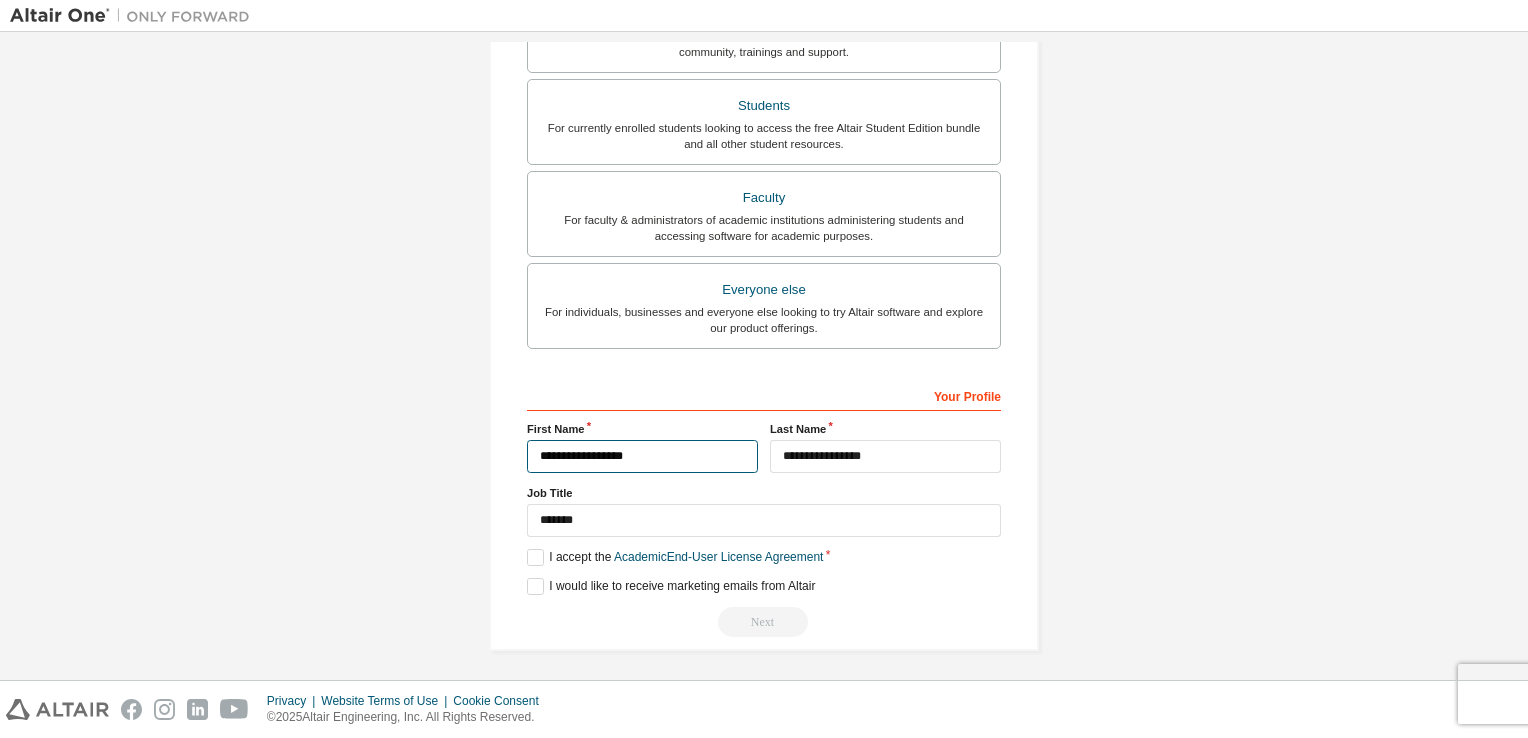 drag, startPoint x: 534, startPoint y: 450, endPoint x: 502, endPoint y: 434, distance: 35.77709 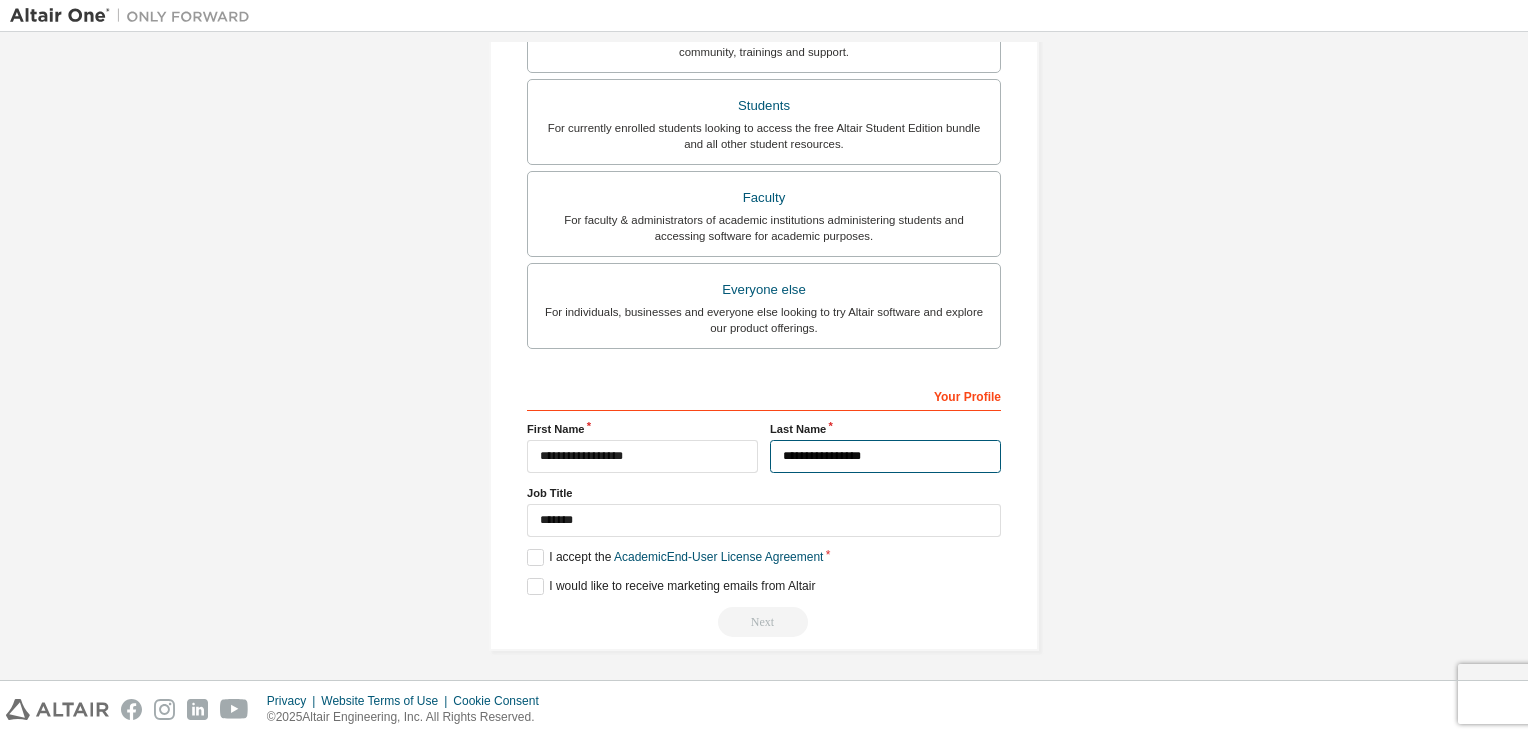 click on "**********" at bounding box center (885, 456) 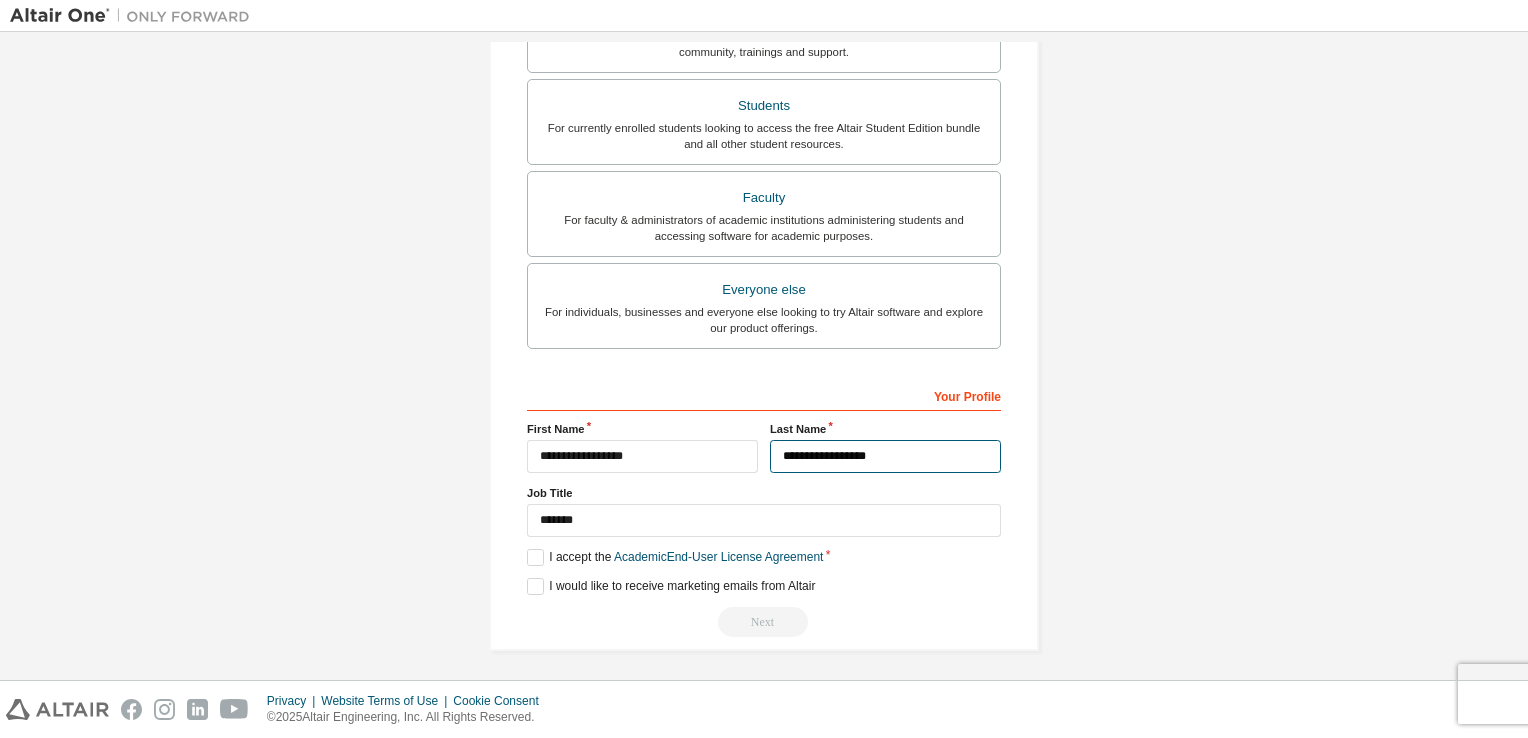 type on "**********" 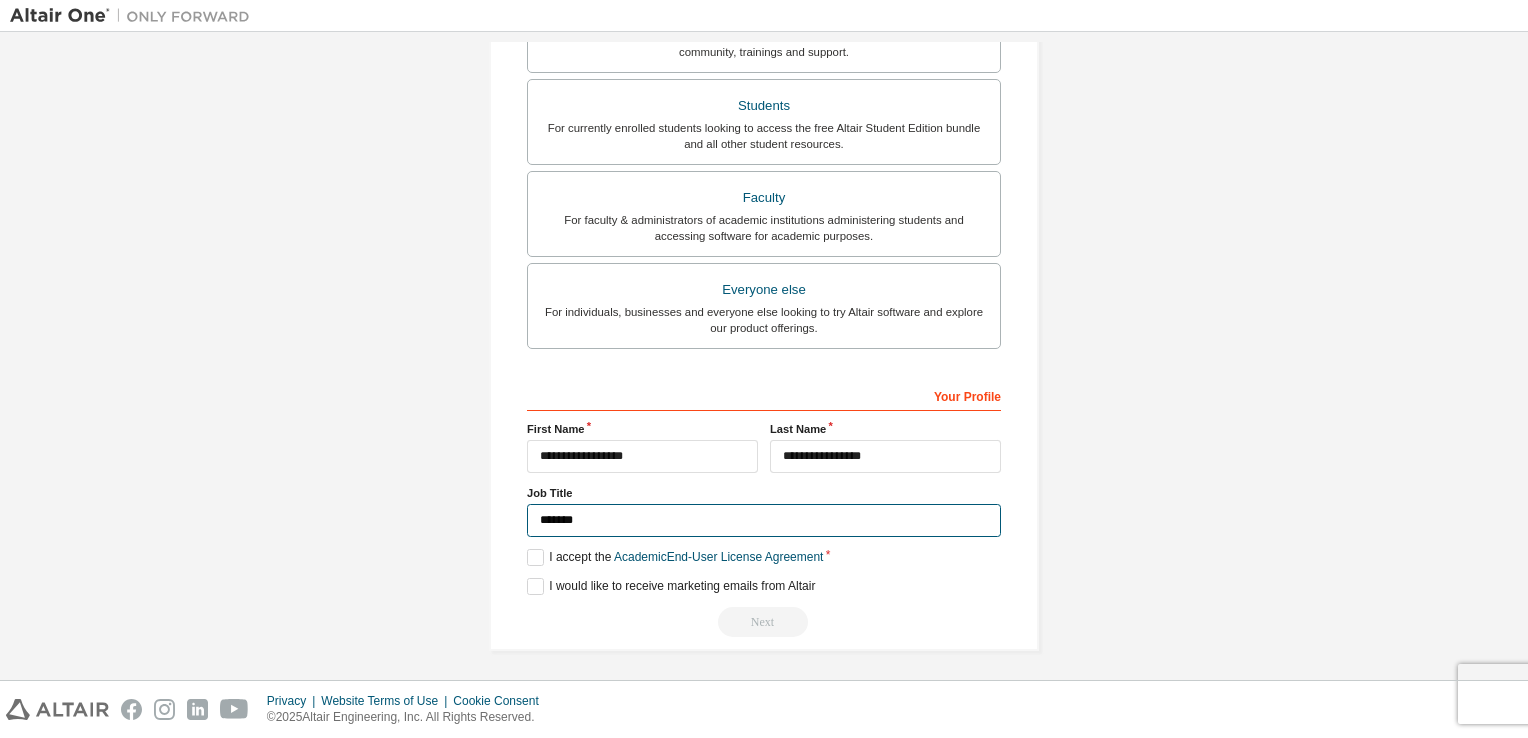 click on "*******" at bounding box center [764, 520] 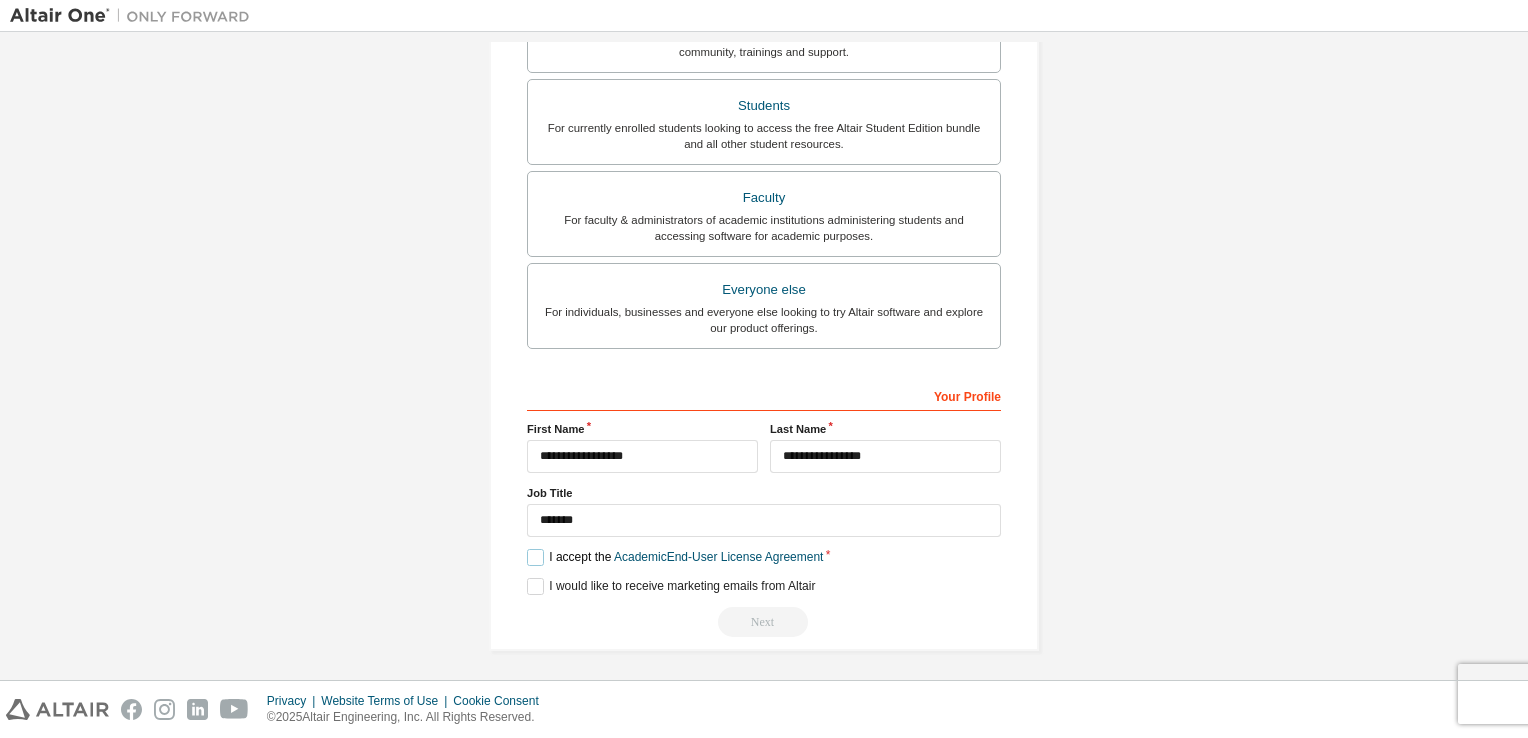 click on "I accept the   Academic   End-User License Agreement" at bounding box center [675, 557] 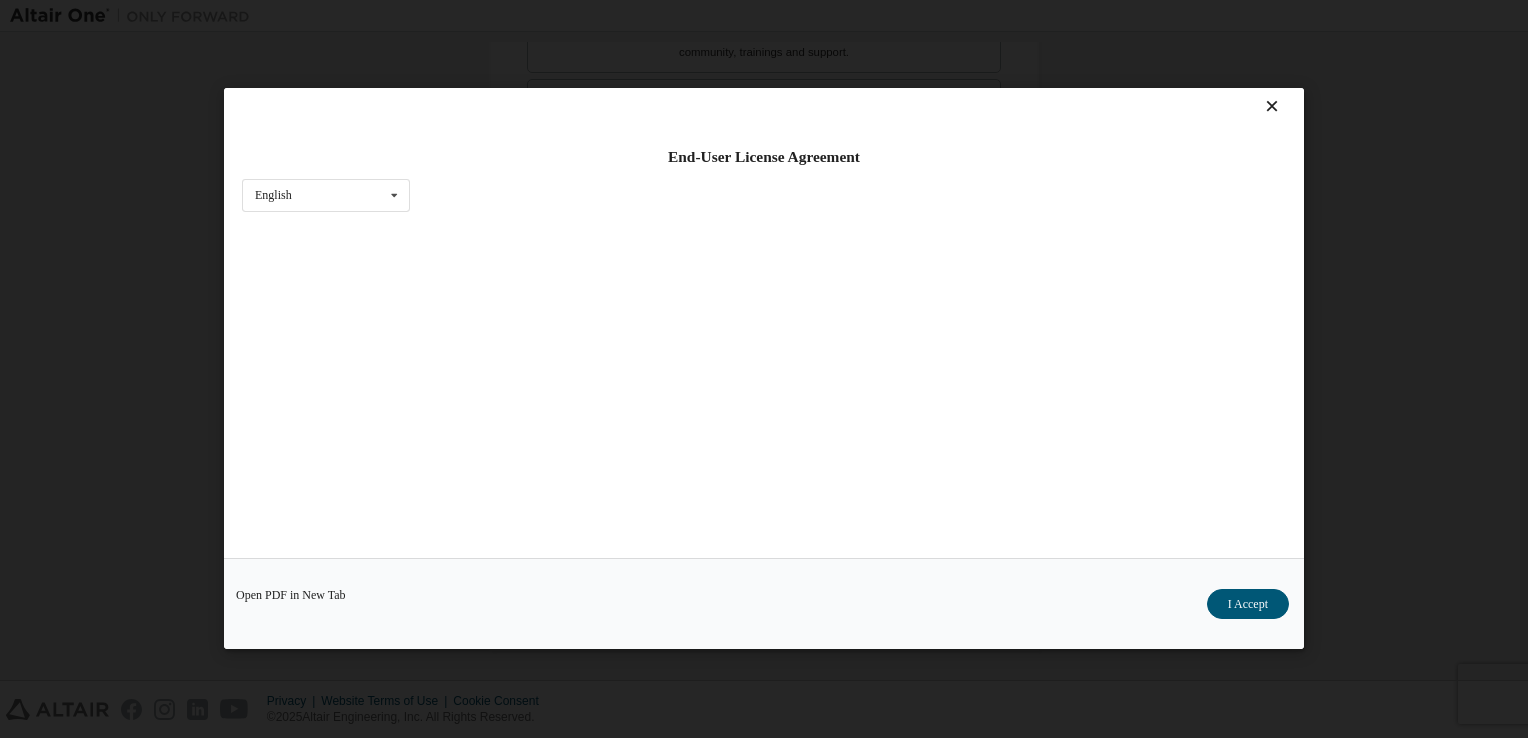 scroll, scrollTop: 0, scrollLeft: 0, axis: both 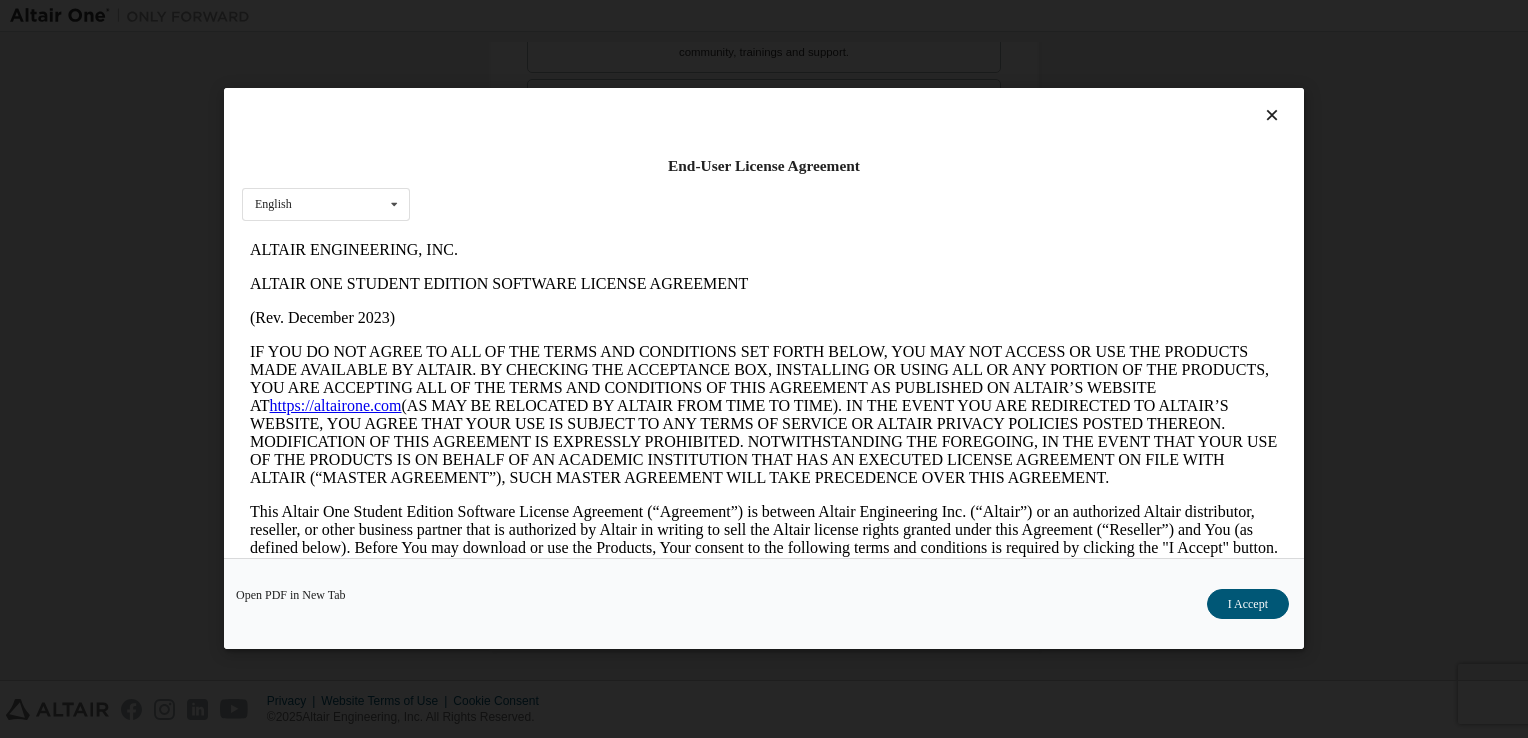 click on "I Accept" at bounding box center [1248, 605] 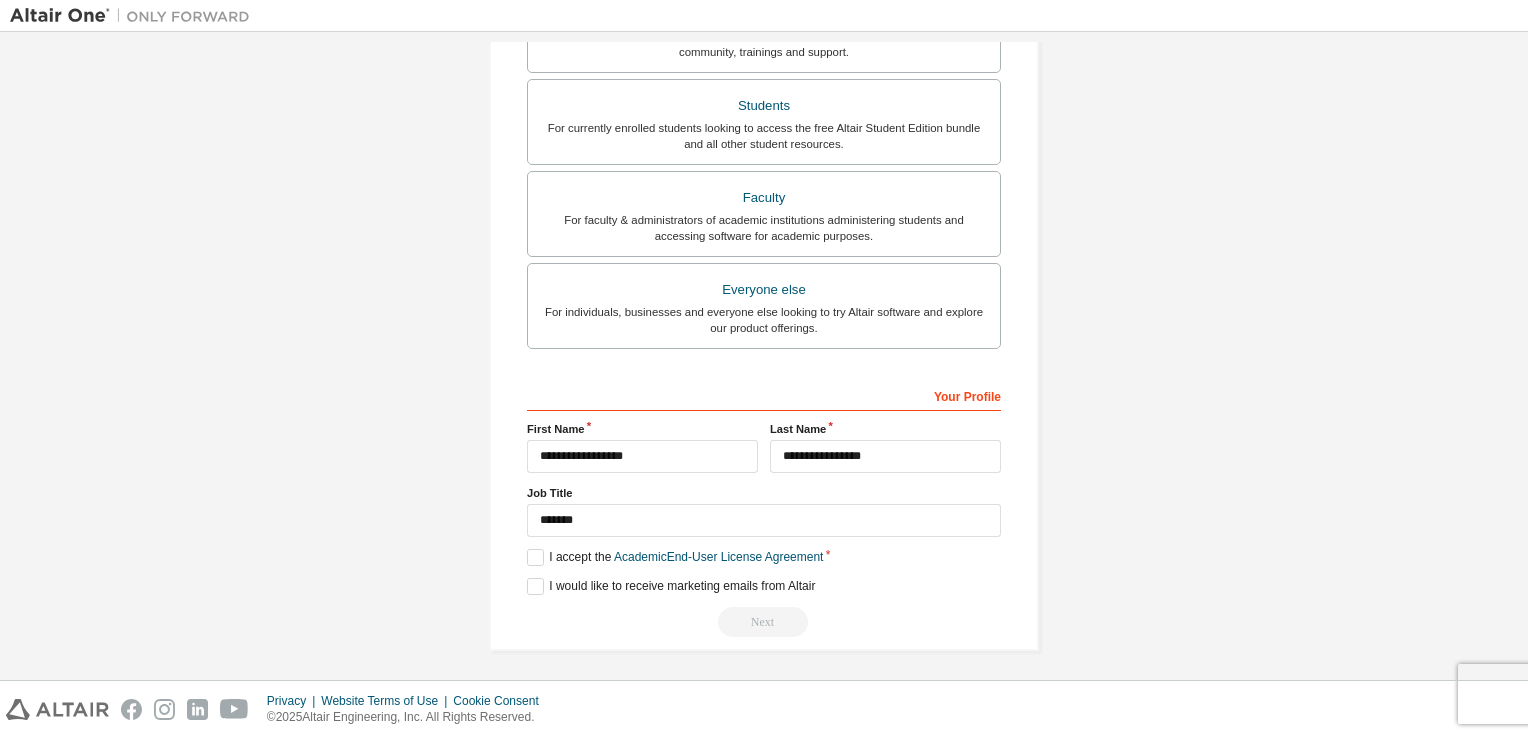 click on "Next" at bounding box center [764, 622] 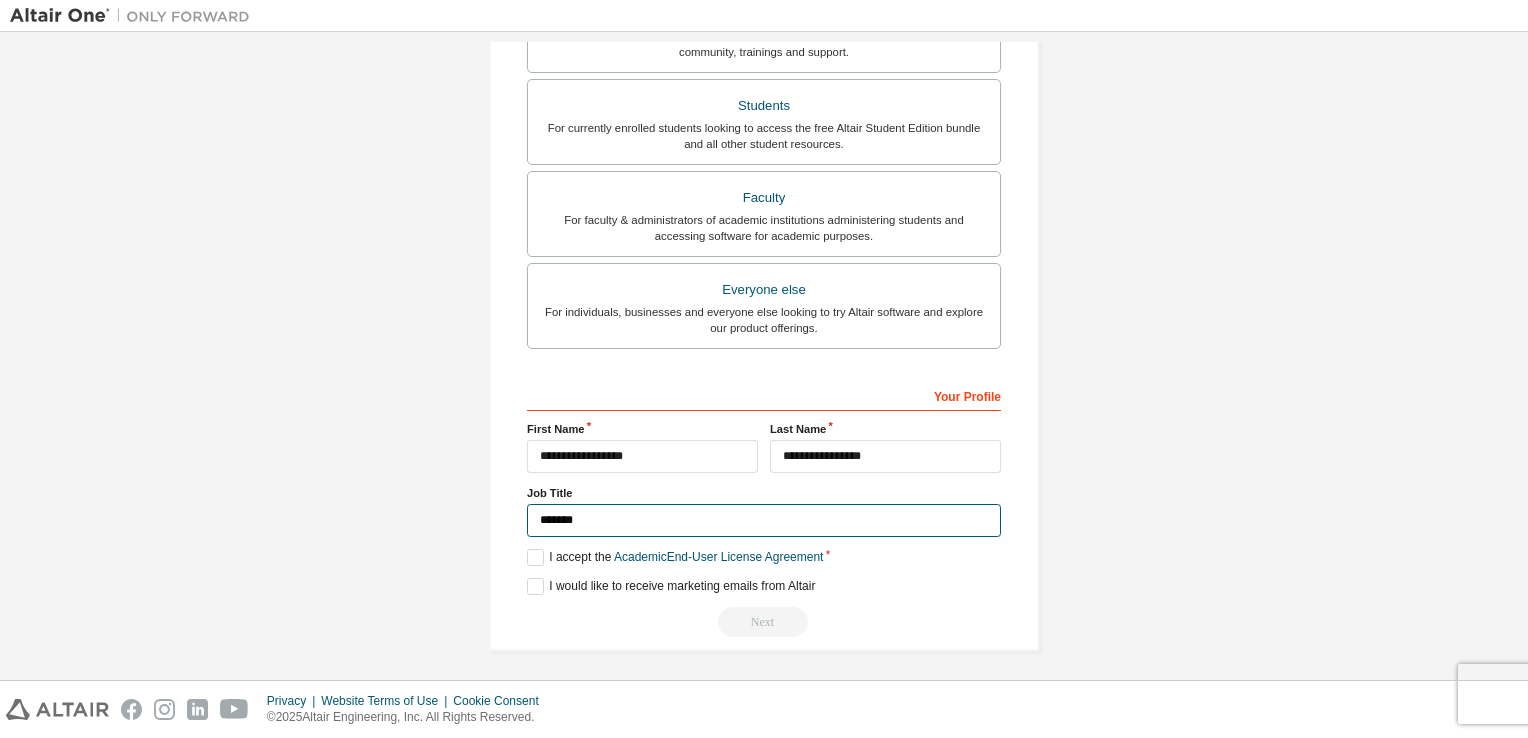 click on "*******" at bounding box center (764, 520) 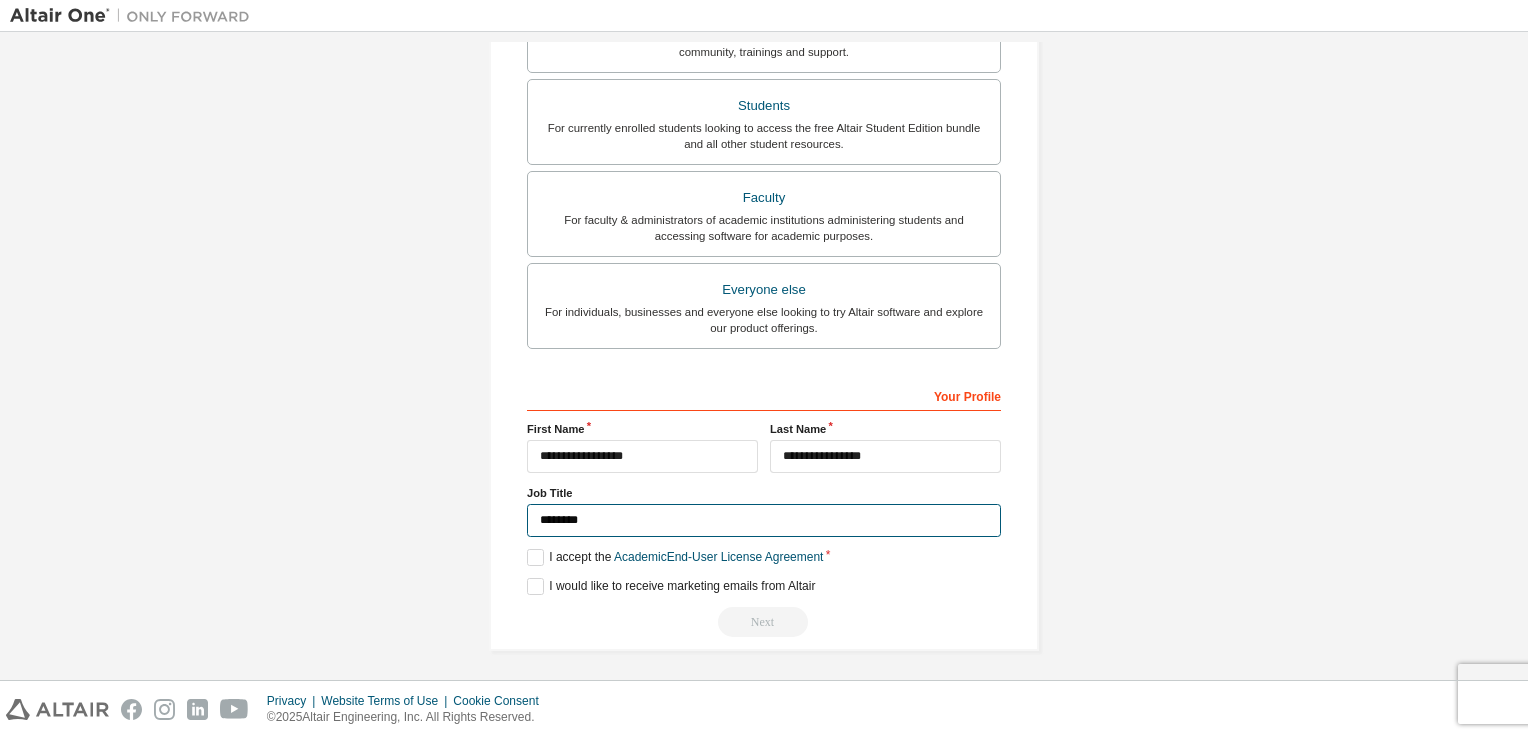 type on "*******" 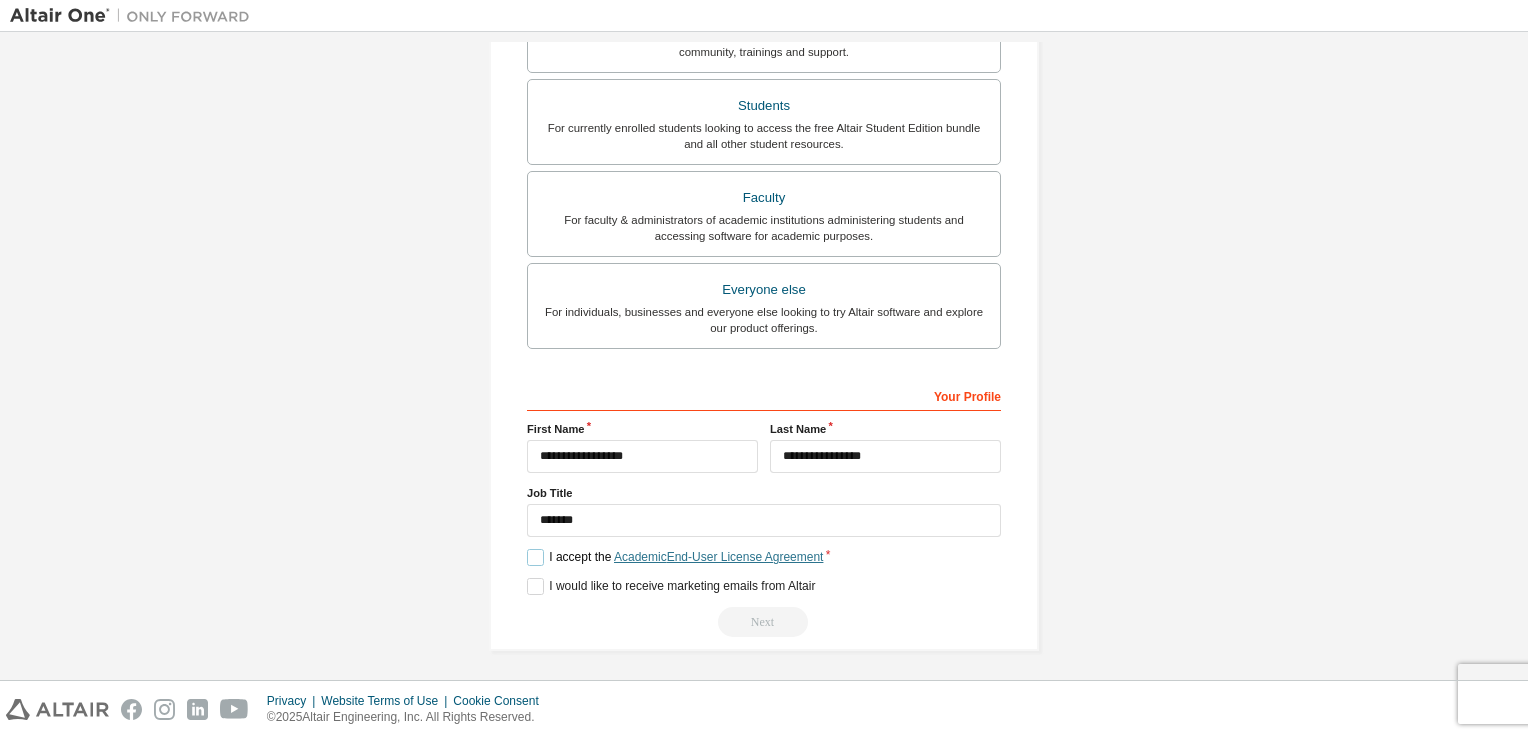 click on "Academic   End-User License Agreement" at bounding box center [718, 557] 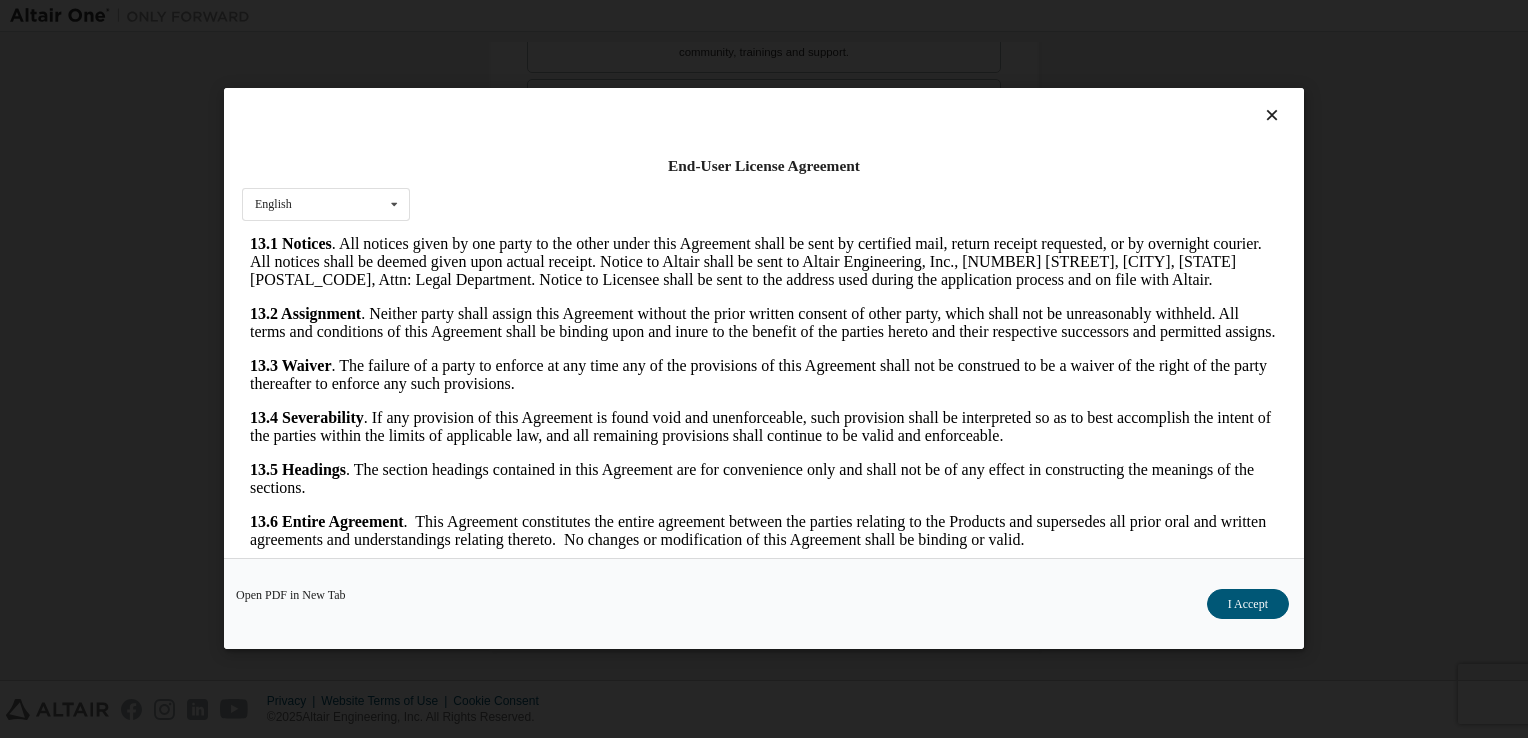 scroll, scrollTop: 3337, scrollLeft: 0, axis: vertical 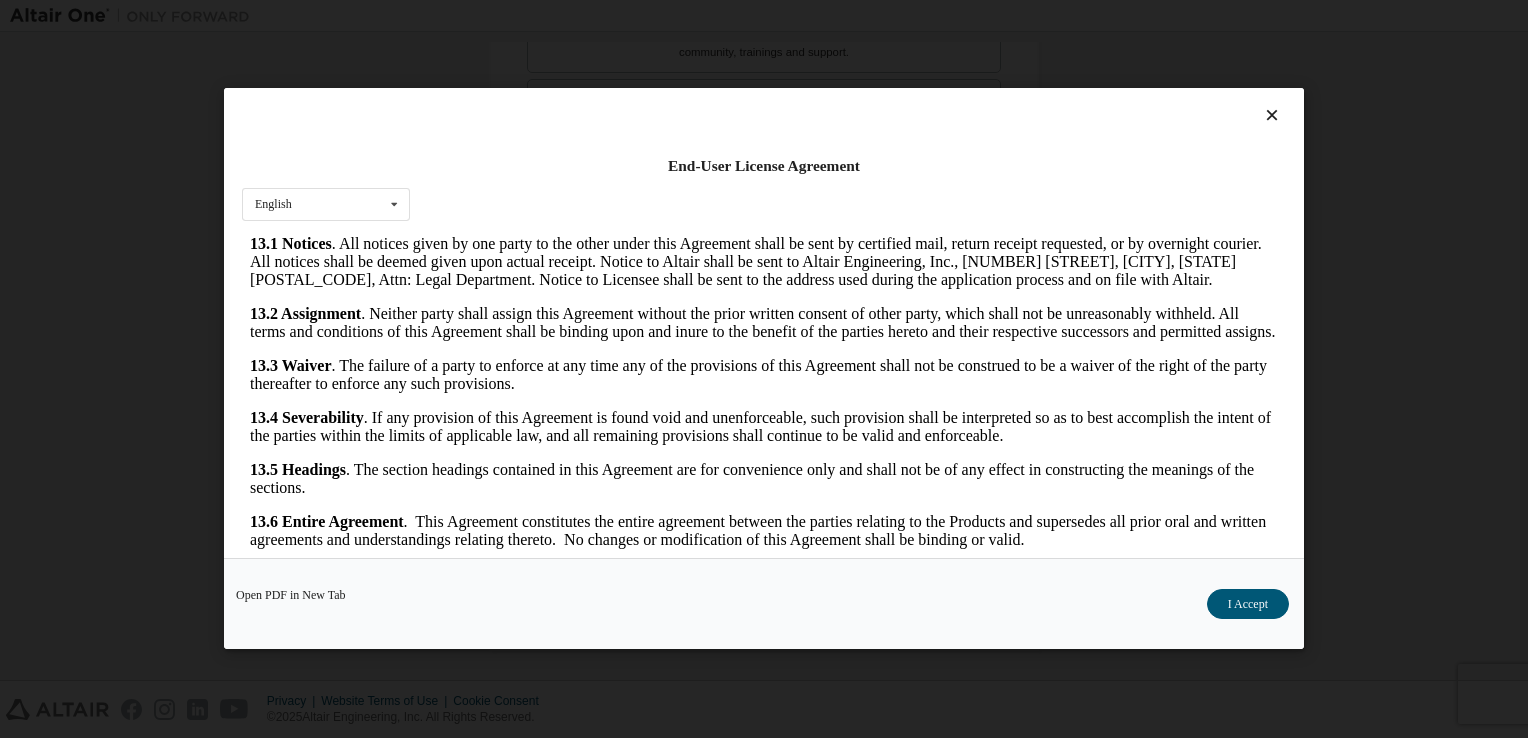click on "I Accept" at bounding box center [1248, 605] 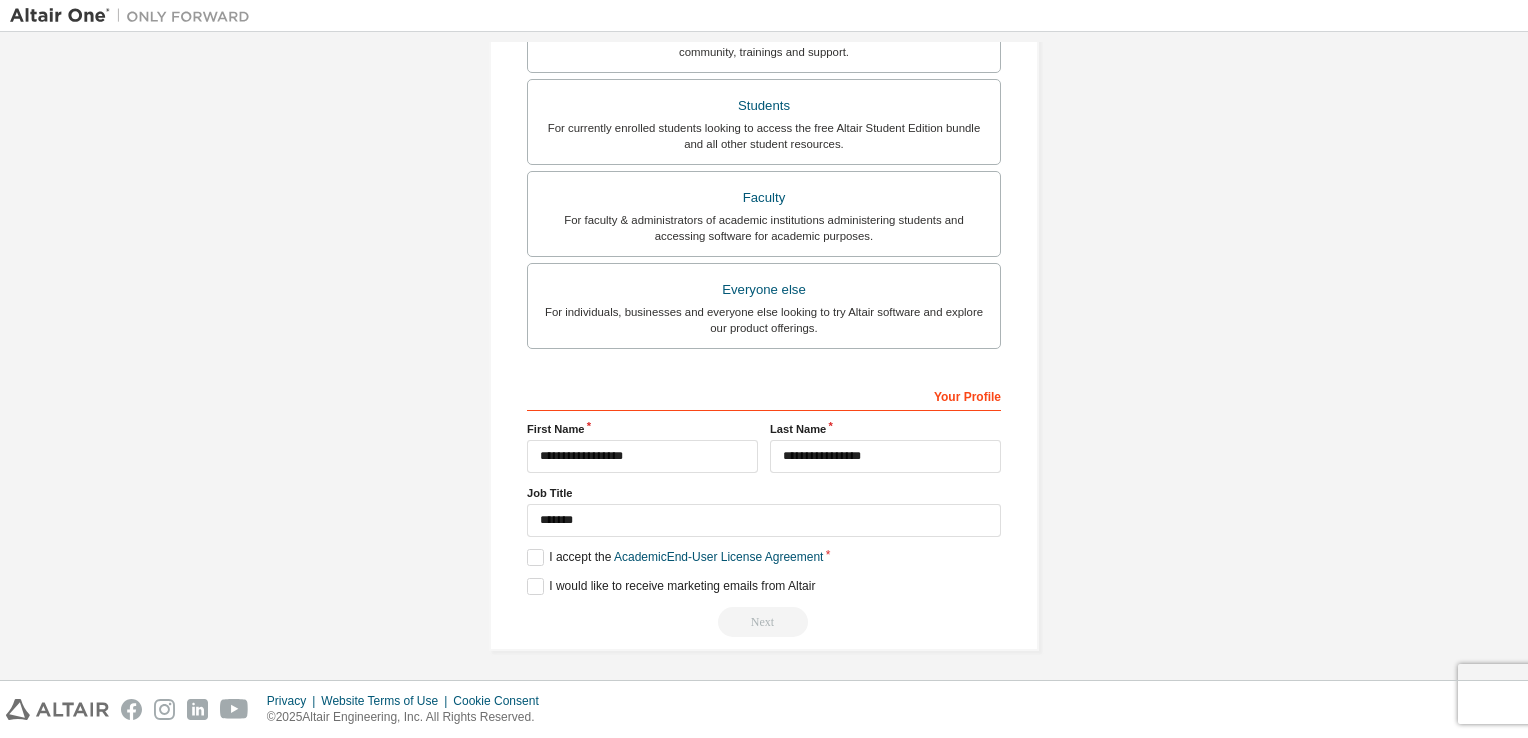 click on "Next" at bounding box center (764, 622) 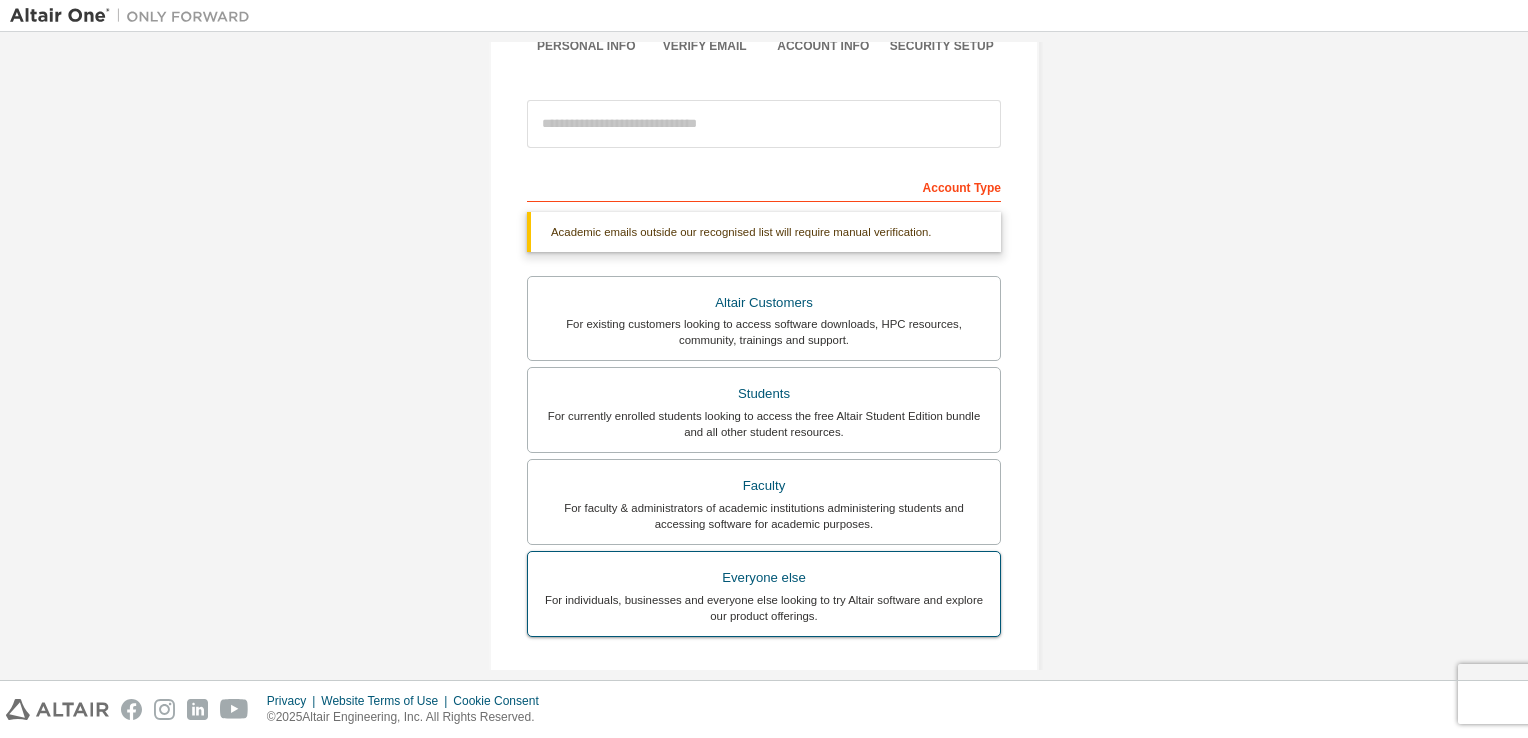 scroll, scrollTop: 200, scrollLeft: 0, axis: vertical 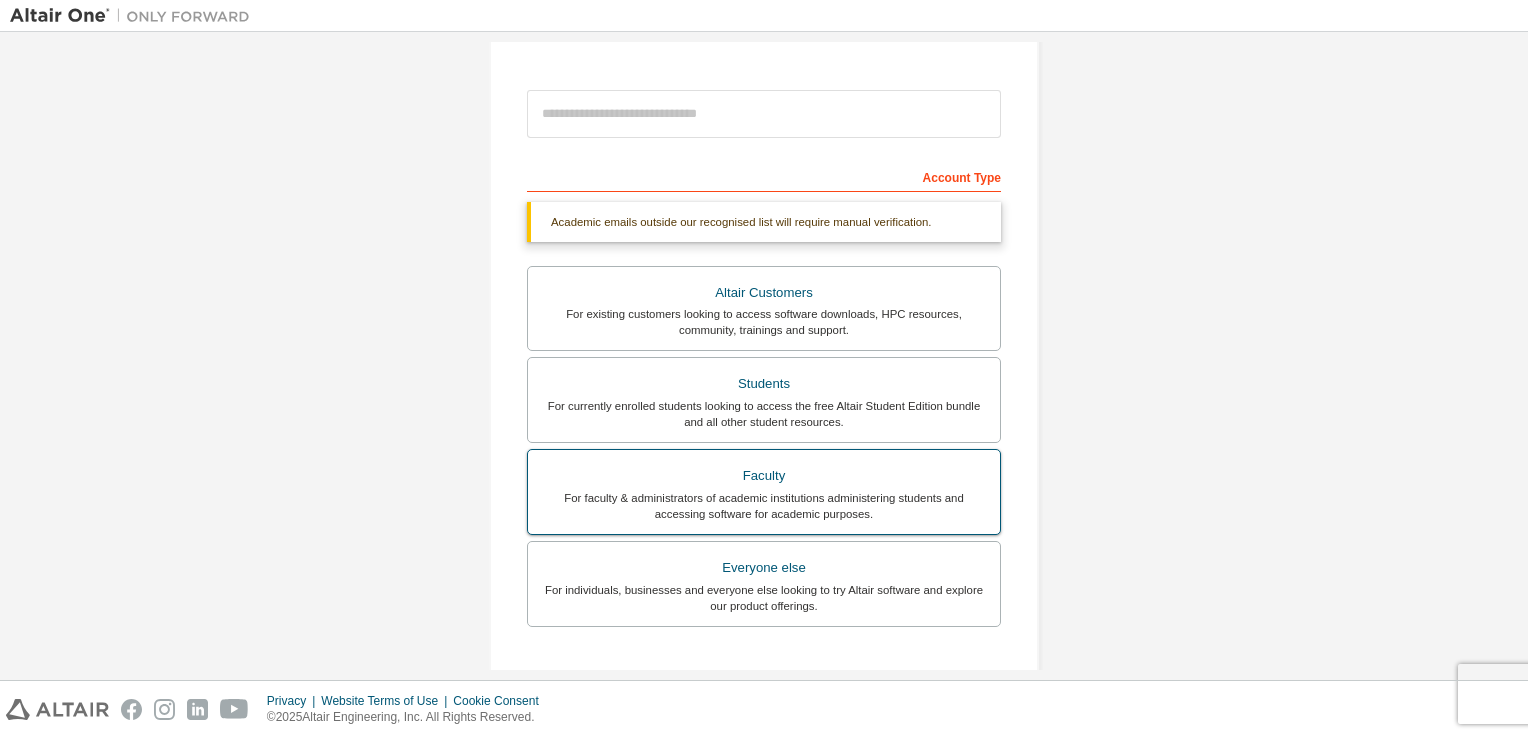 click on "For faculty & administrators of academic institutions administering students and accessing software for academic purposes." at bounding box center [764, 506] 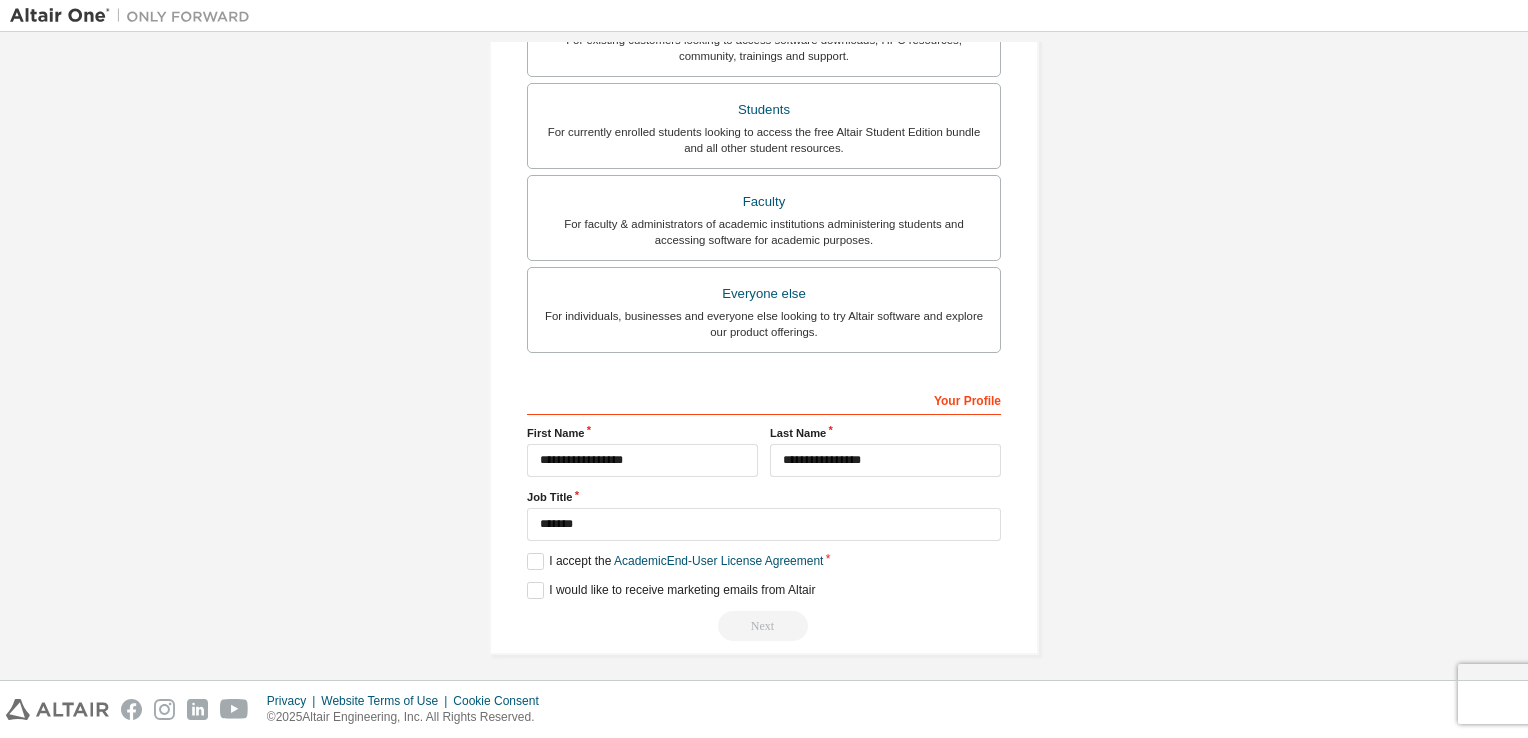 scroll, scrollTop: 478, scrollLeft: 0, axis: vertical 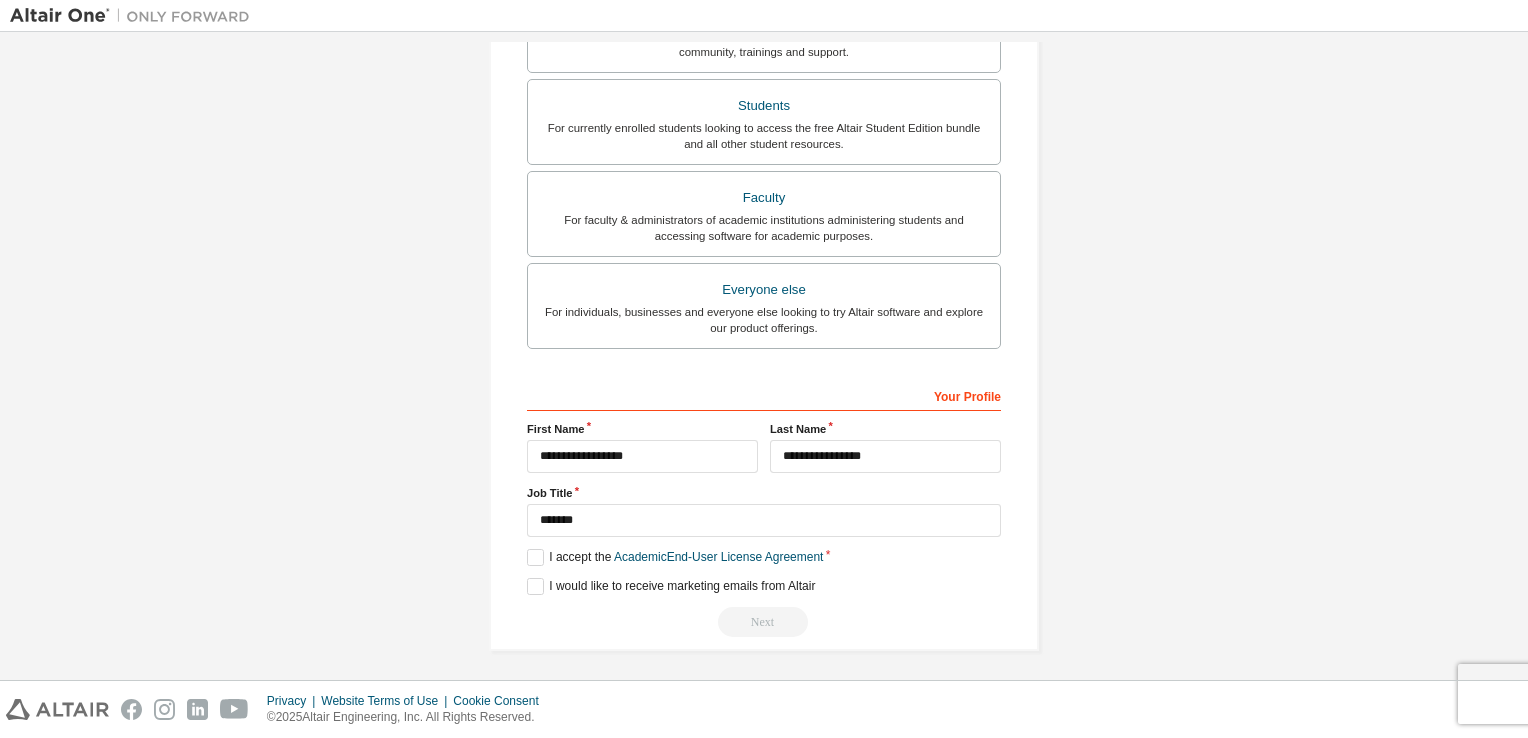 click on "Next" at bounding box center [764, 622] 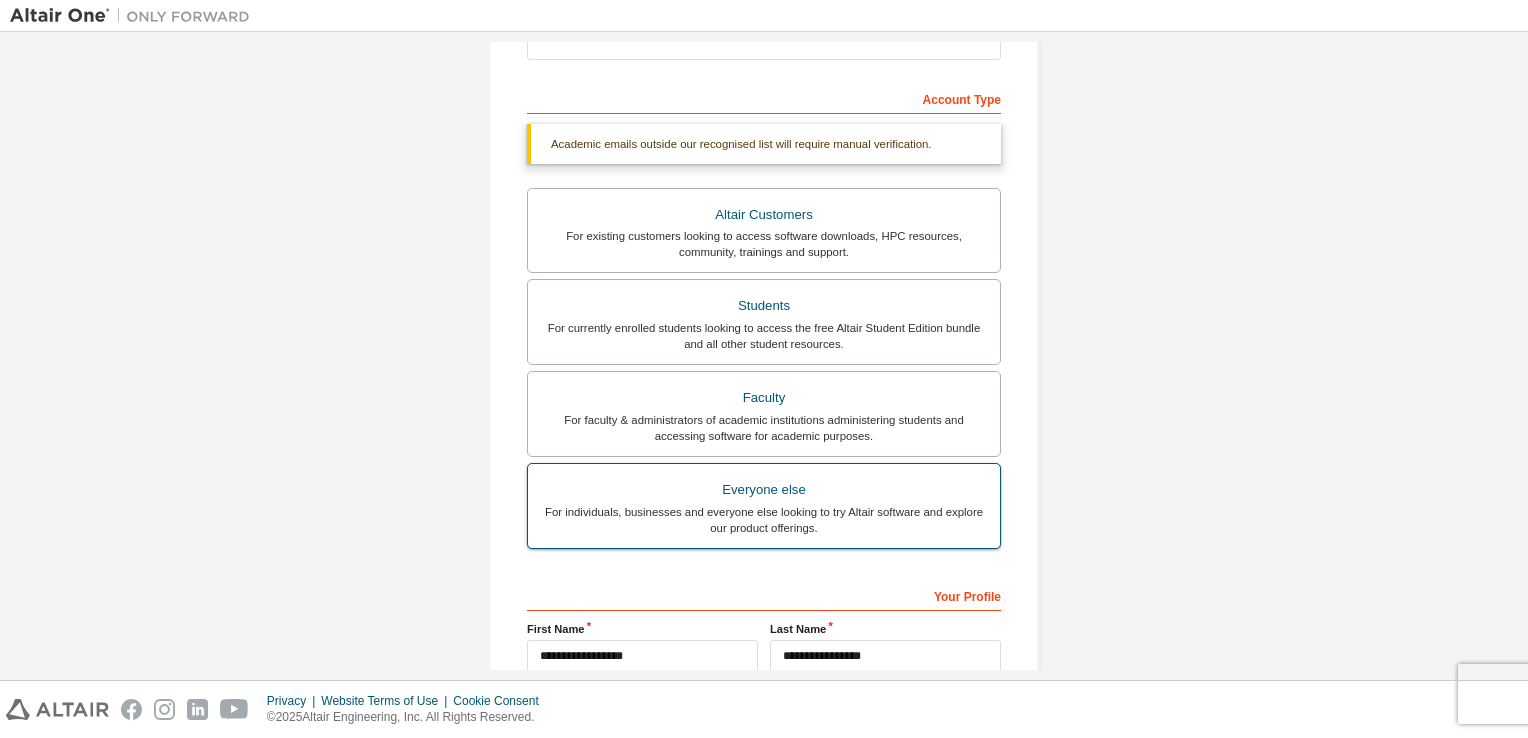 click on "For individuals, businesses and everyone else looking to try Altair software and explore our product offerings." at bounding box center (764, 520) 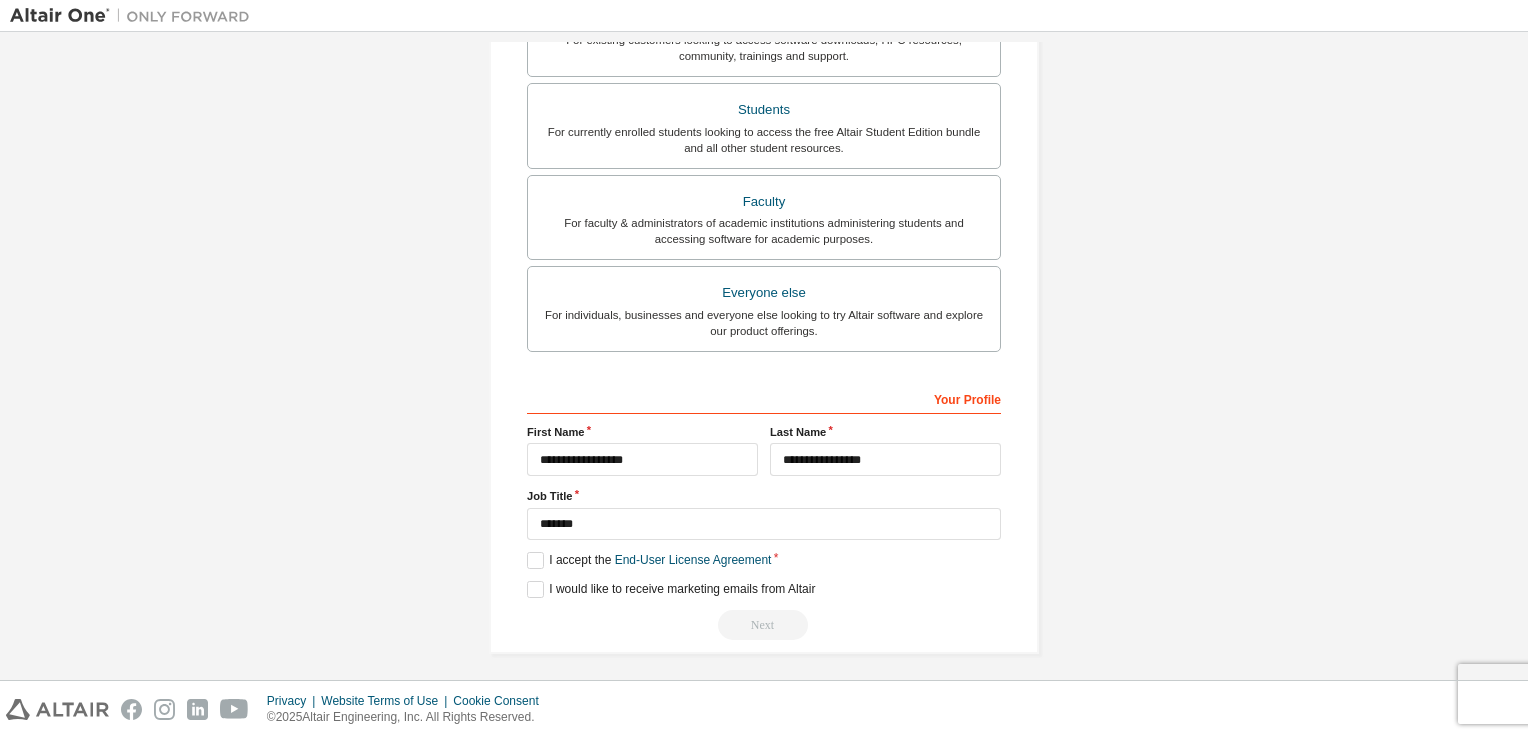 scroll, scrollTop: 426, scrollLeft: 0, axis: vertical 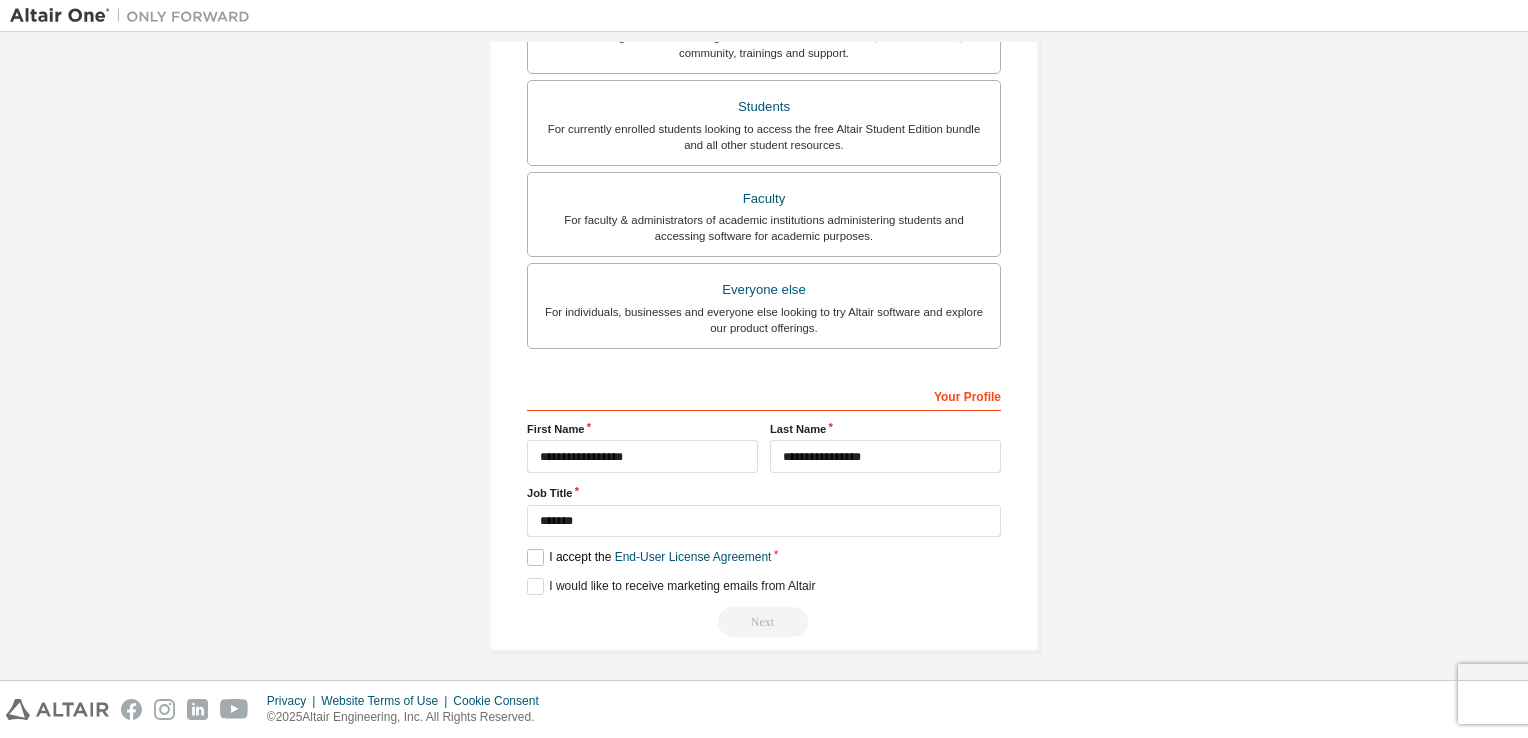 click on "I accept the    End-User License Agreement" at bounding box center [649, 557] 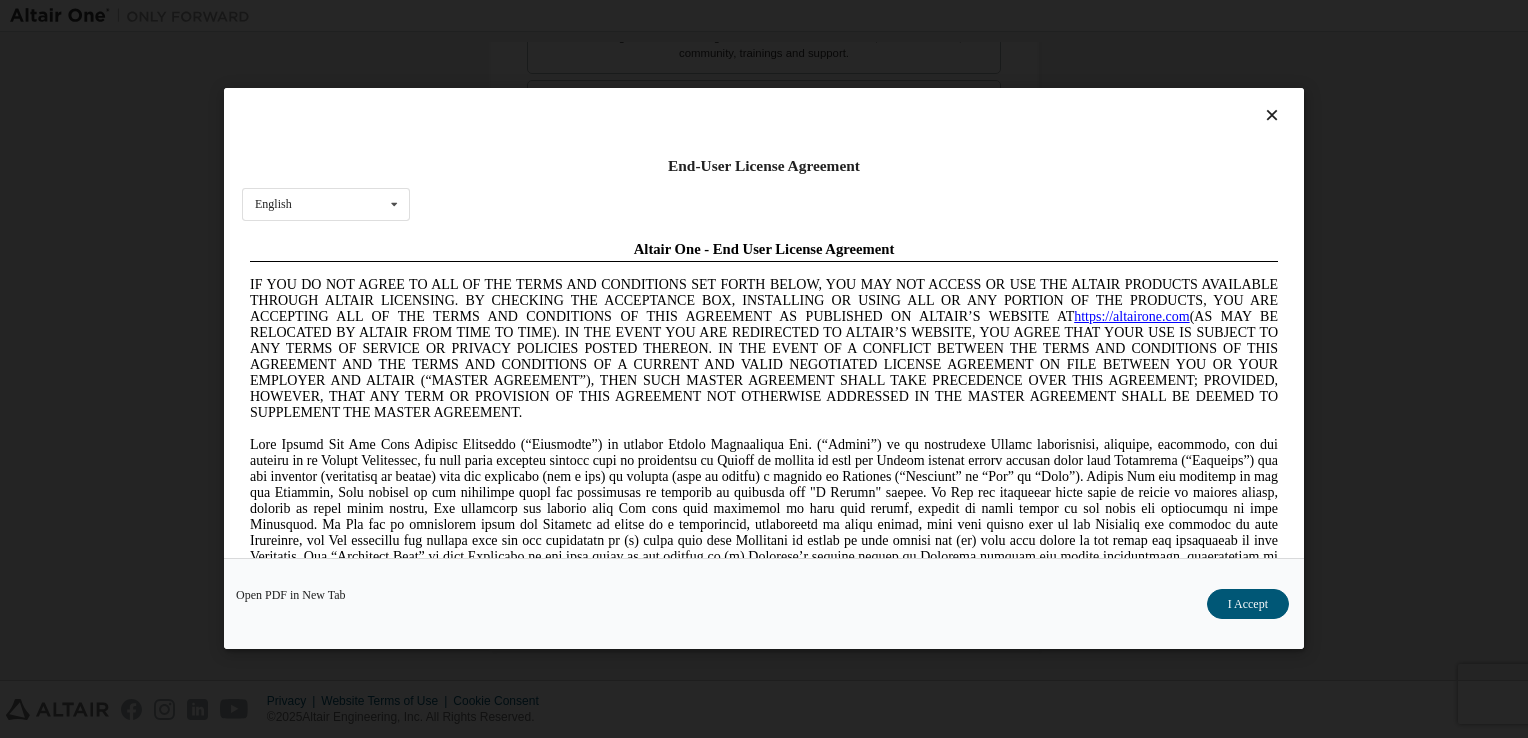 scroll, scrollTop: 0, scrollLeft: 0, axis: both 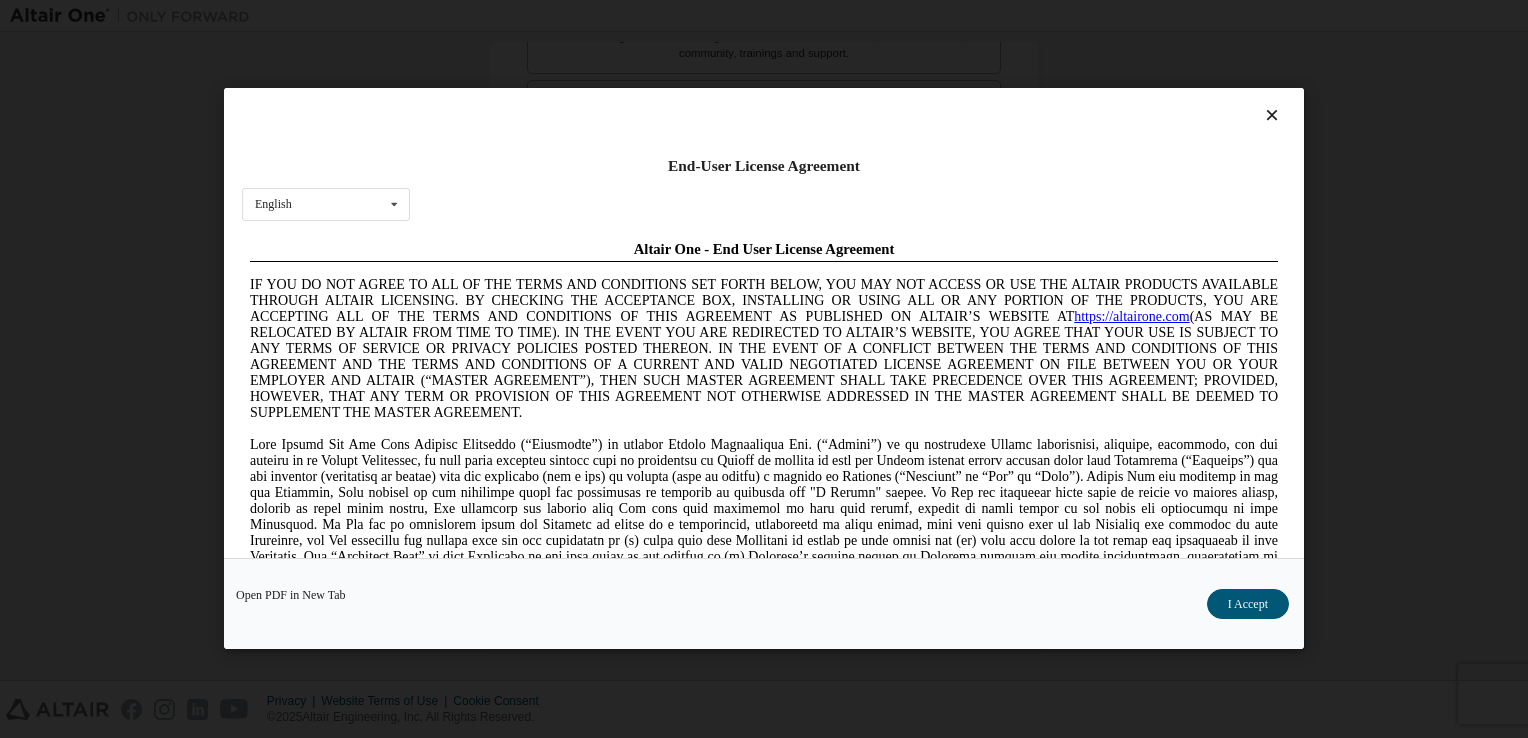 click on "I Accept" at bounding box center [1248, 605] 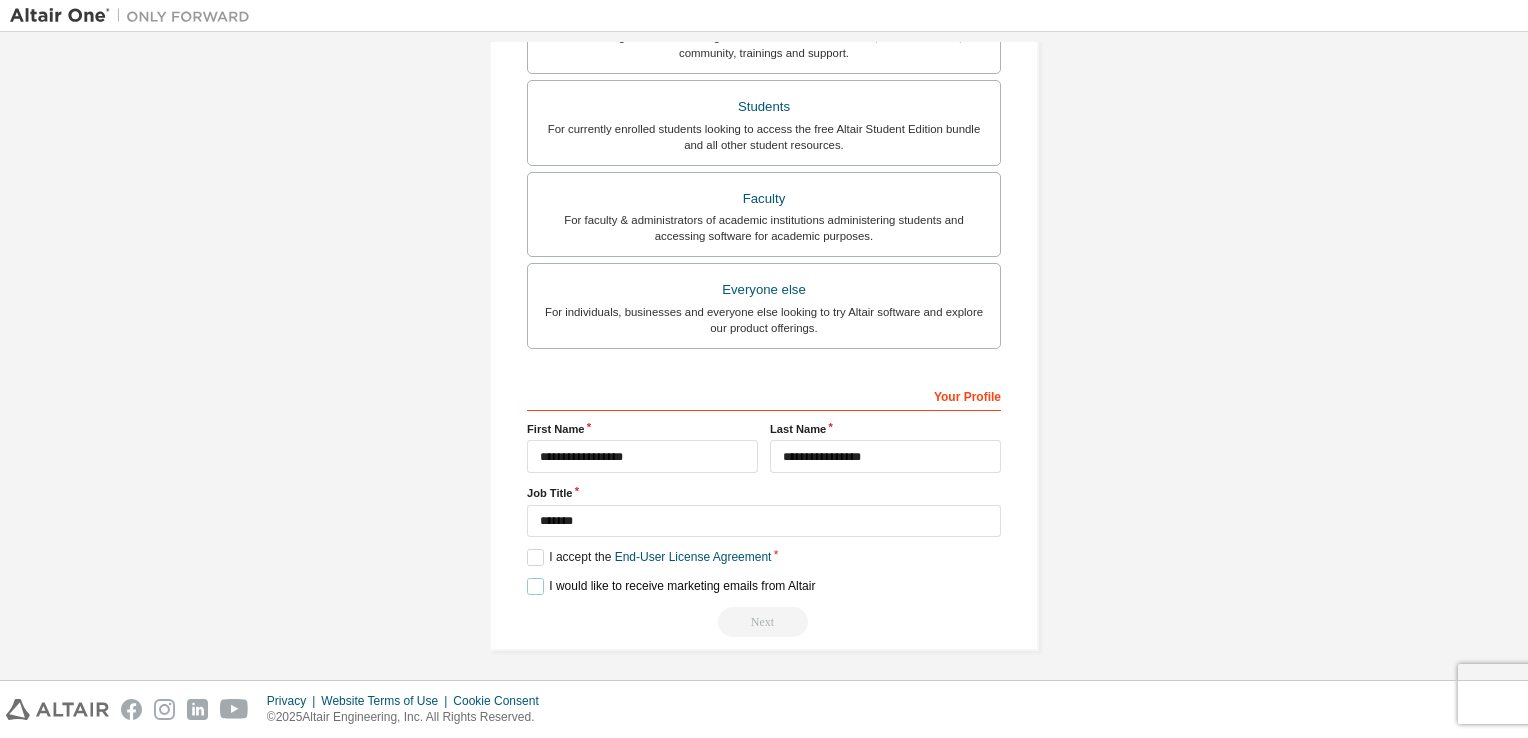click on "I would like to receive marketing emails from Altair" at bounding box center [671, 586] 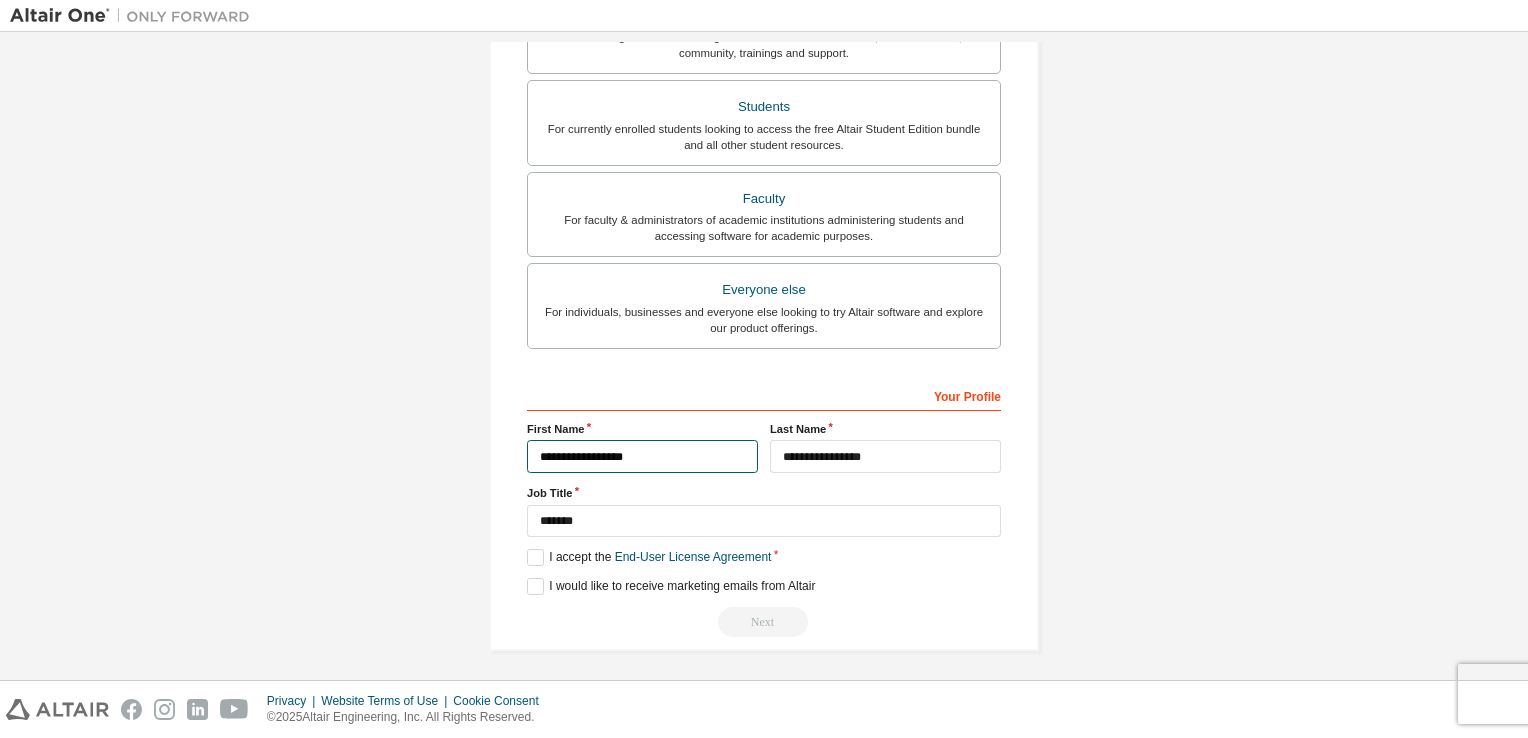 click on "**********" at bounding box center [642, 456] 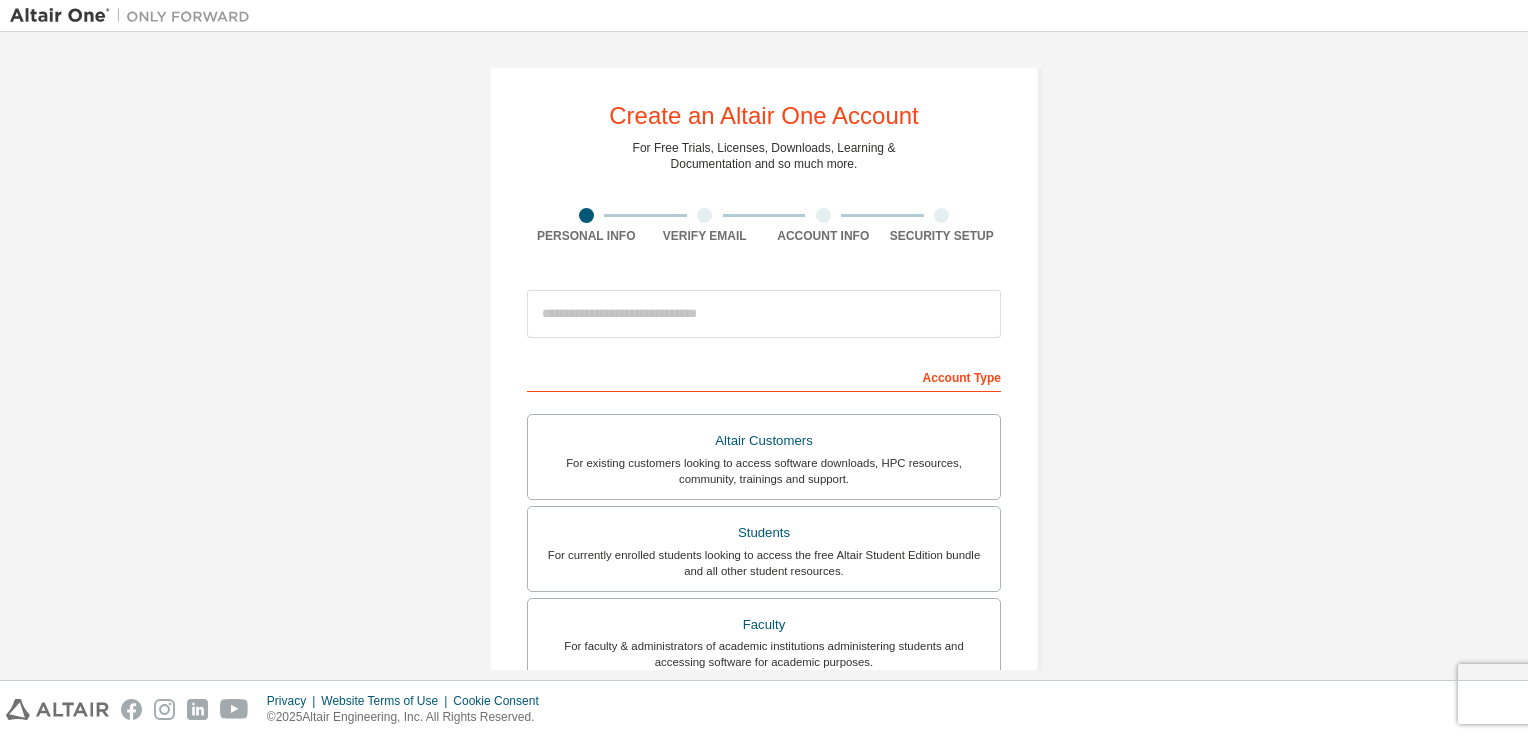 scroll, scrollTop: 0, scrollLeft: 0, axis: both 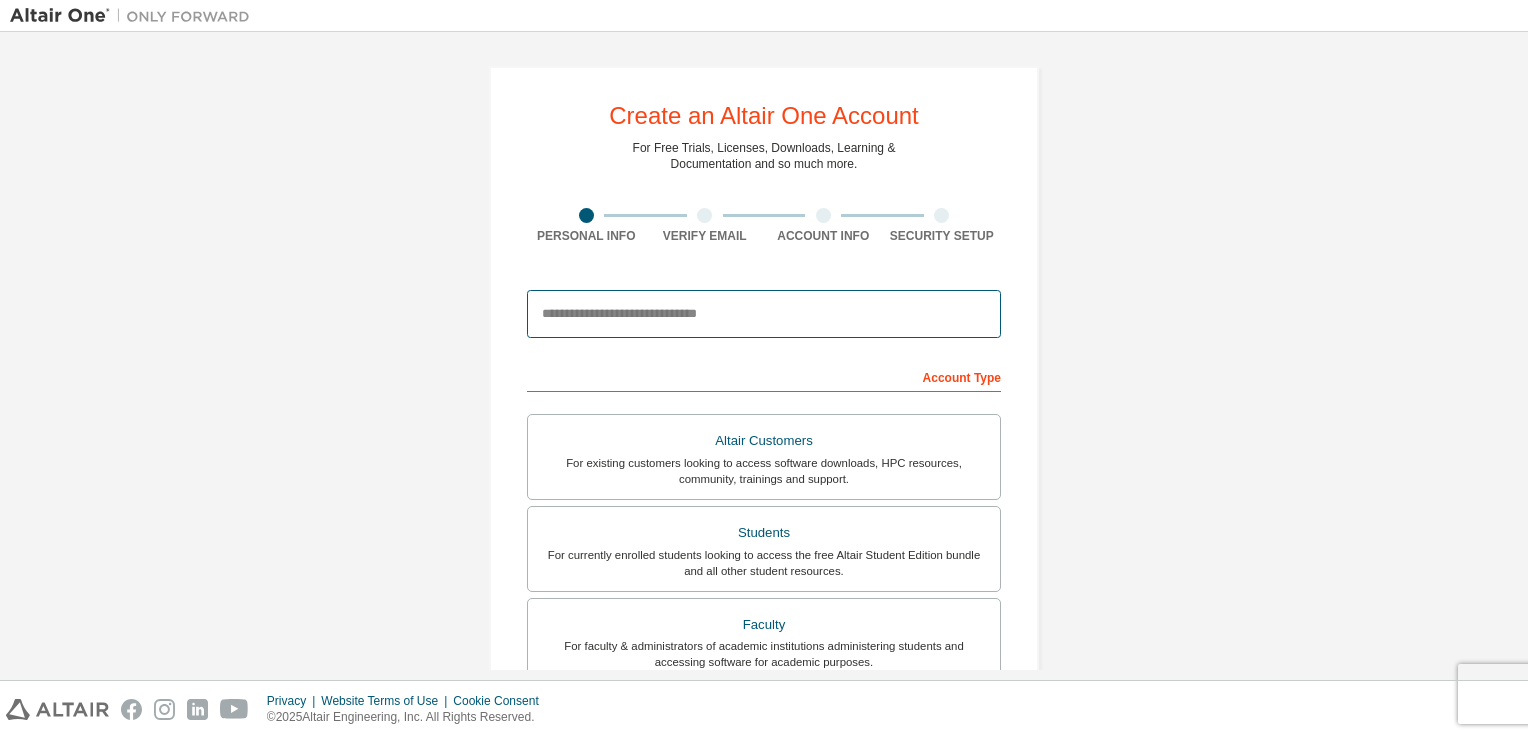 click at bounding box center [764, 314] 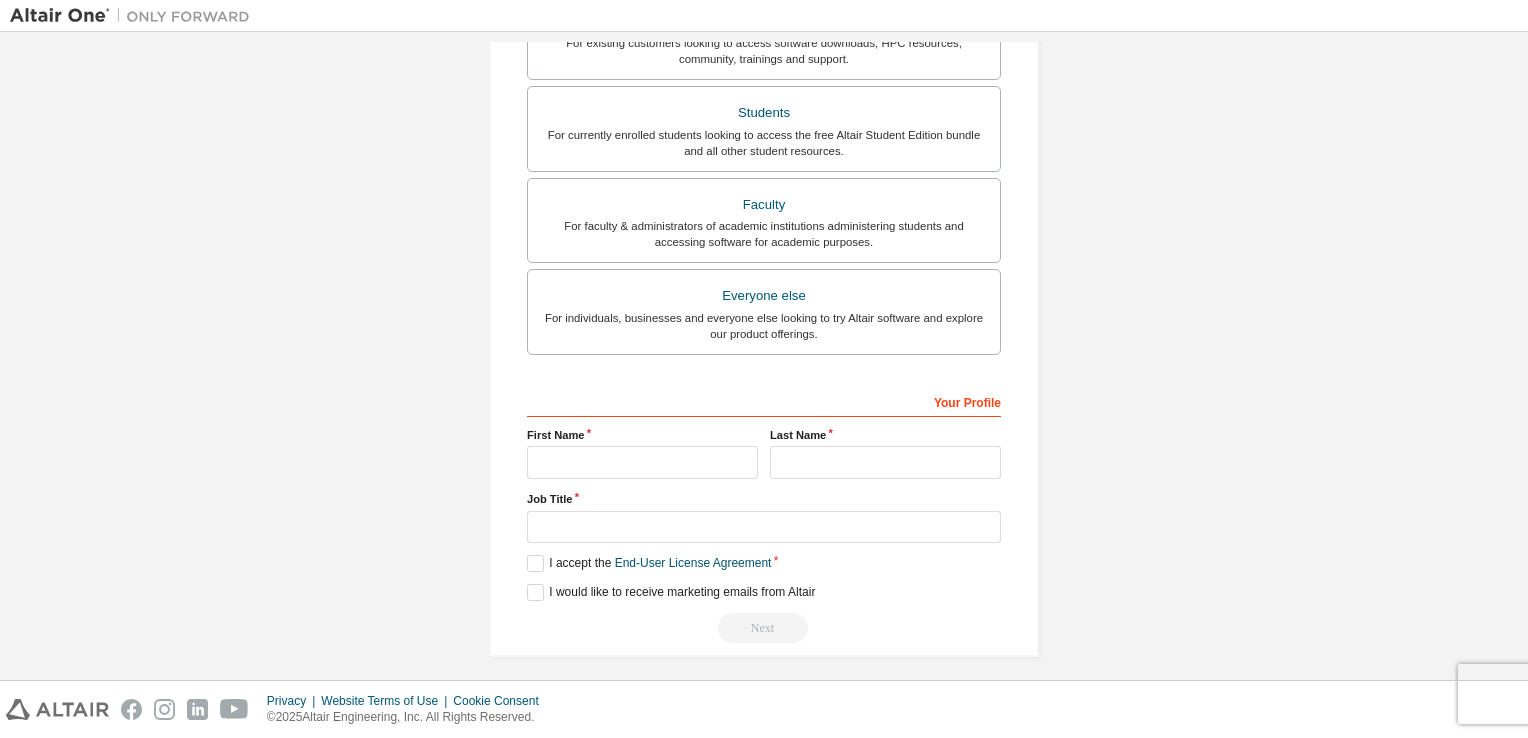 scroll, scrollTop: 426, scrollLeft: 0, axis: vertical 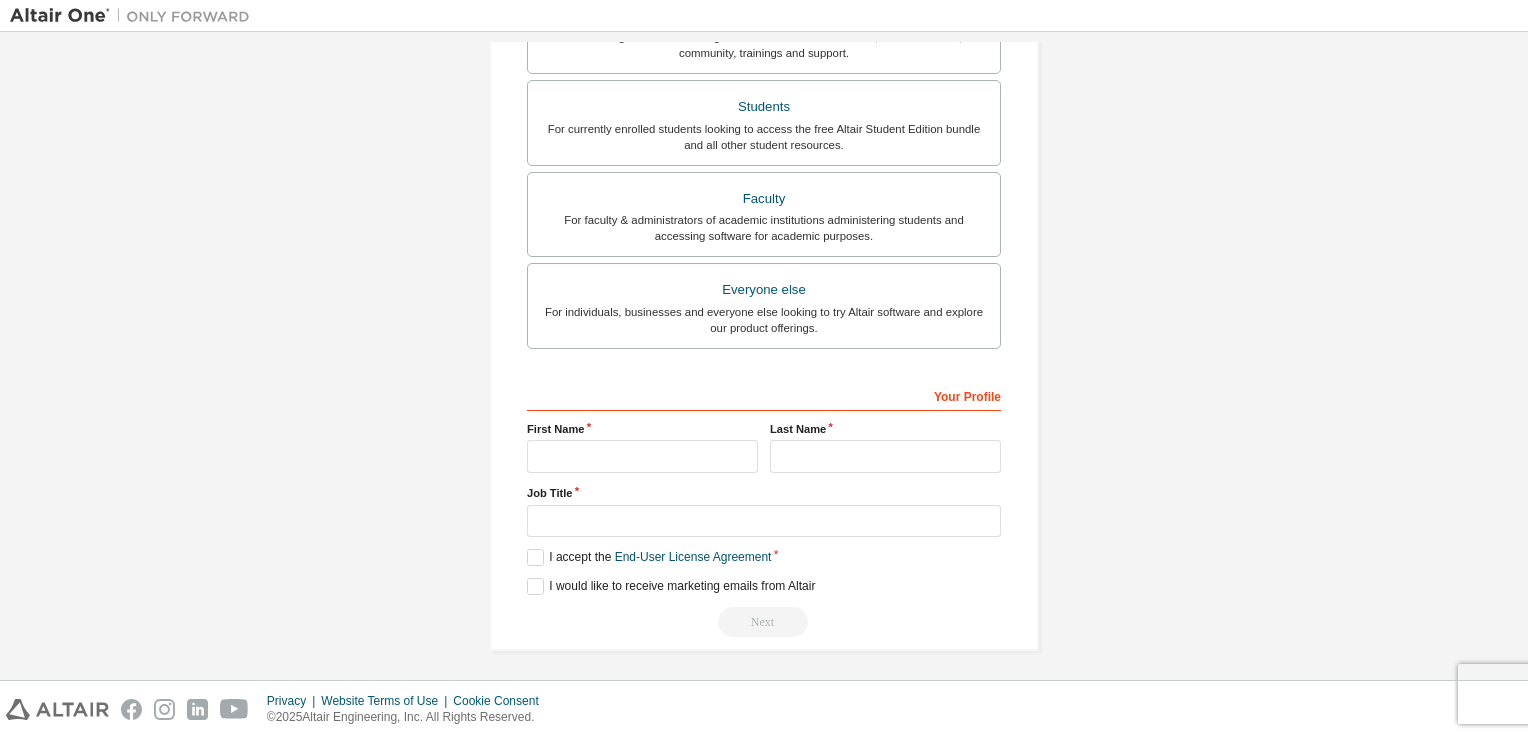 type on "**********" 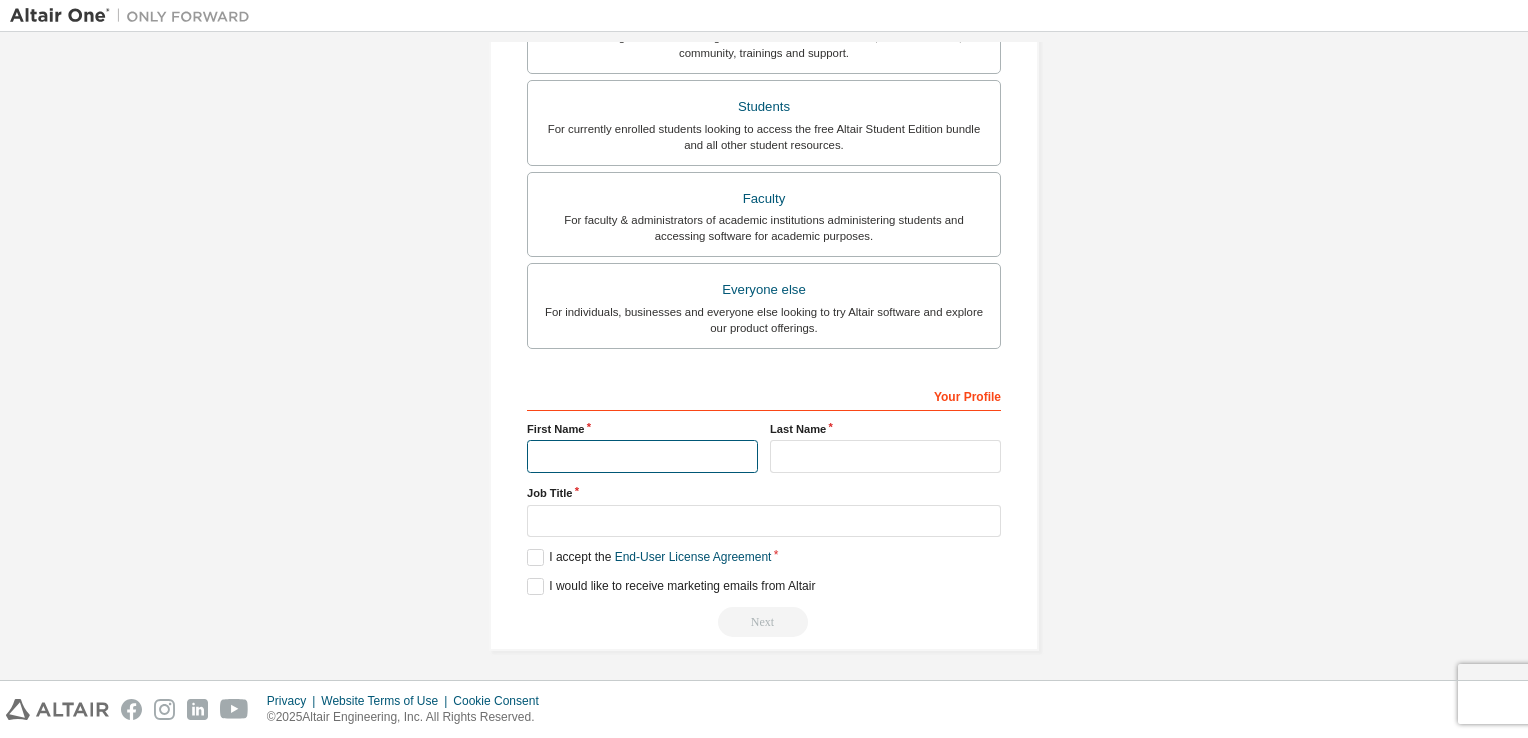 click at bounding box center [642, 456] 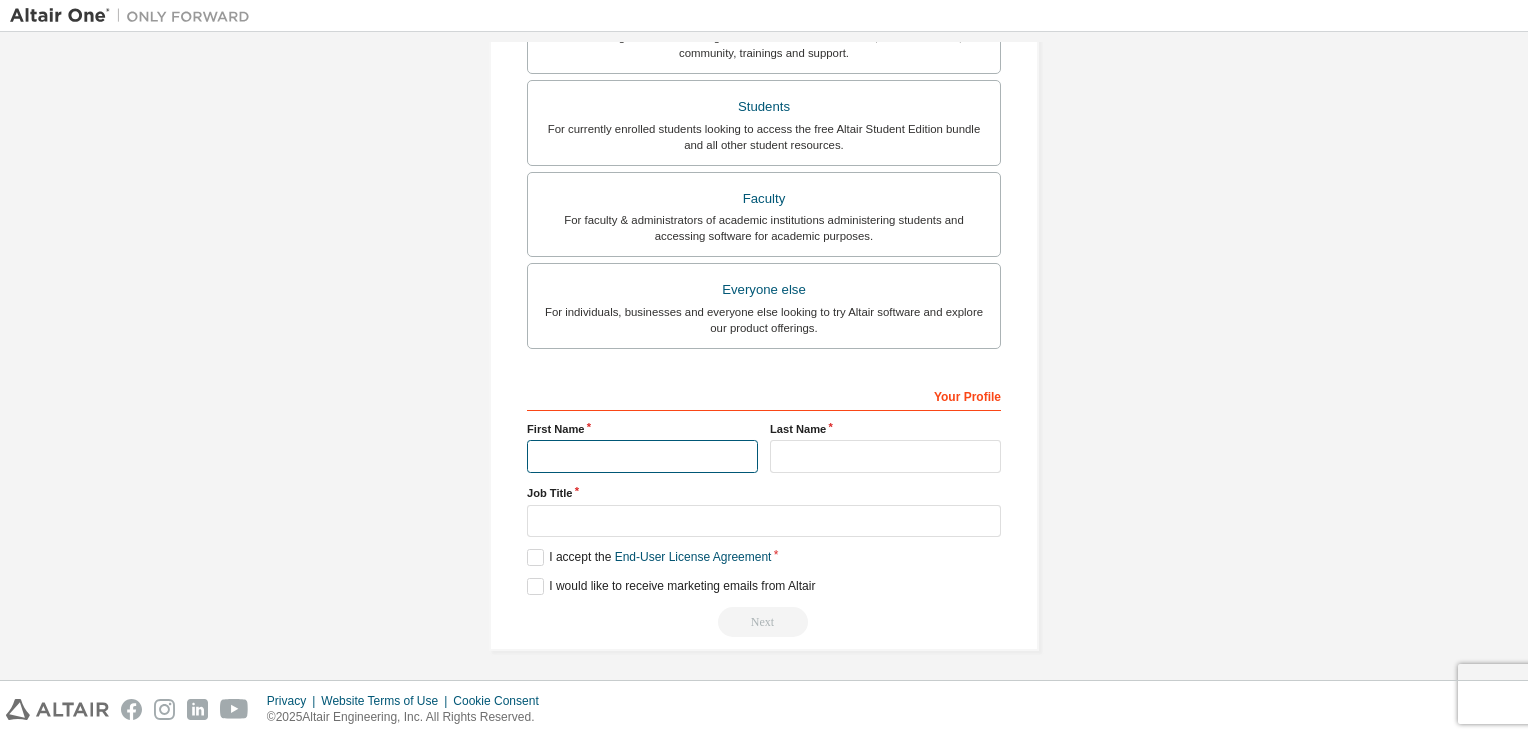 type on "**********" 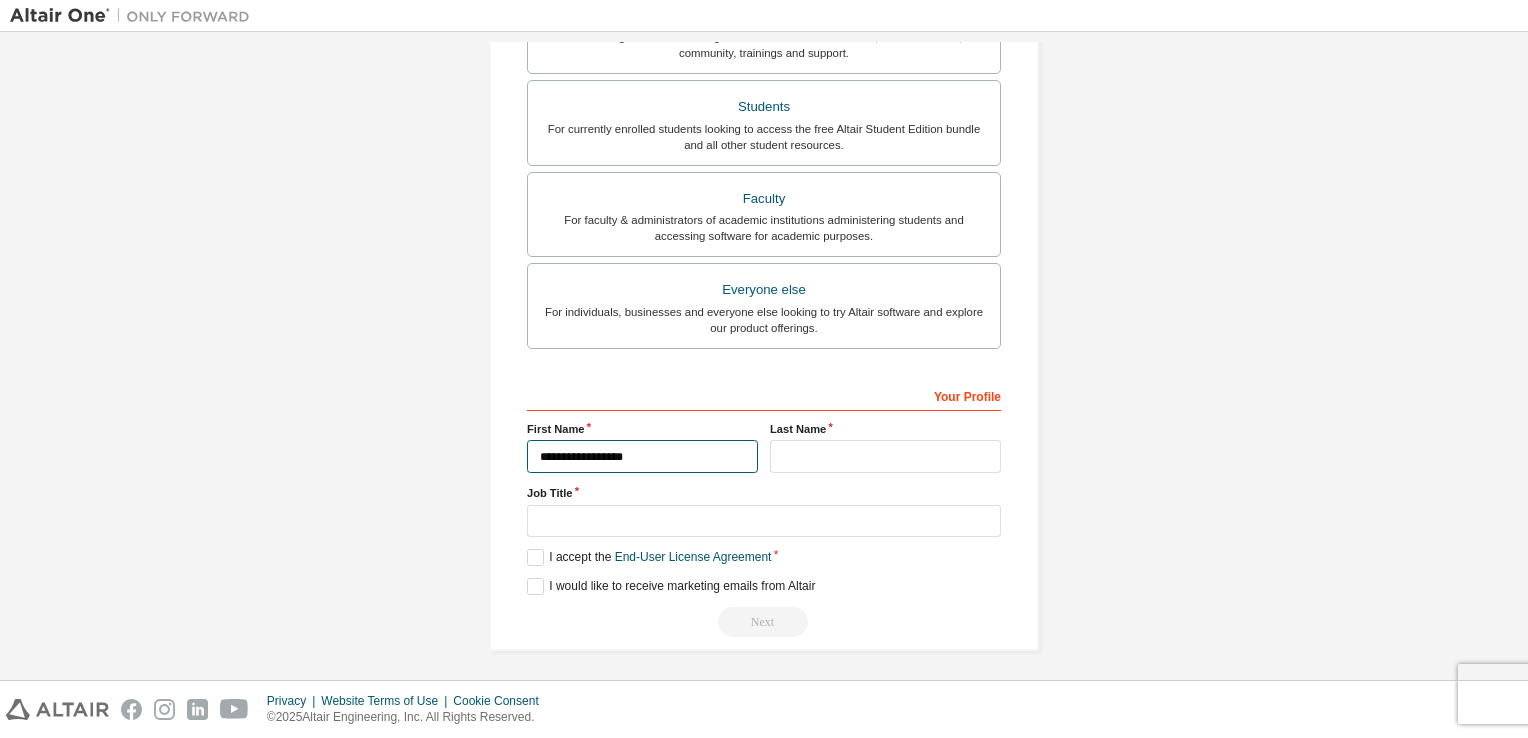 type on "**********" 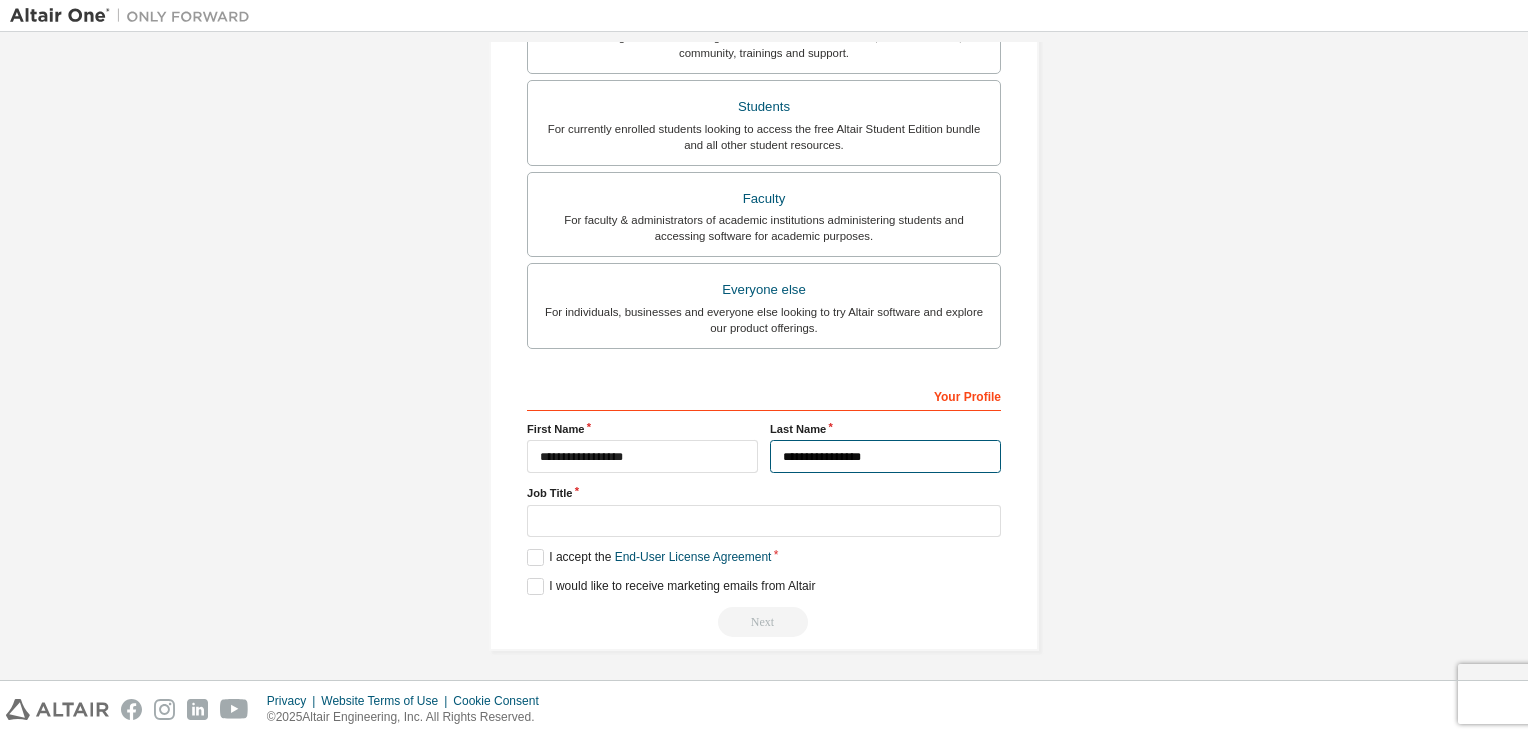 type on "*******" 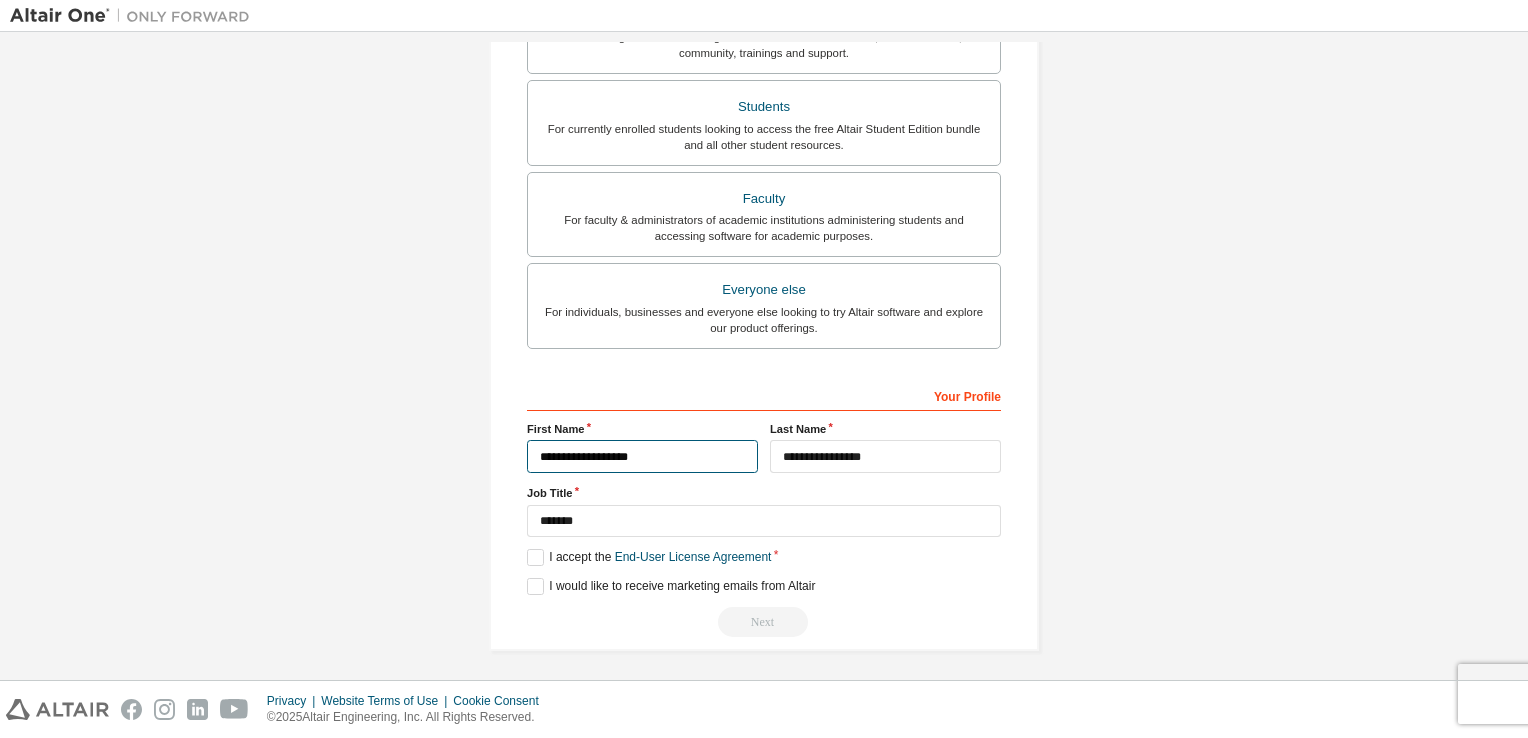 type on "**********" 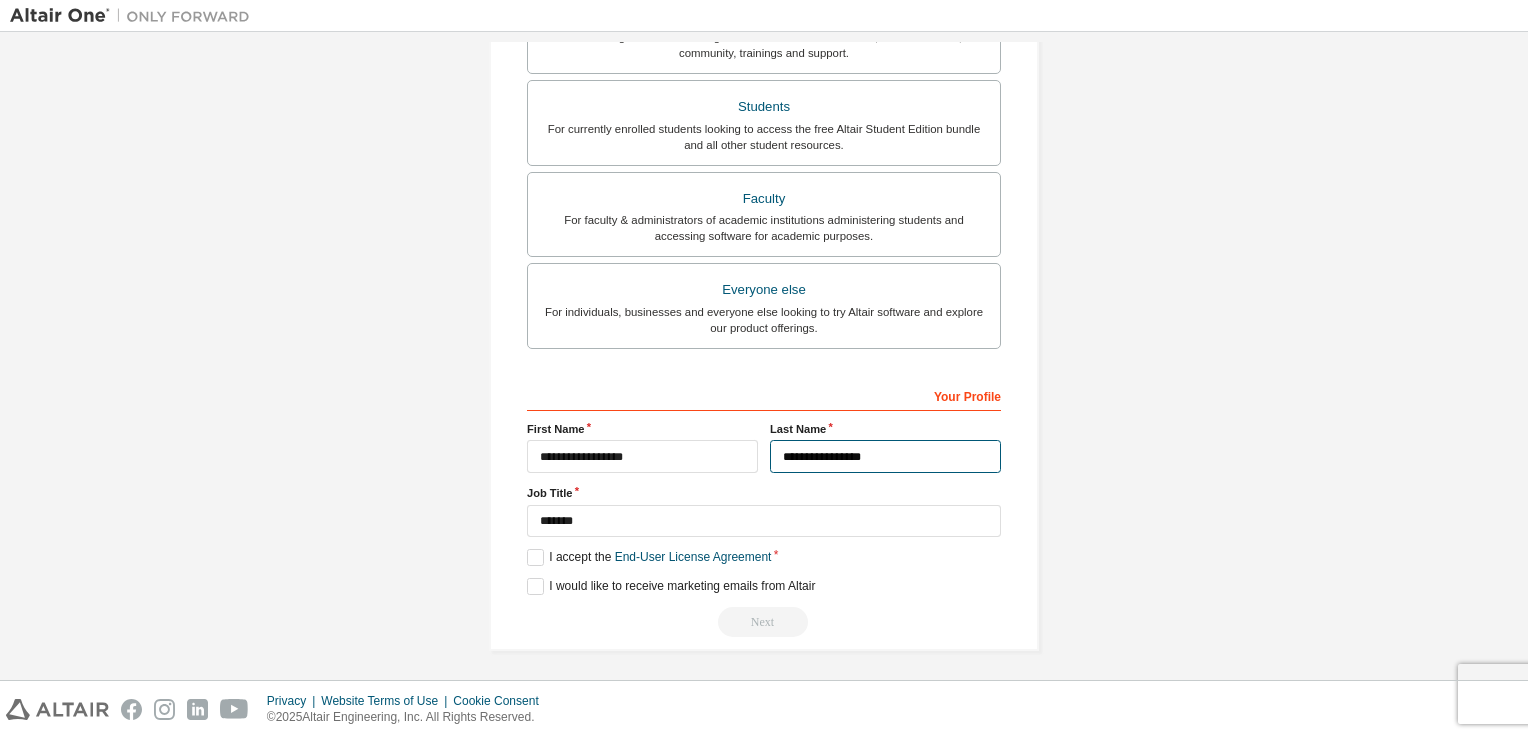 click on "**********" at bounding box center [885, 456] 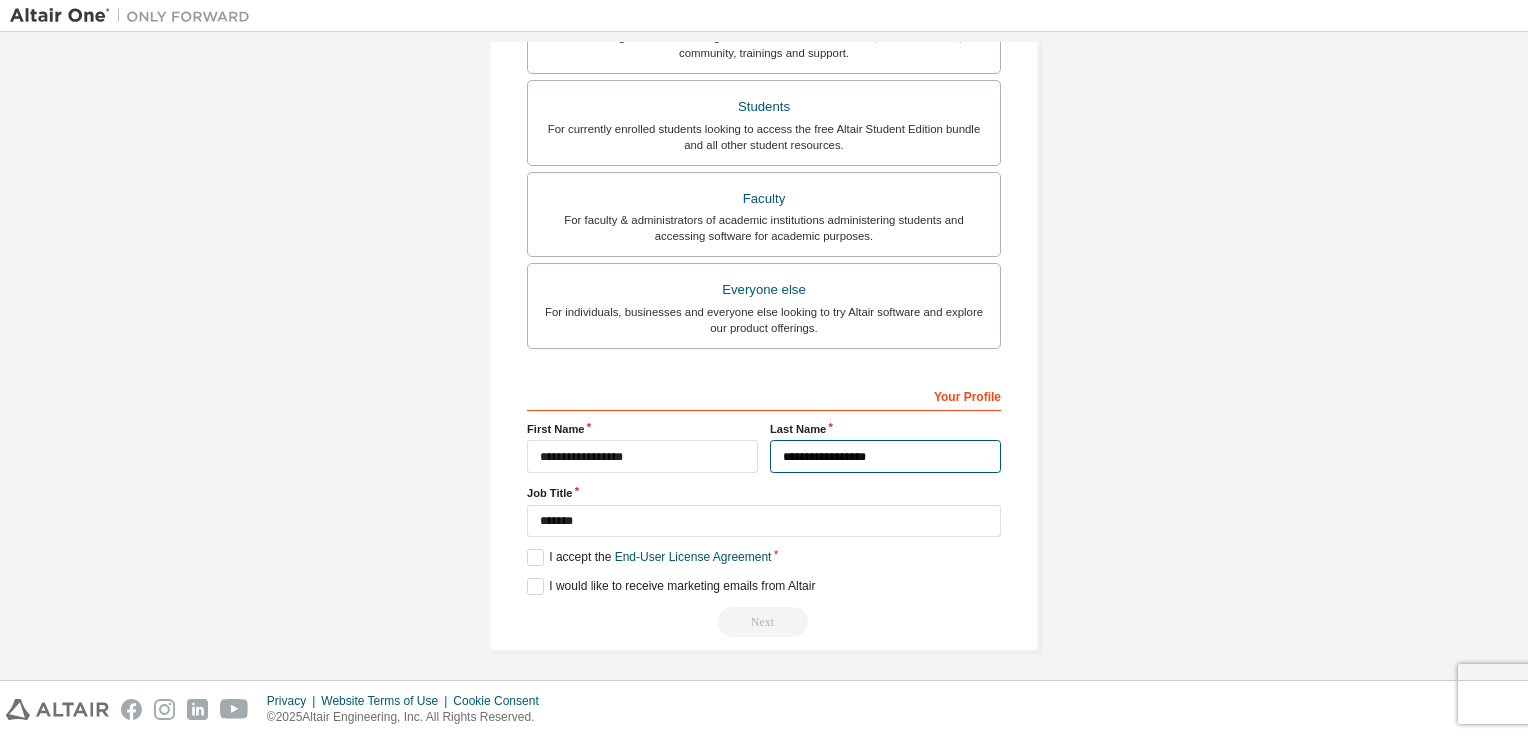 type on "**********" 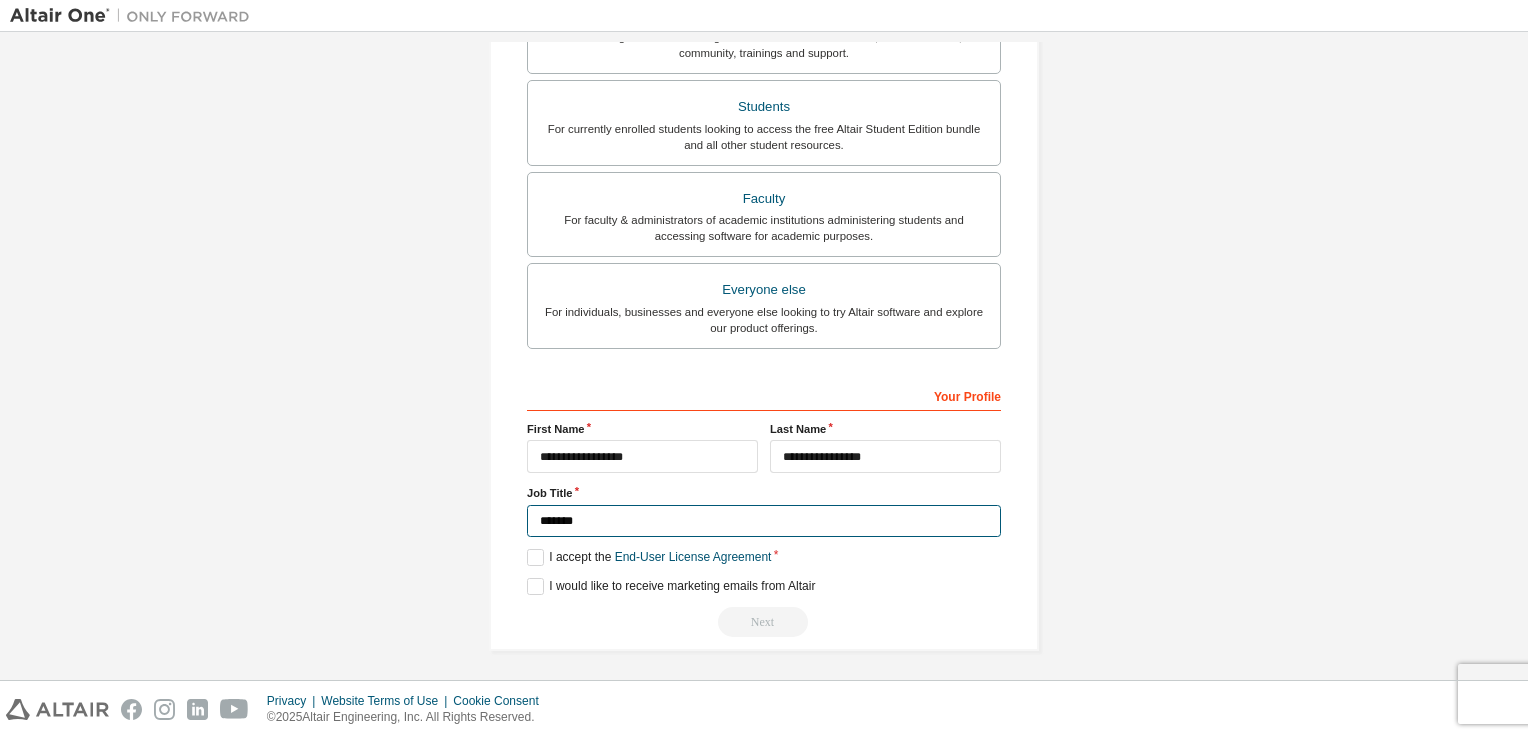 click on "*******" at bounding box center [764, 521] 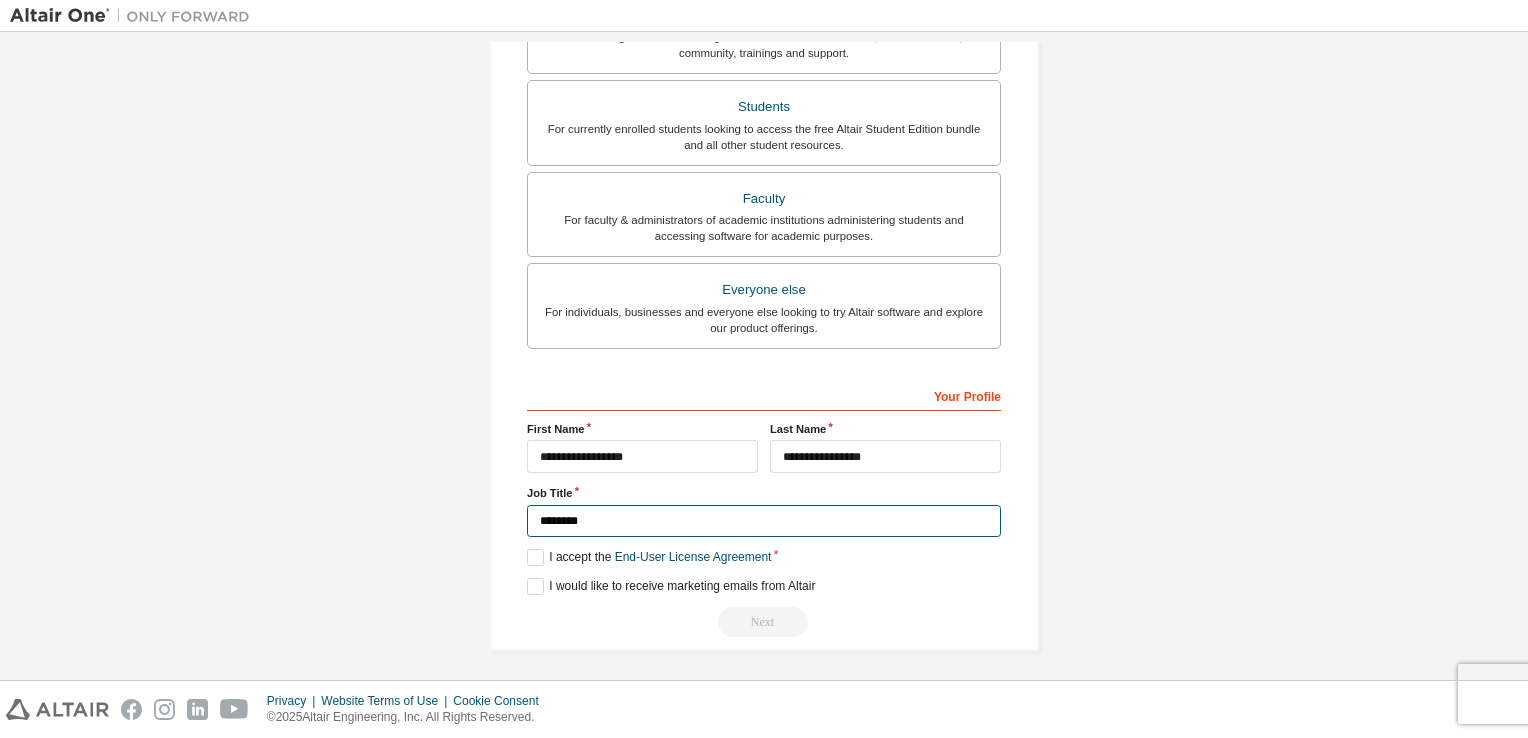 type on "*******" 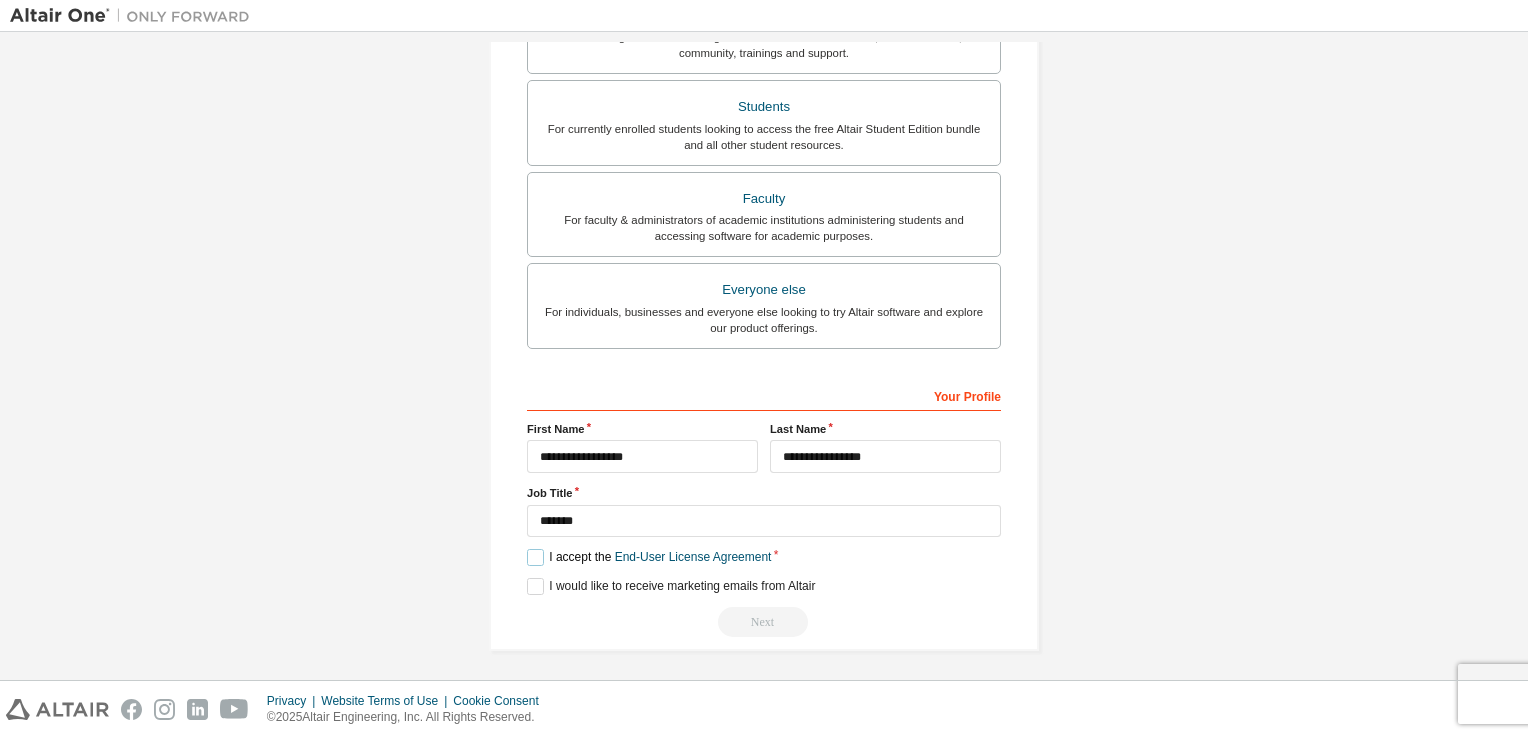 click on "I accept the    End-User License Agreement" at bounding box center [649, 557] 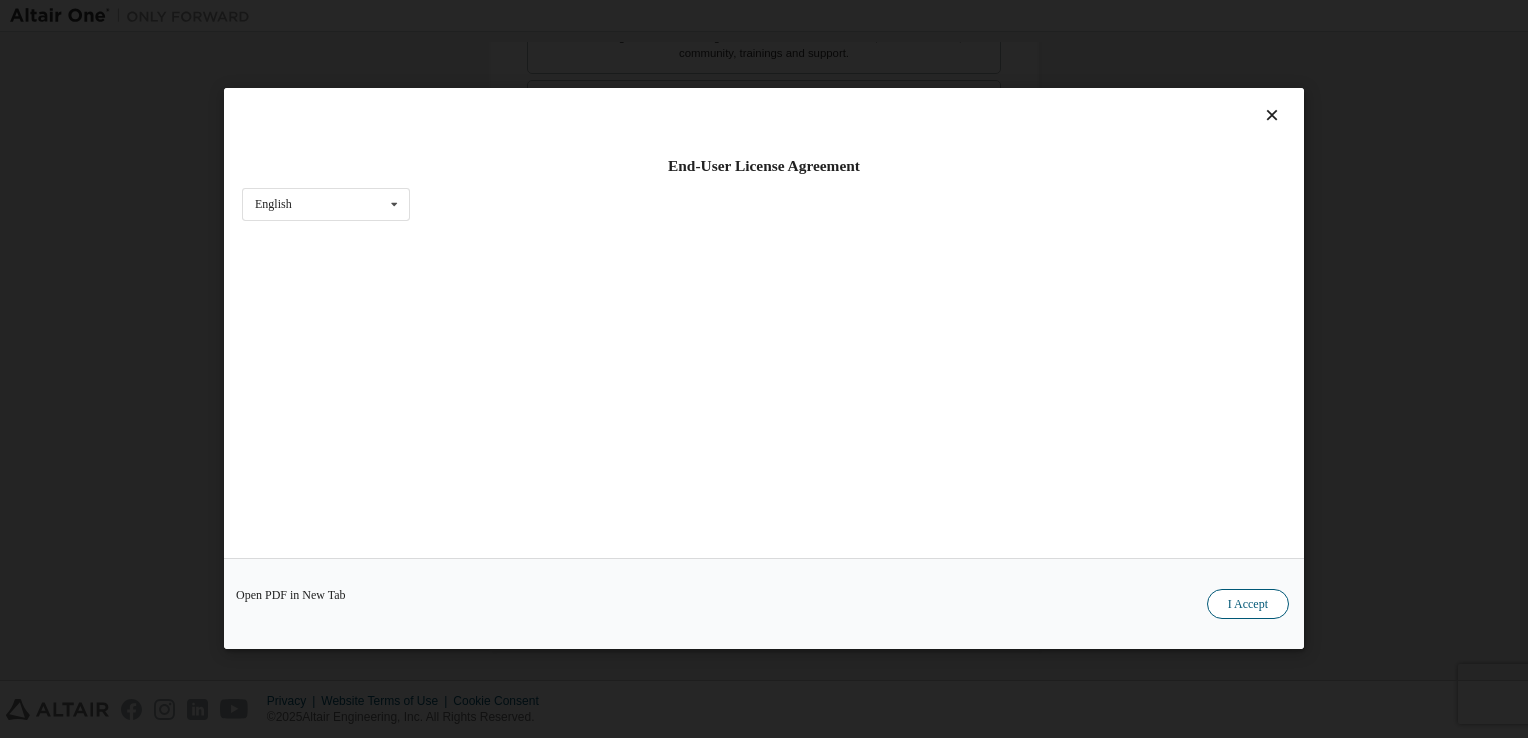 click on "I Accept" at bounding box center [1248, 605] 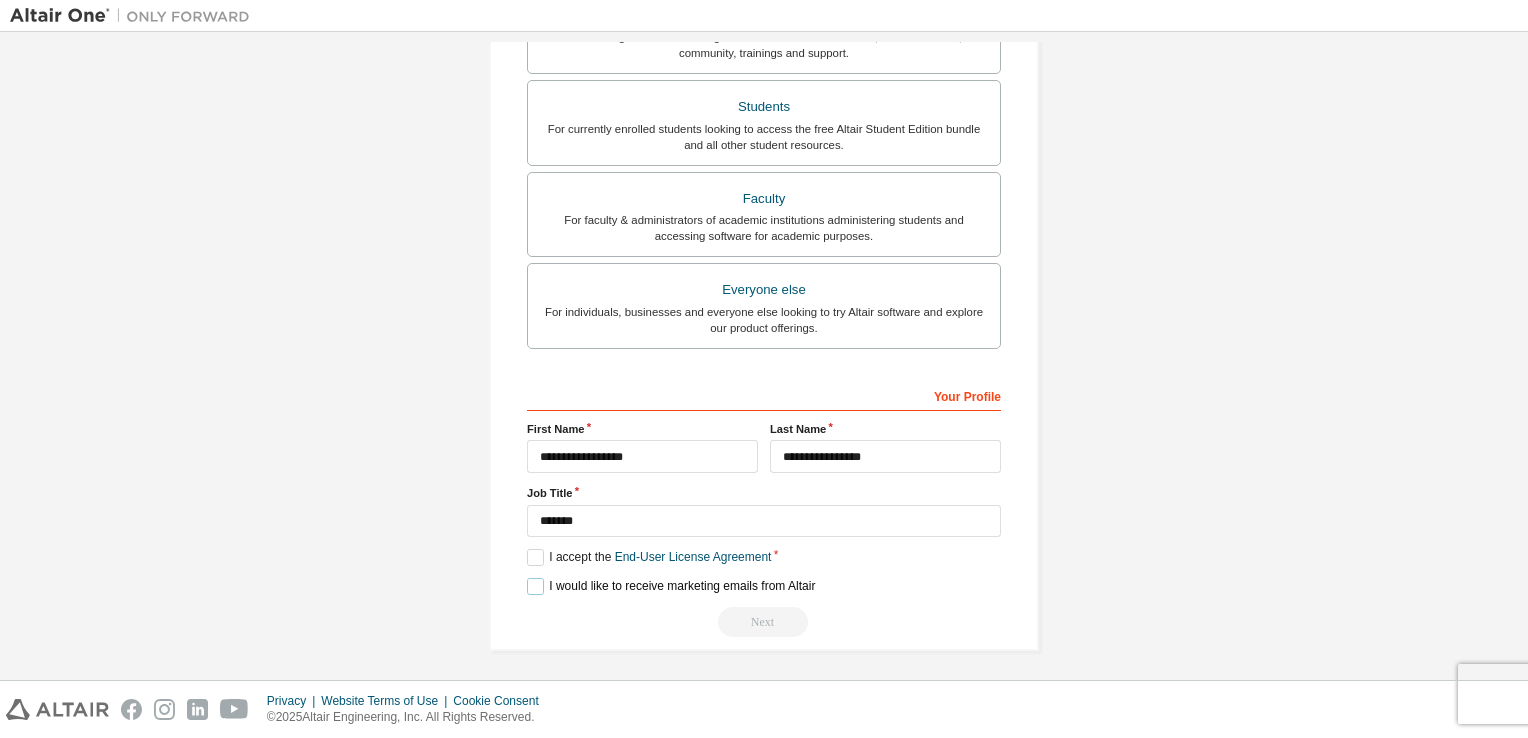 click on "I would like to receive marketing emails from Altair" at bounding box center [671, 586] 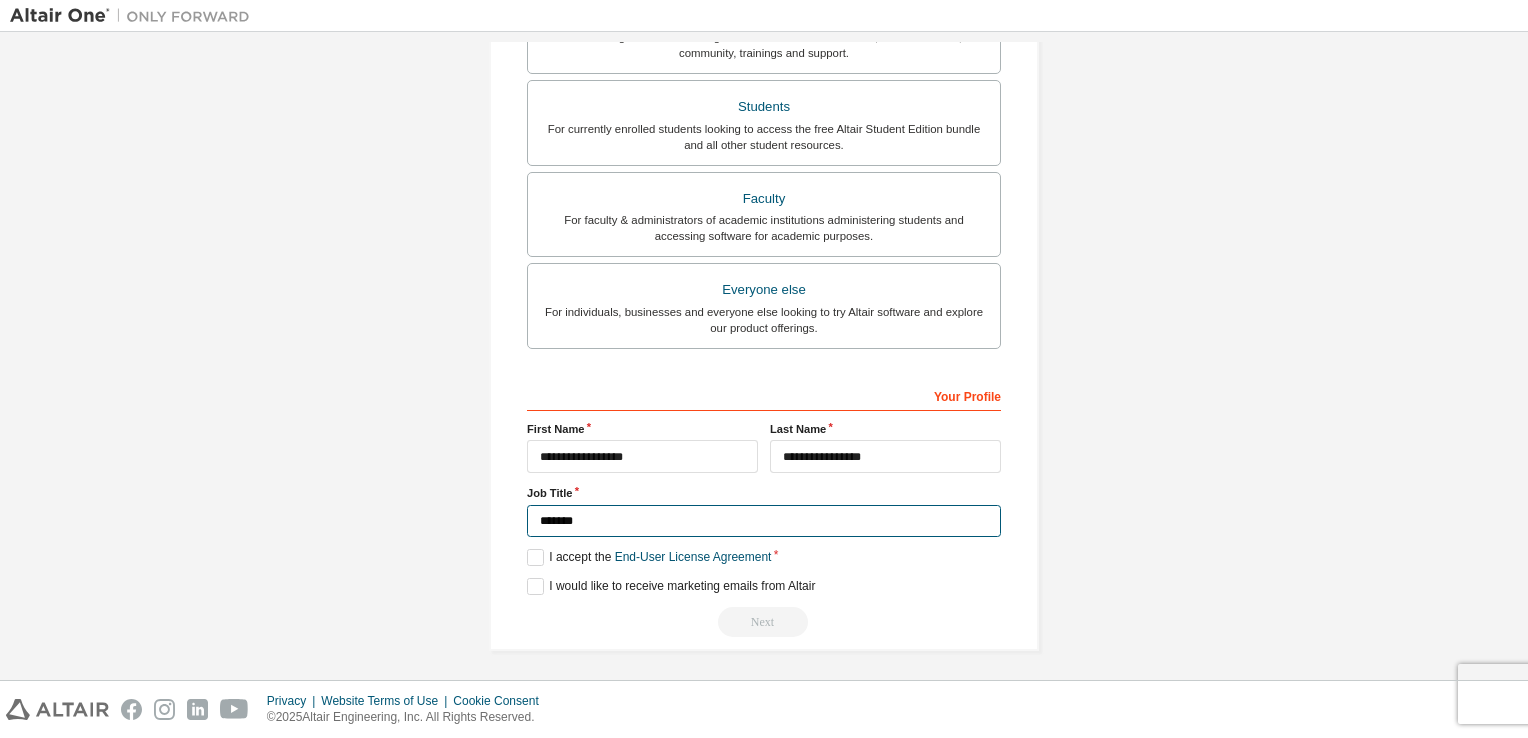click on "*******" at bounding box center [764, 521] 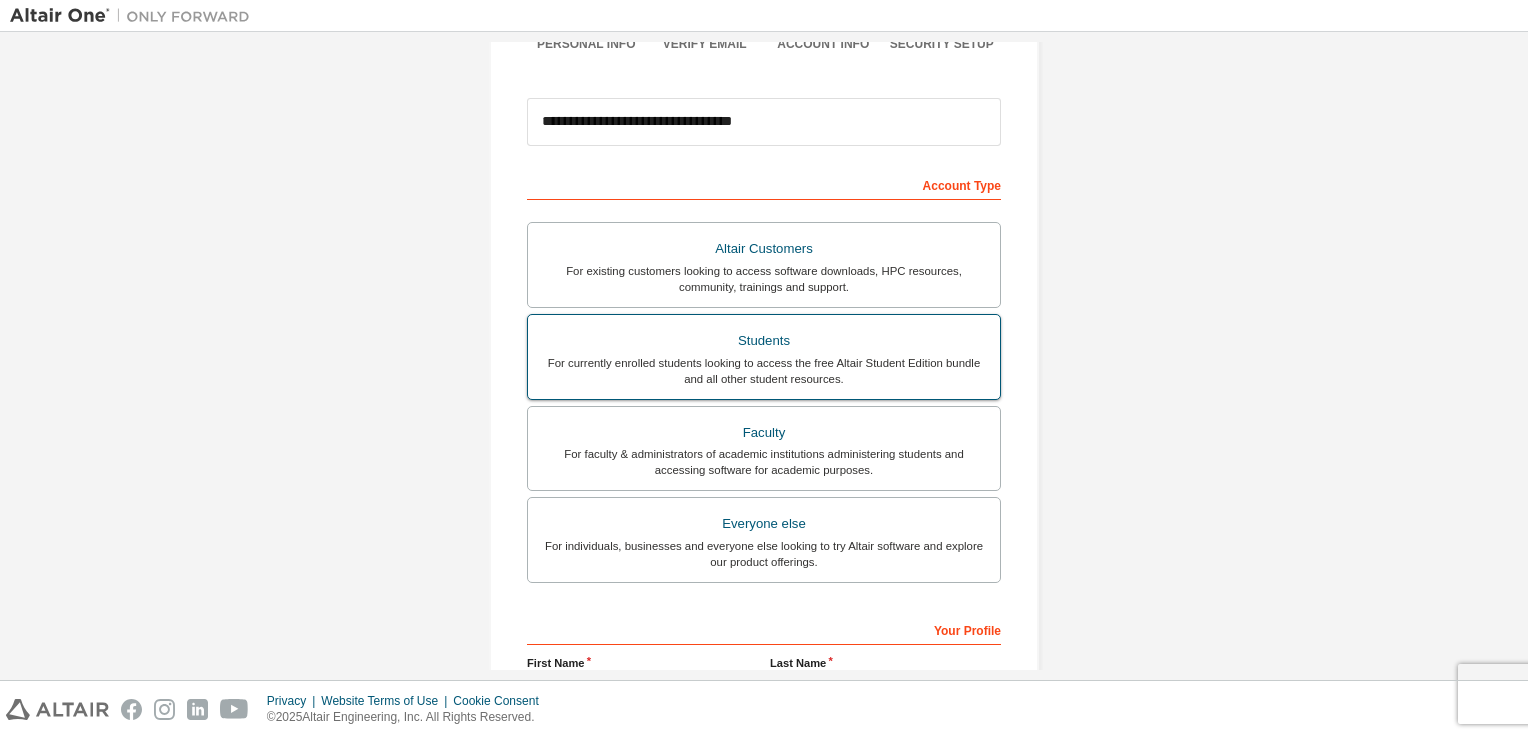 scroll, scrollTop: 0, scrollLeft: 0, axis: both 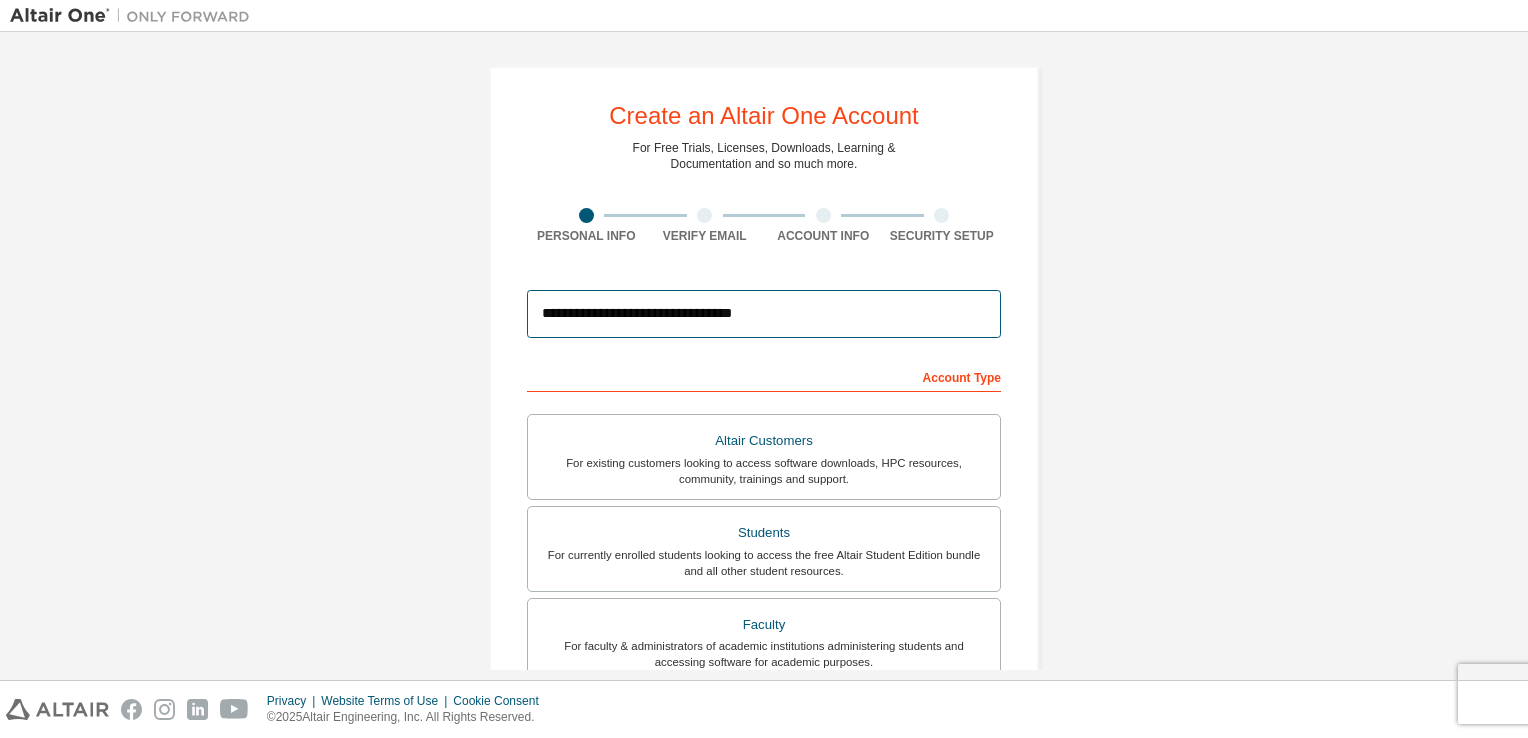 click on "**********" at bounding box center [764, 314] 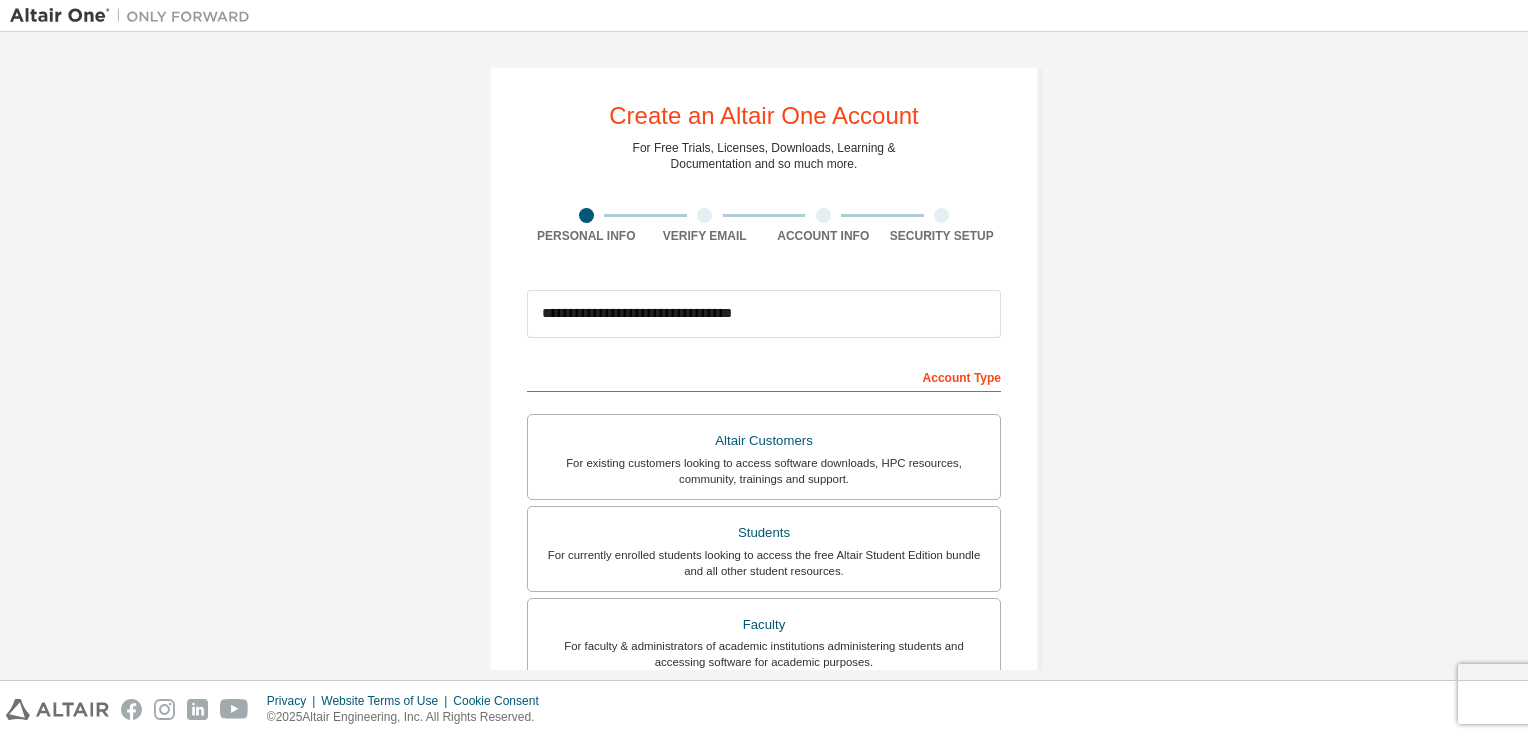 click on "Account Type" at bounding box center (764, 376) 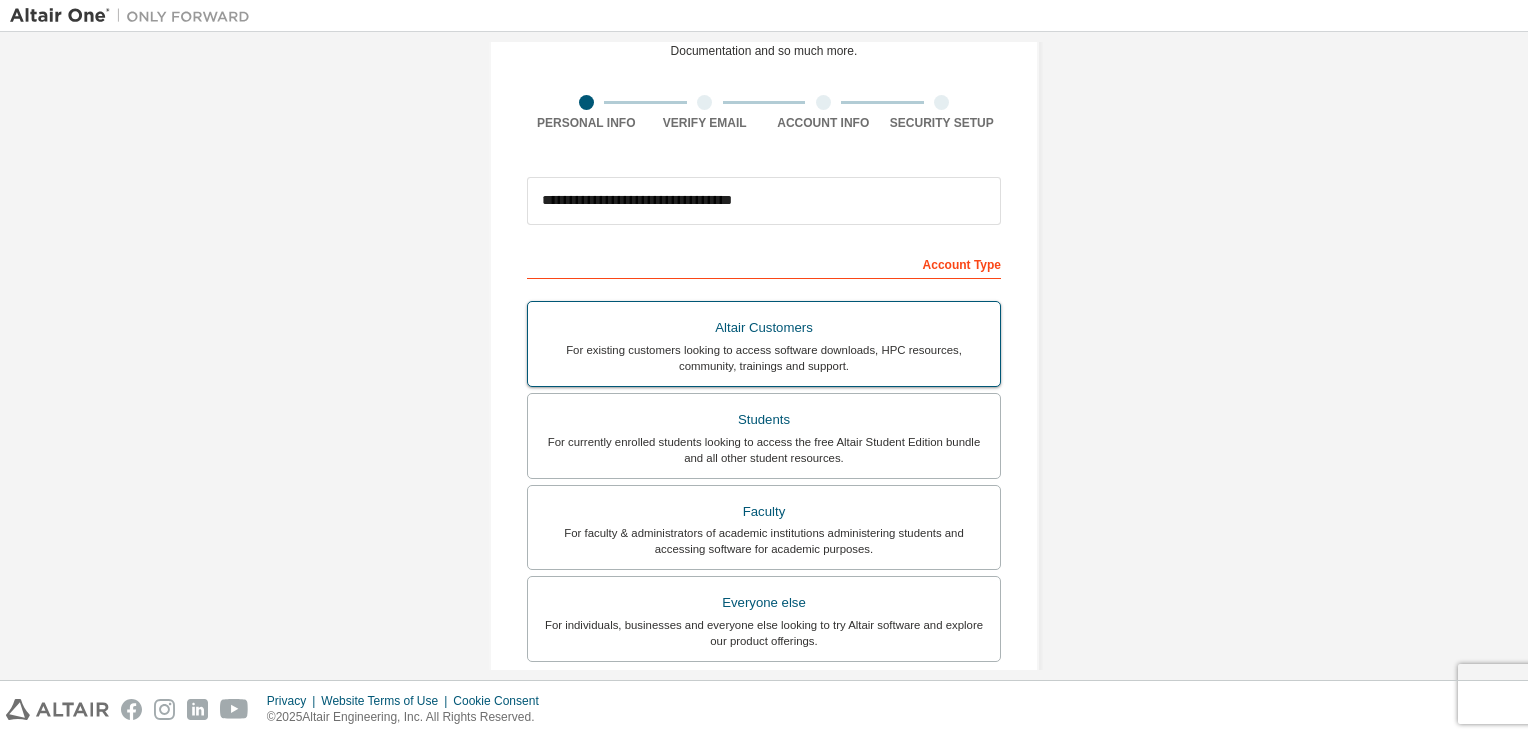 scroll, scrollTop: 200, scrollLeft: 0, axis: vertical 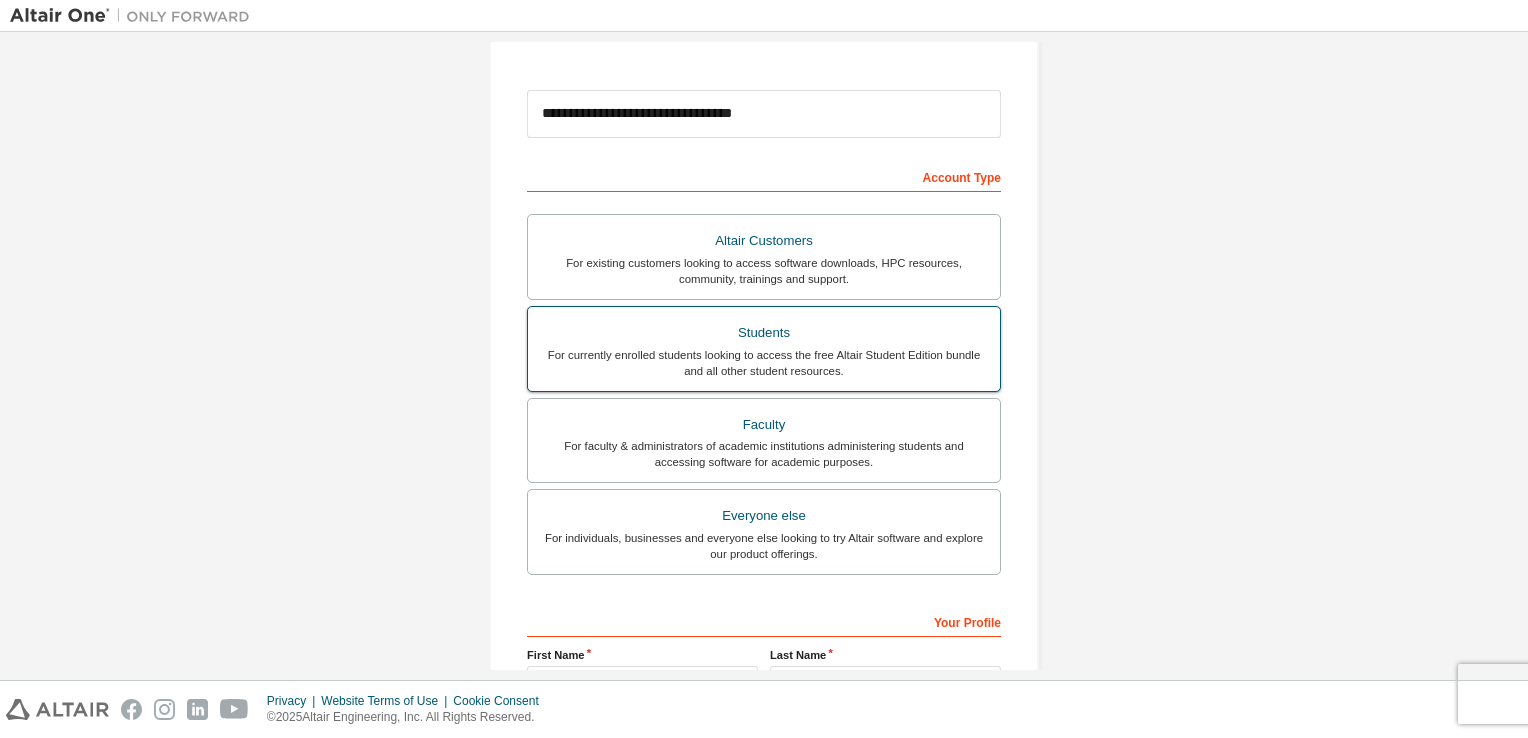 click on "Students" at bounding box center [764, 333] 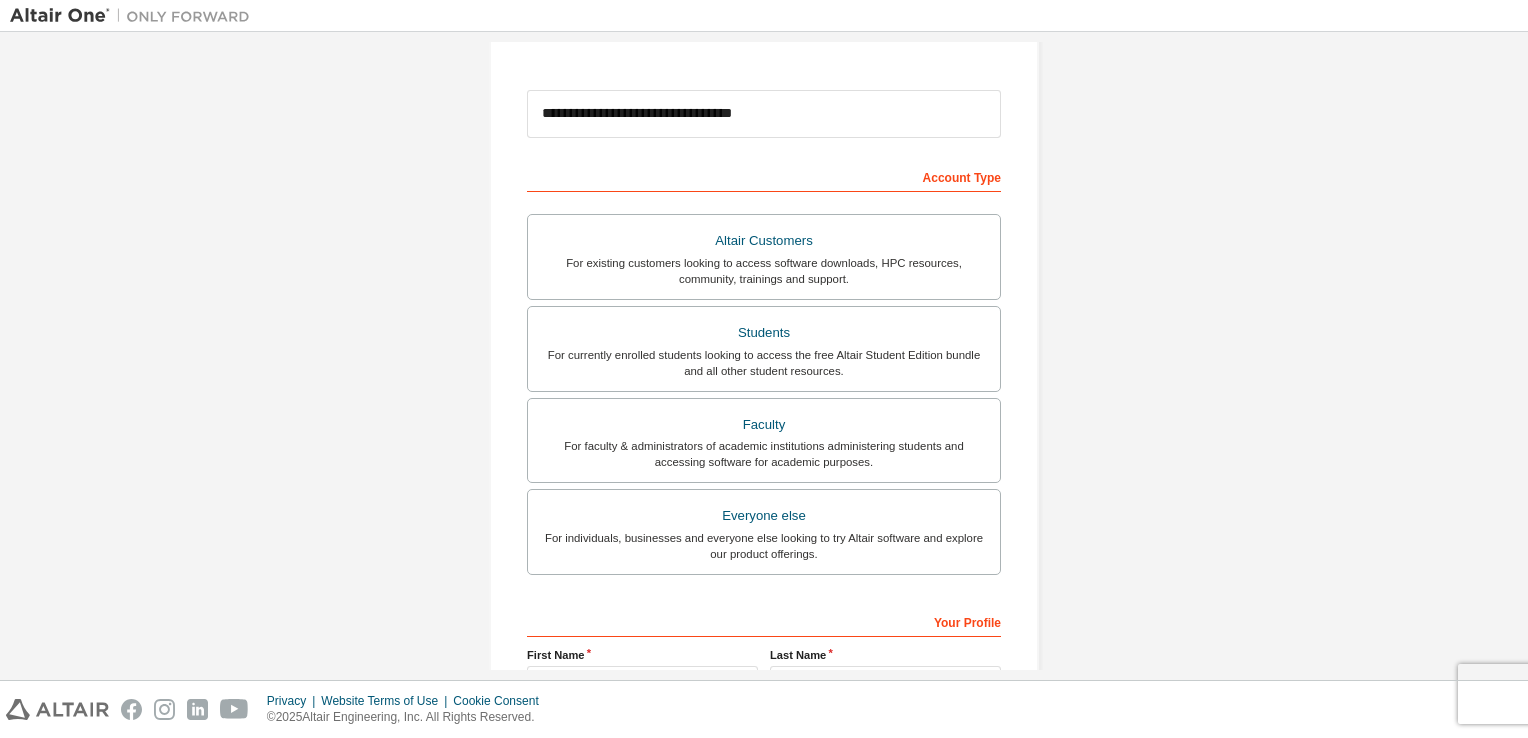 scroll, scrollTop: 426, scrollLeft: 0, axis: vertical 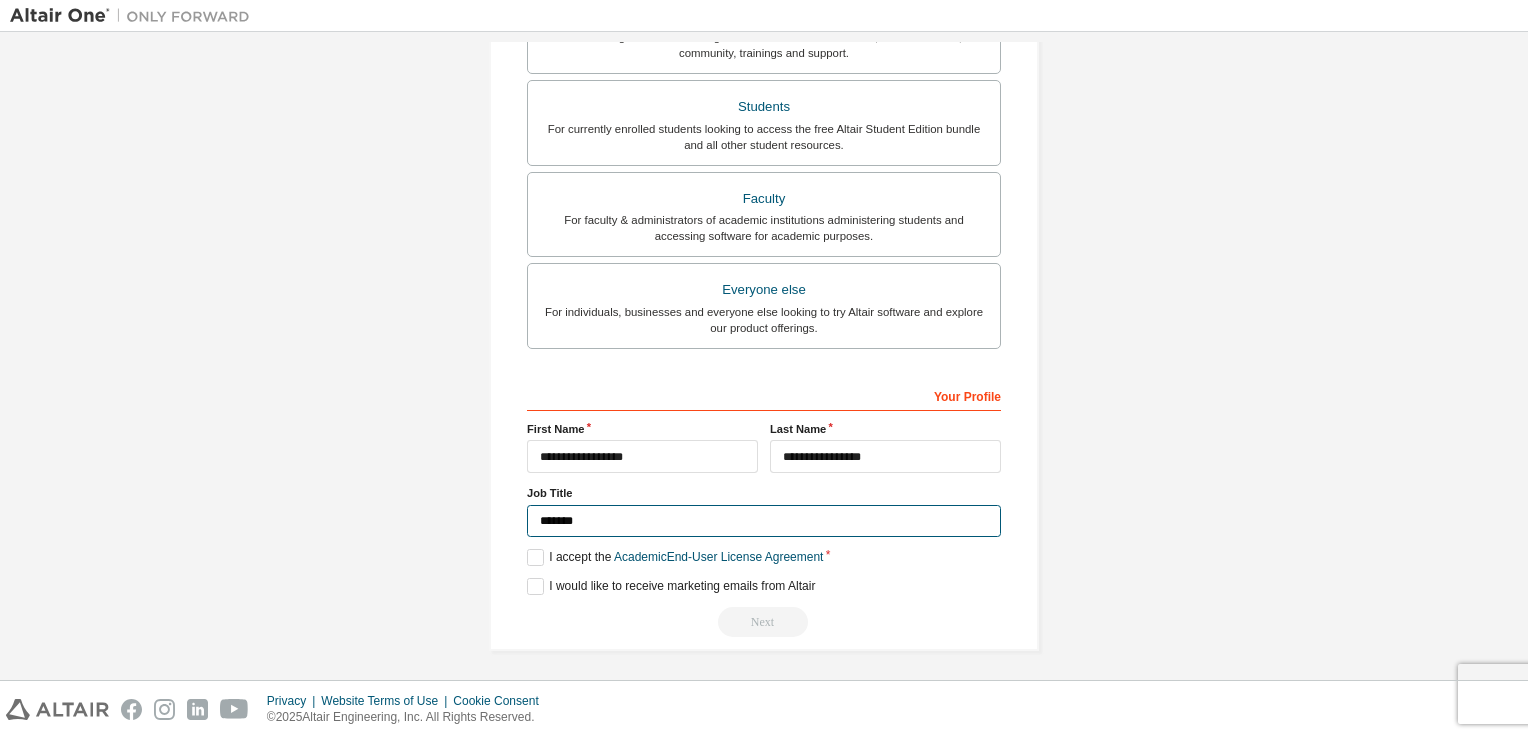 click on "*******" at bounding box center [764, 521] 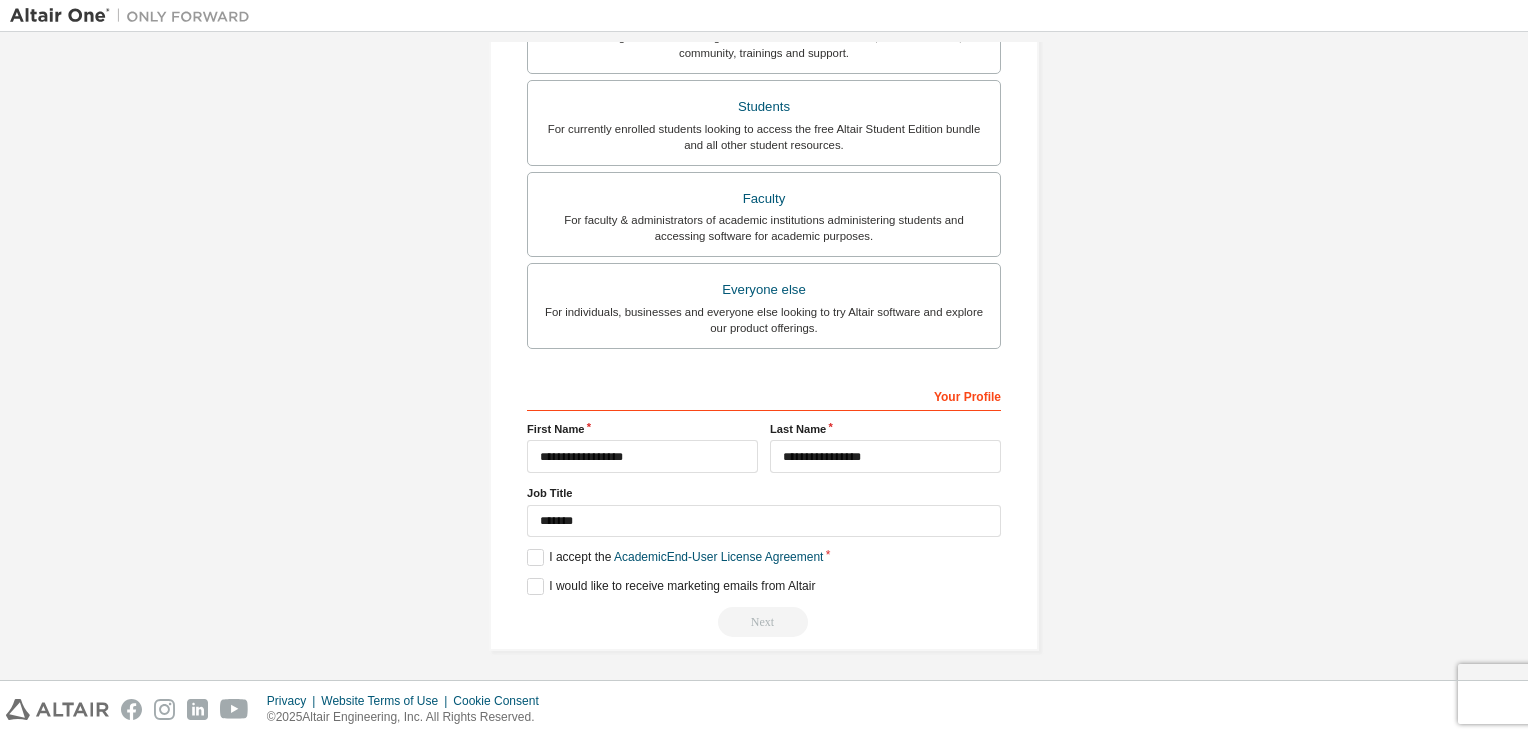 click on "**********" at bounding box center (764, 508) 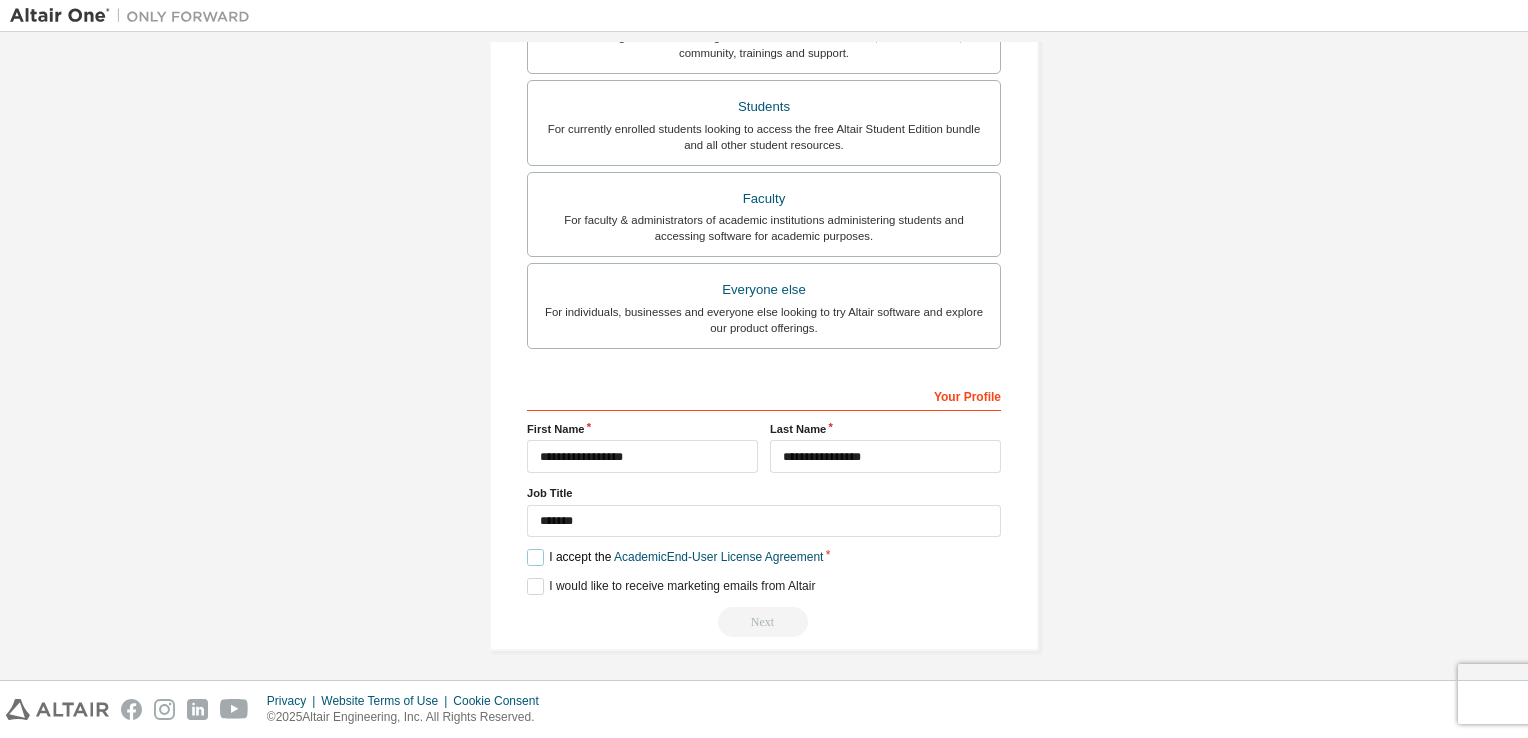 click on "I accept the   Academic   End-User License Agreement" at bounding box center [675, 557] 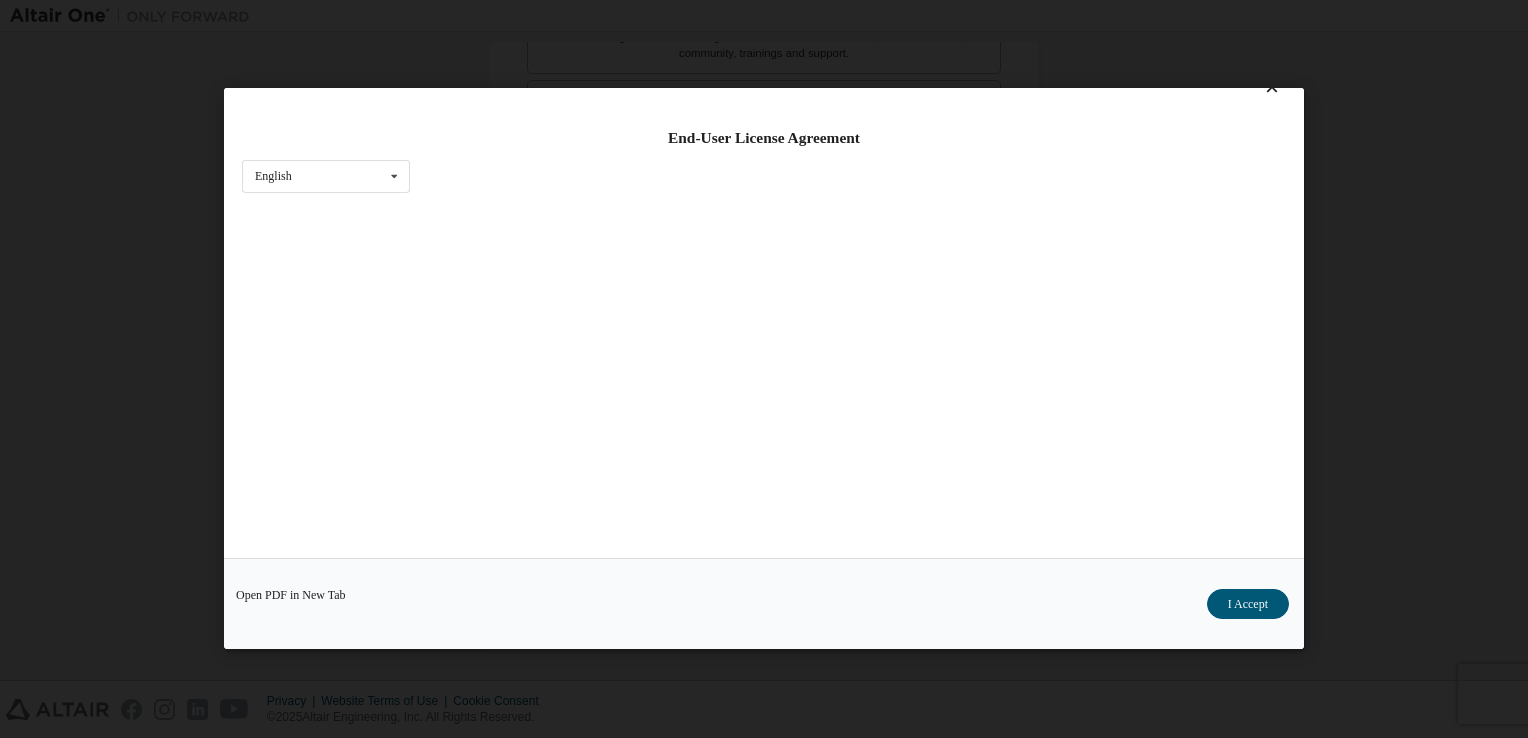 scroll, scrollTop: 0, scrollLeft: 0, axis: both 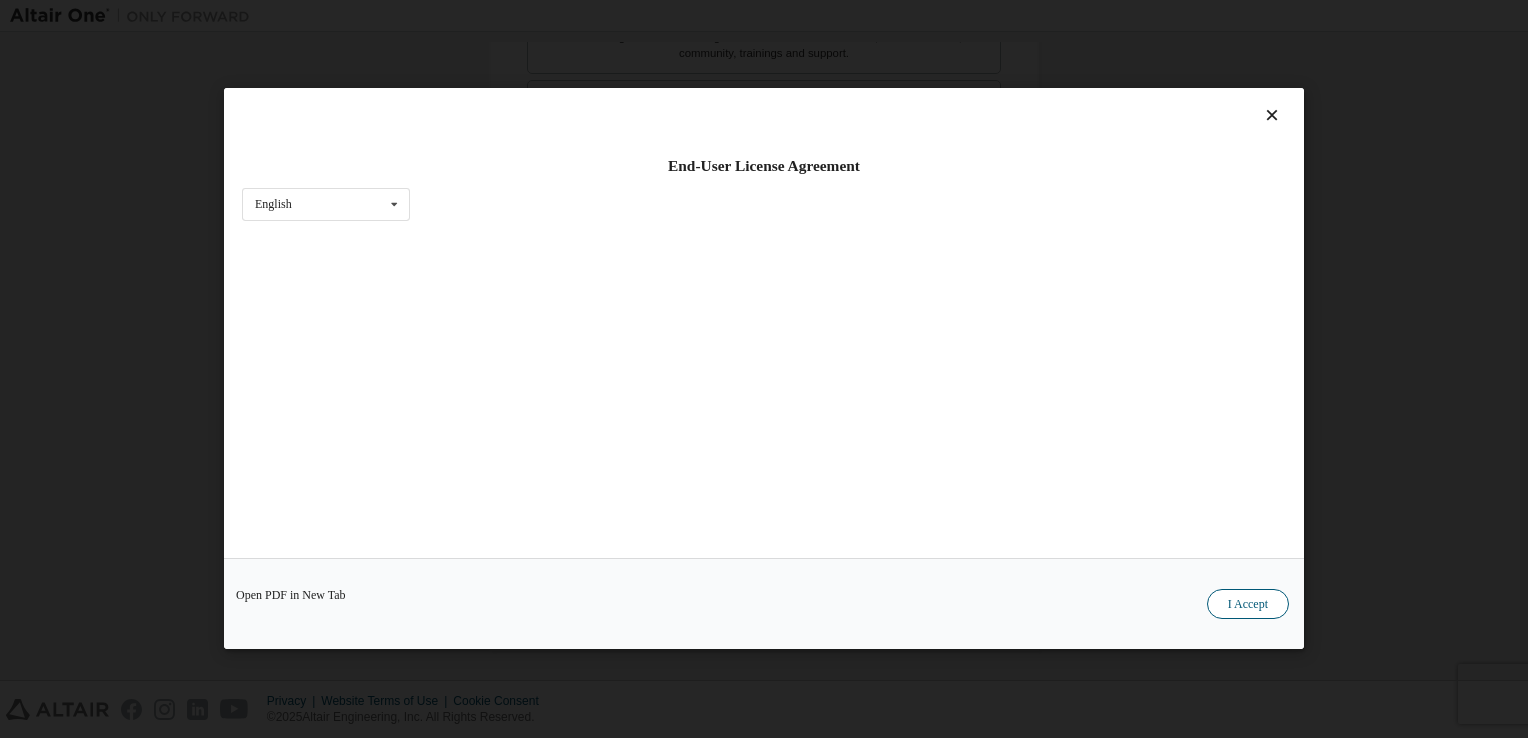 click on "I Accept" at bounding box center [1248, 605] 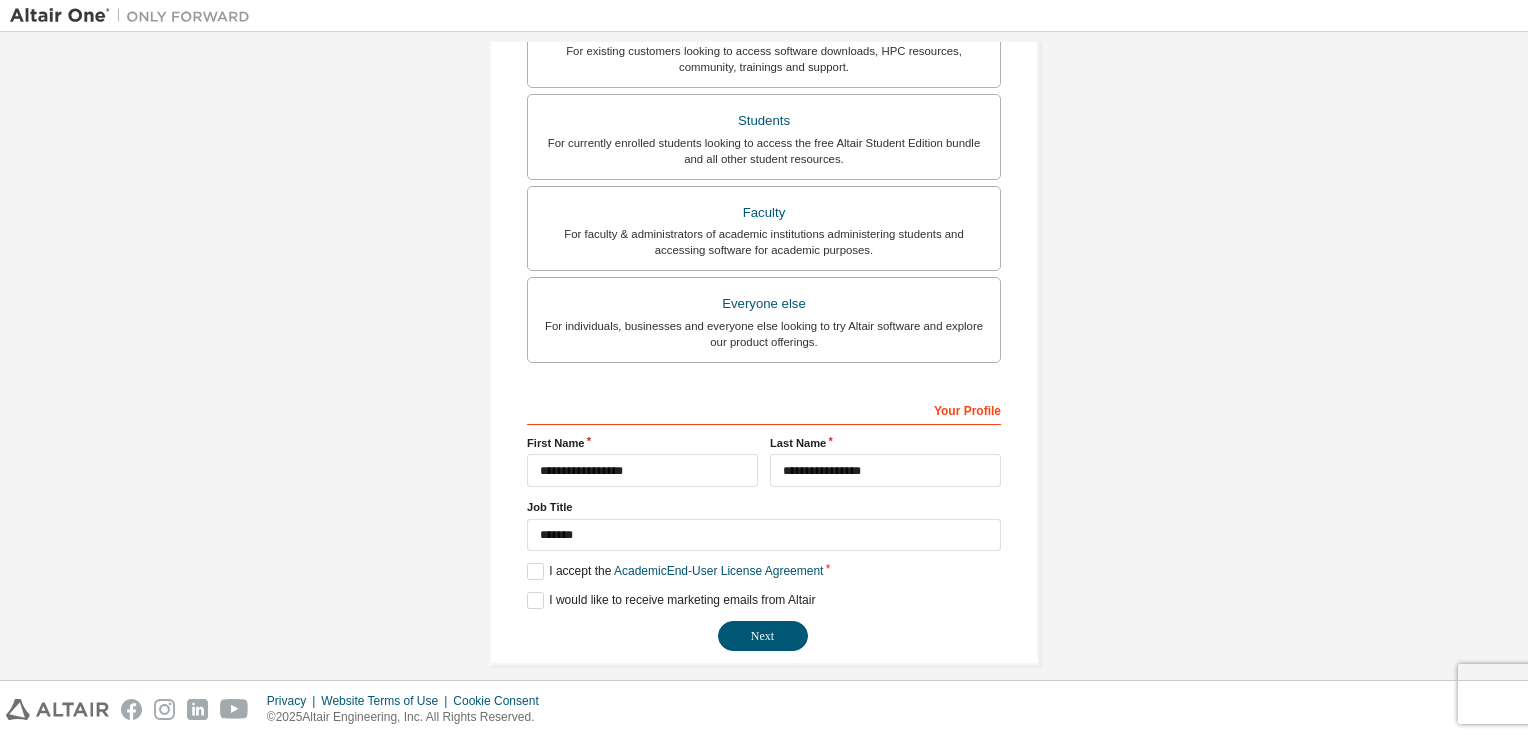 scroll, scrollTop: 426, scrollLeft: 0, axis: vertical 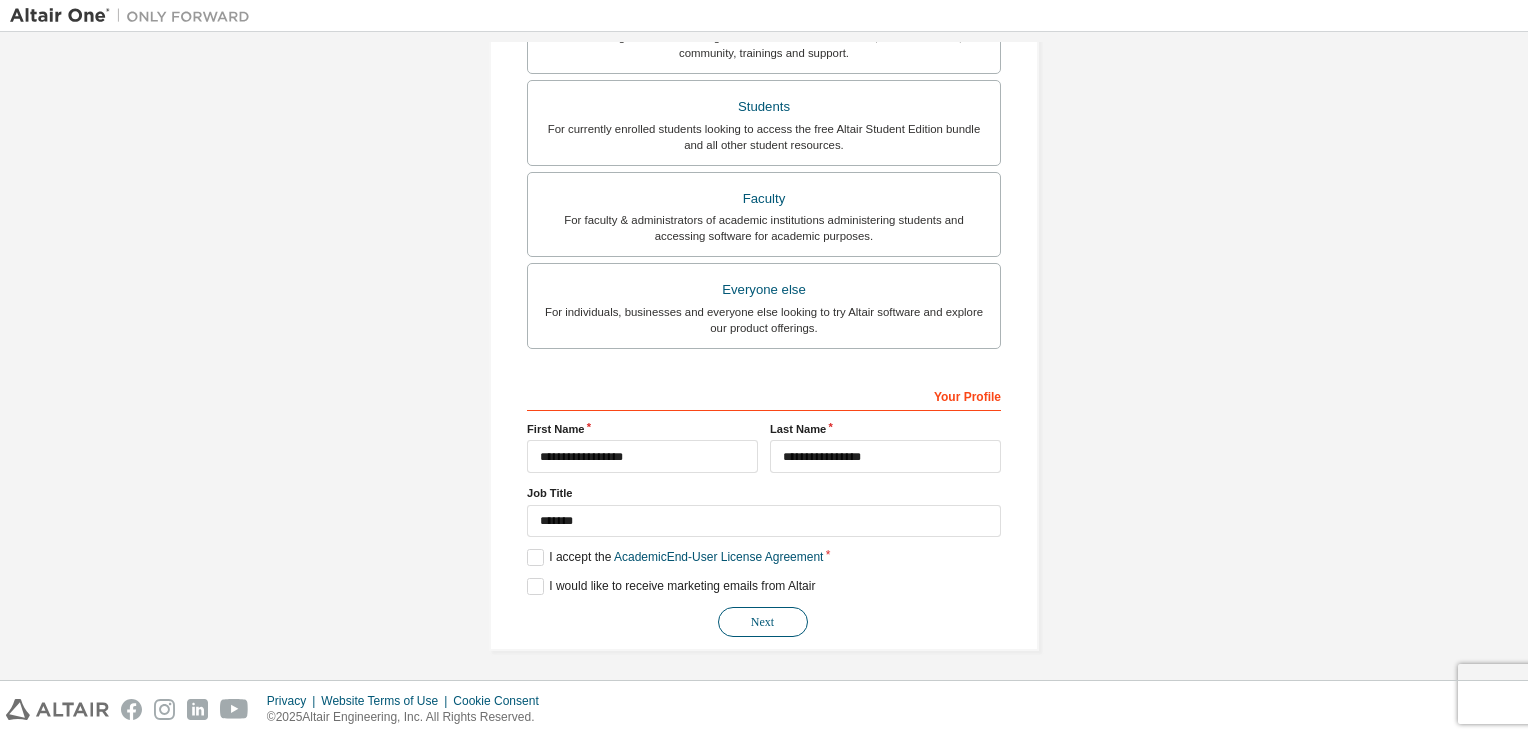click on "Next" at bounding box center [763, 622] 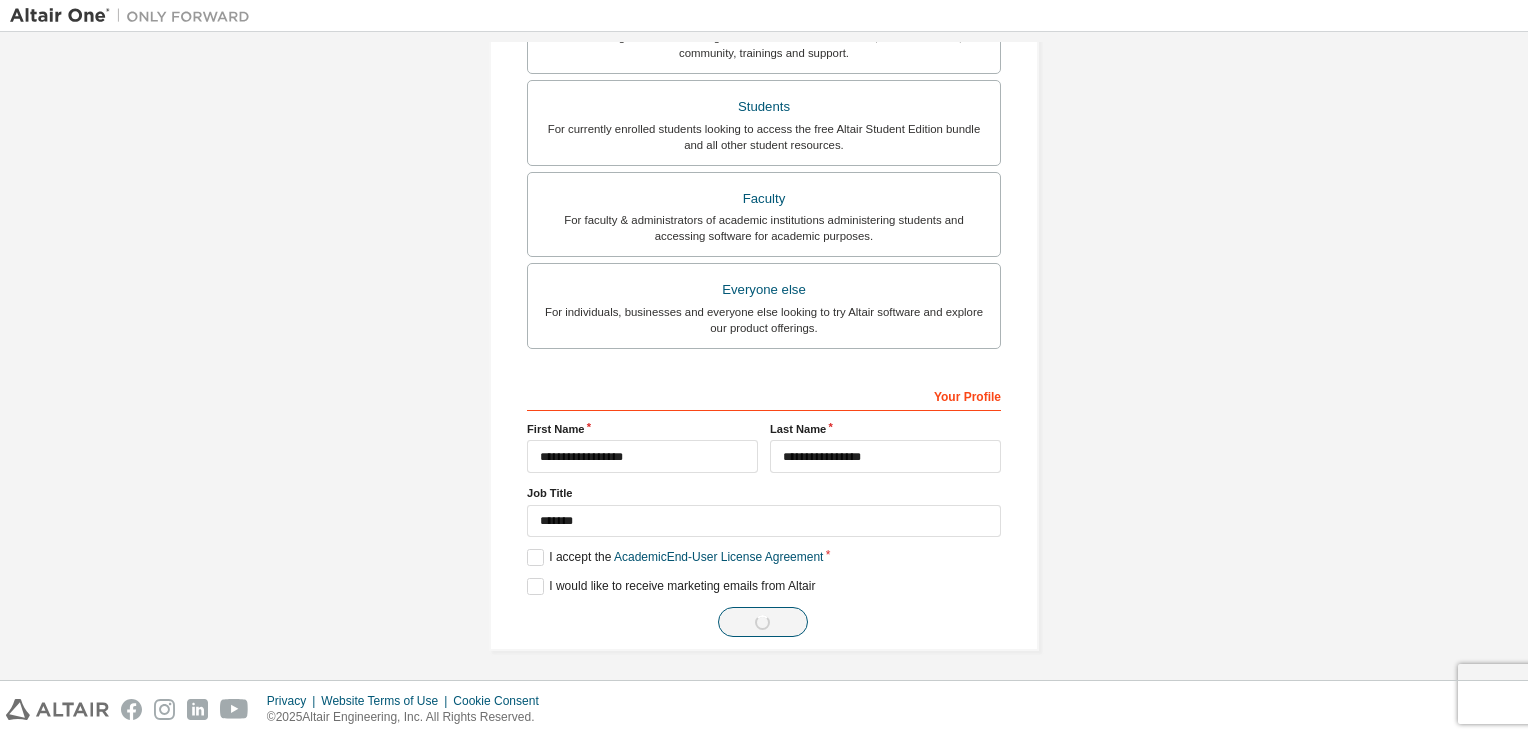 click on "Next" at bounding box center [764, 622] 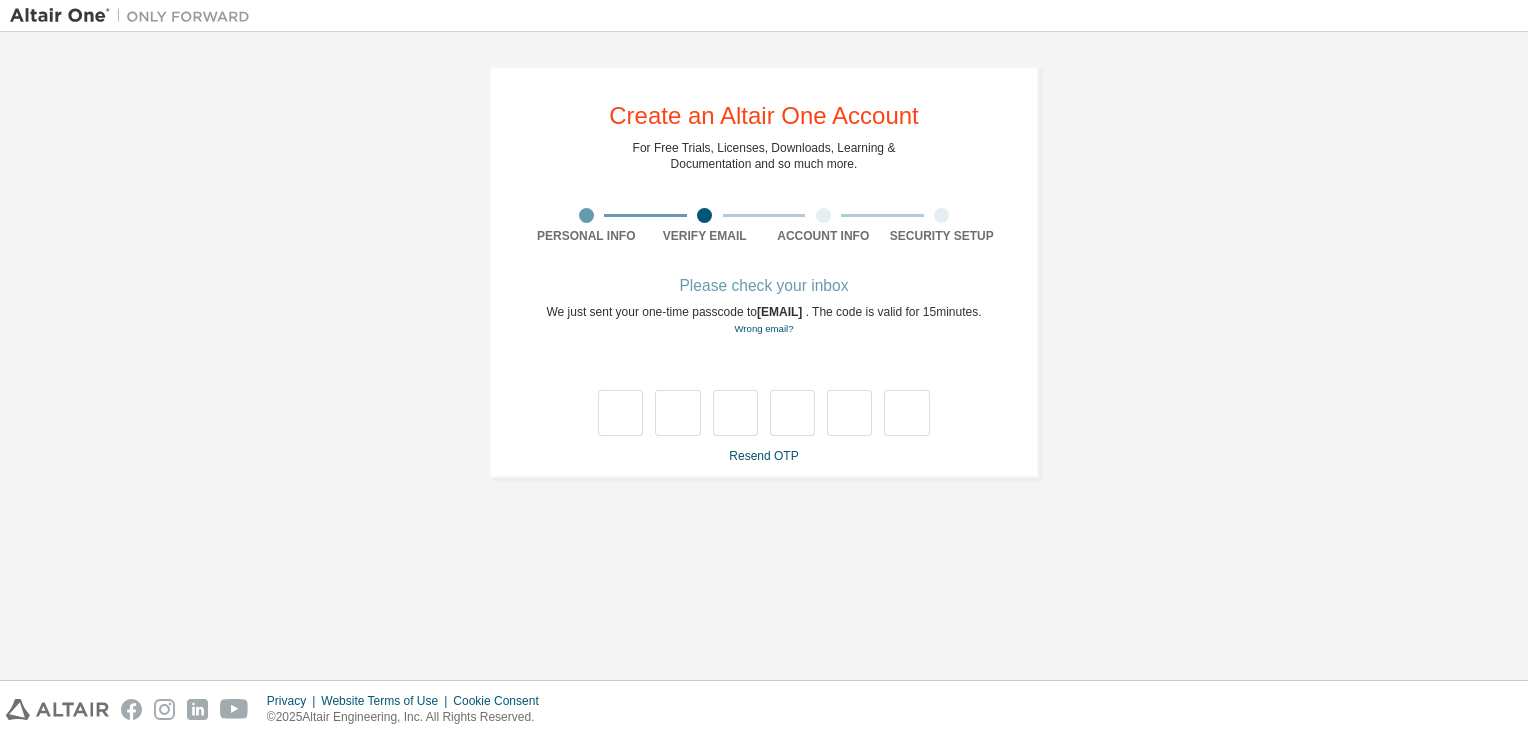 scroll, scrollTop: 0, scrollLeft: 0, axis: both 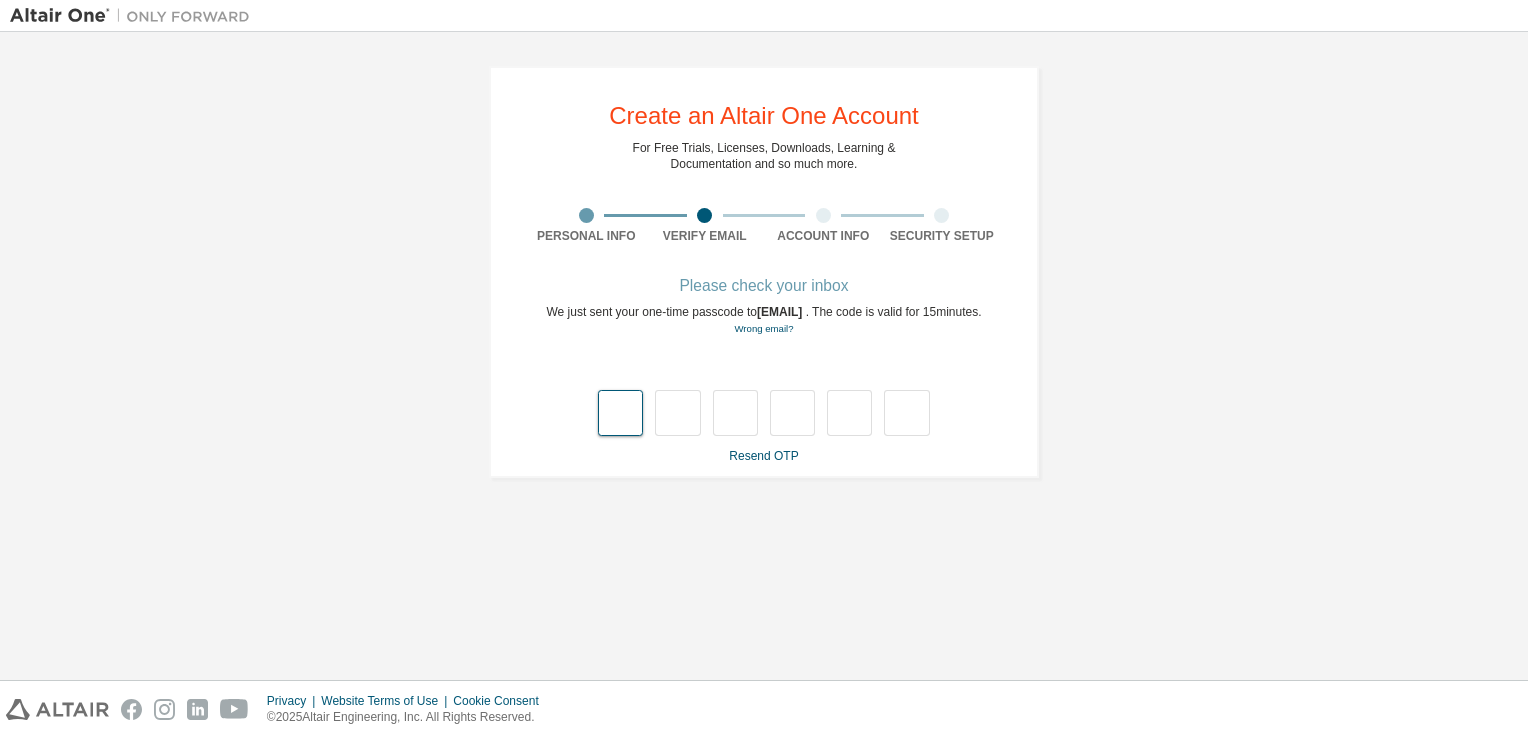 click at bounding box center [620, 413] 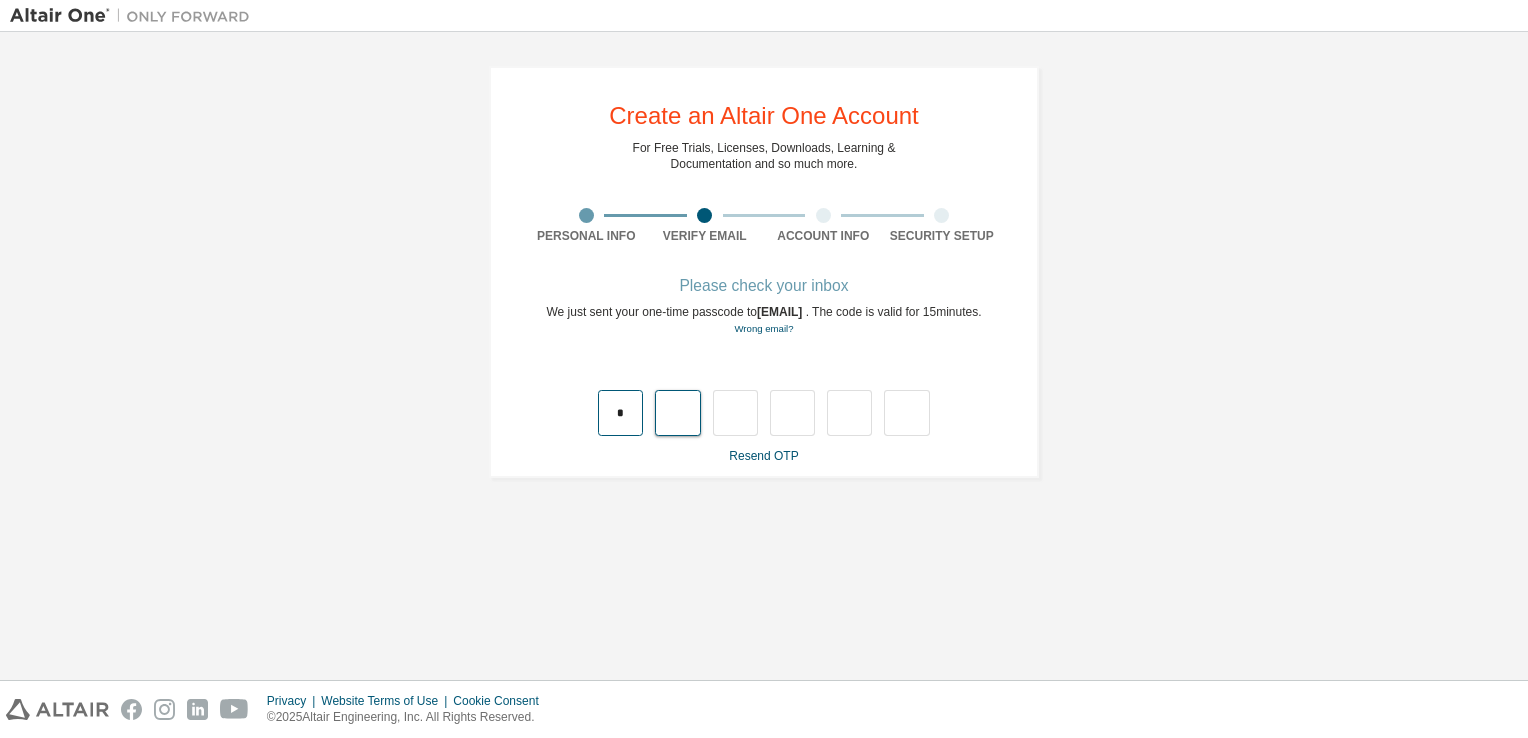 type on "*" 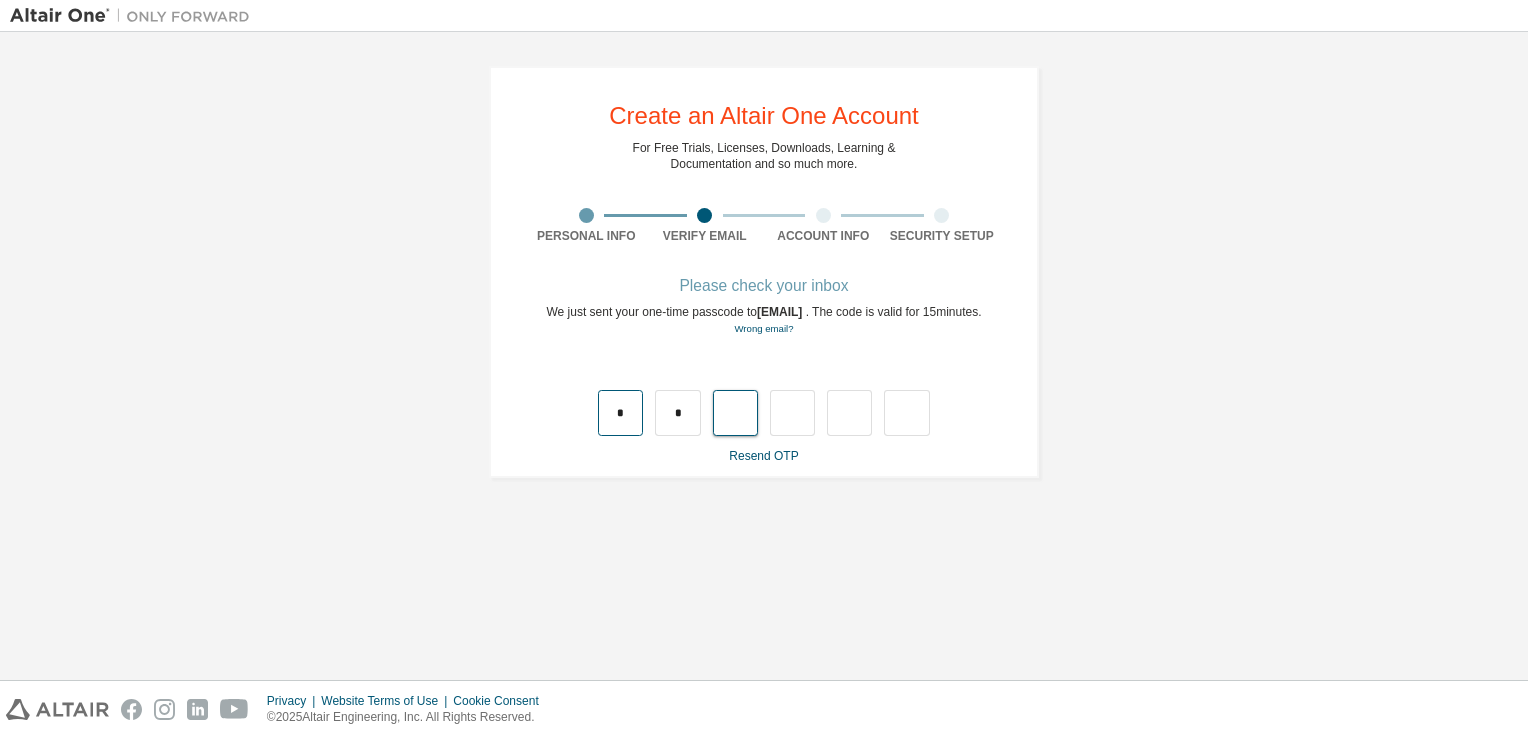 type on "*" 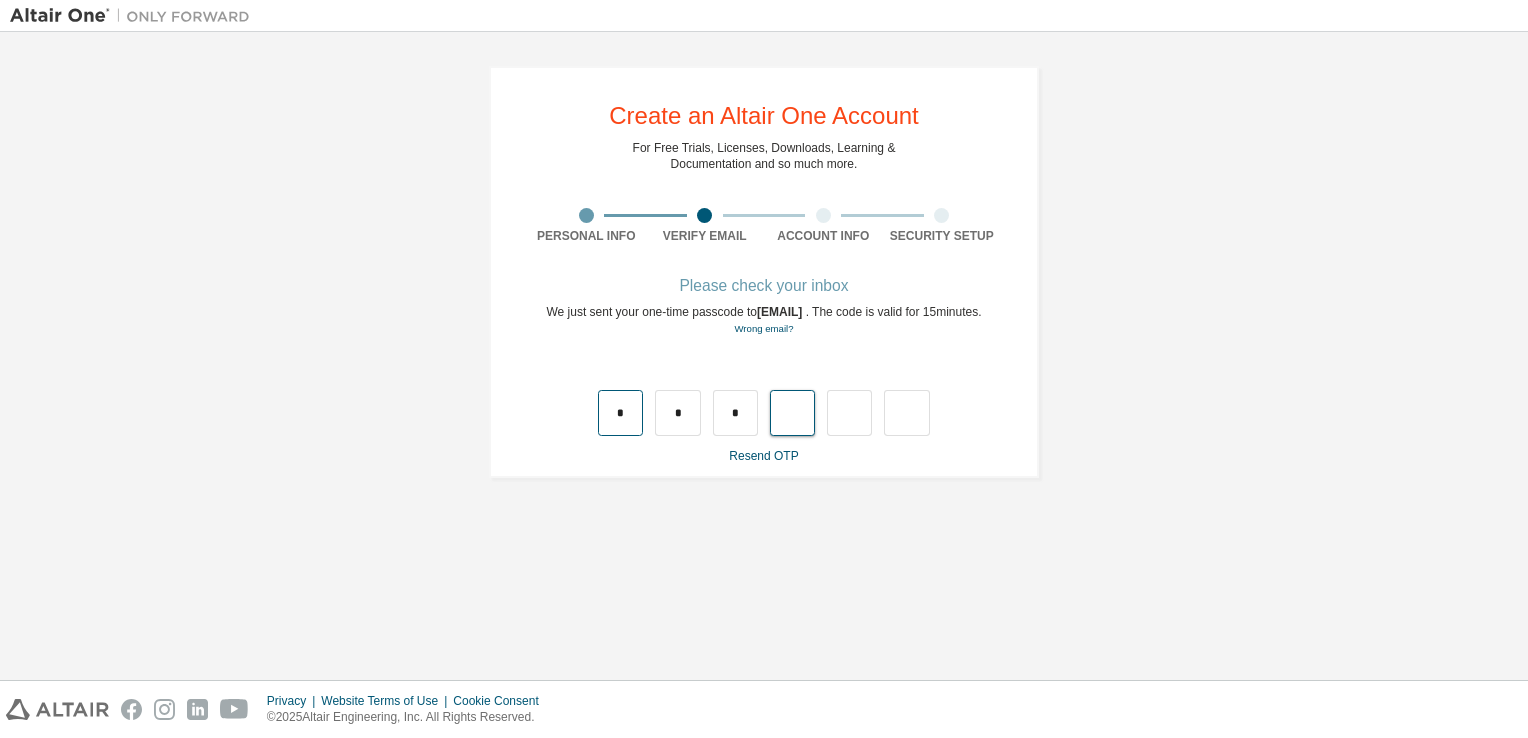 type on "*" 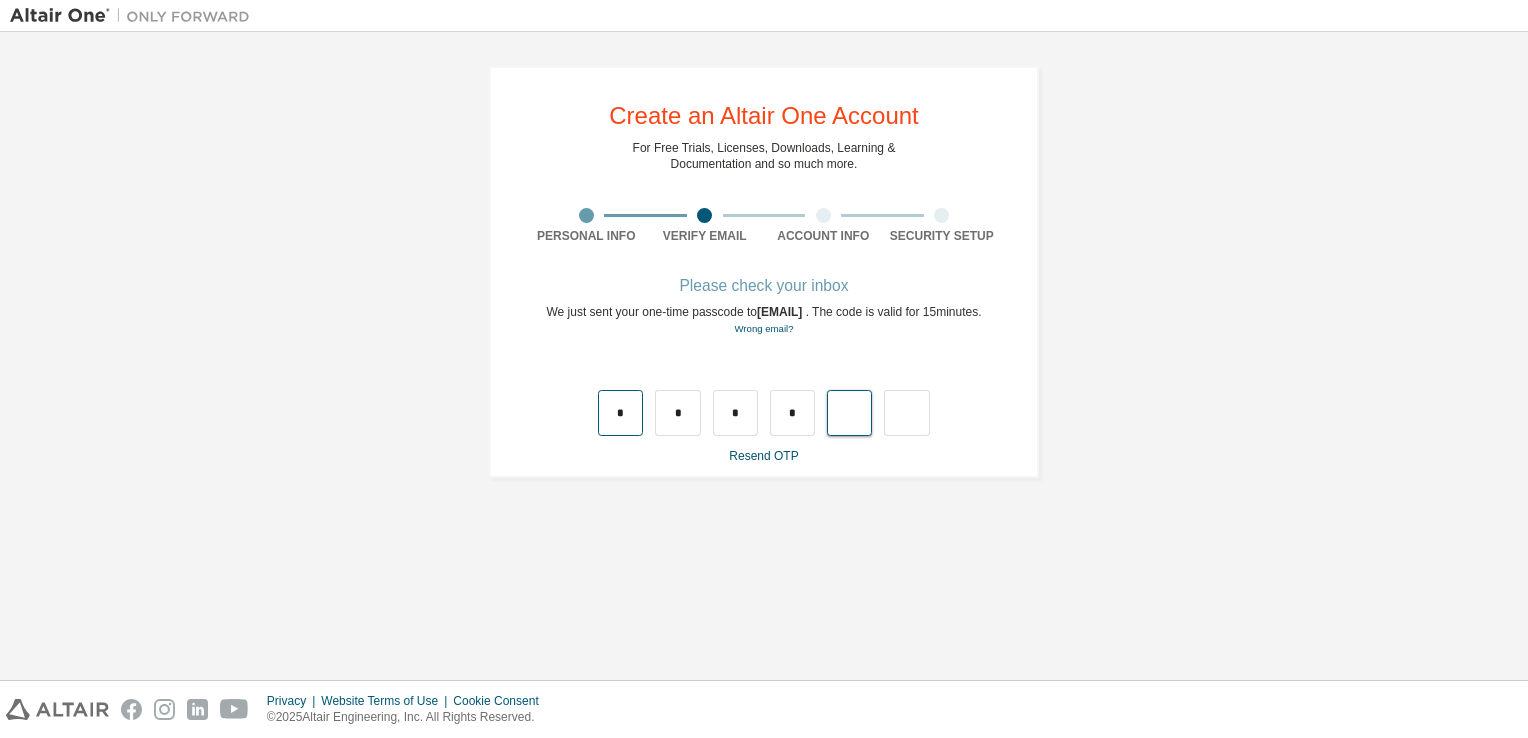 type on "*" 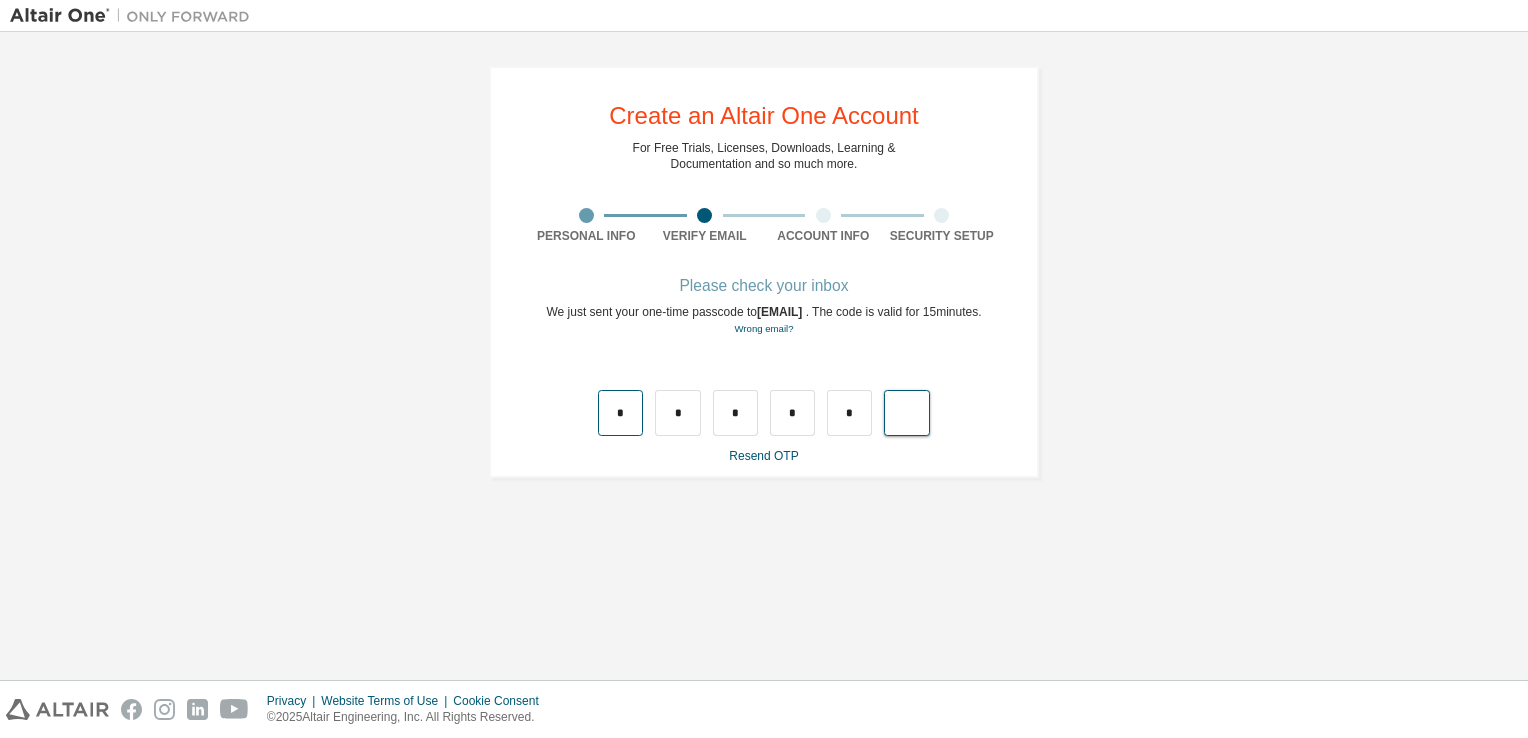 type on "*" 